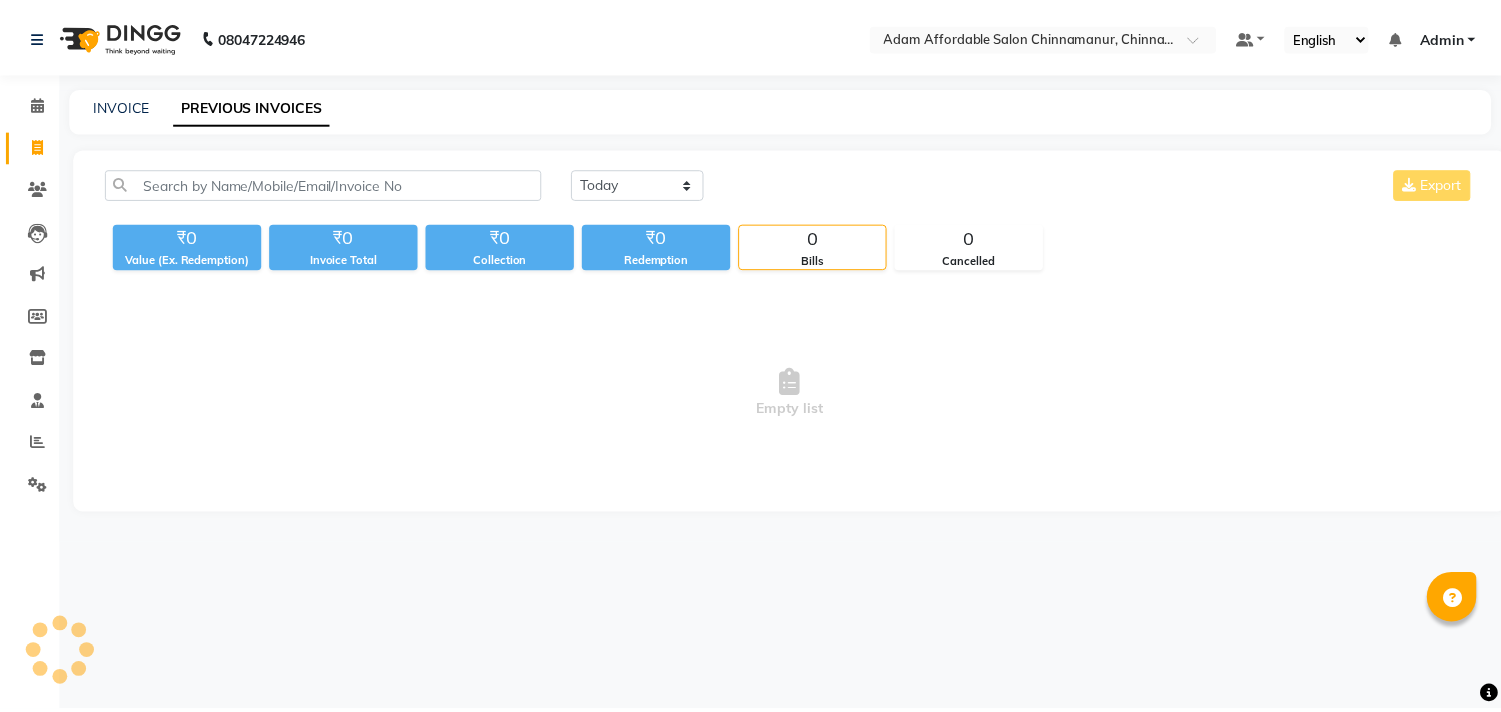 scroll, scrollTop: 0, scrollLeft: 0, axis: both 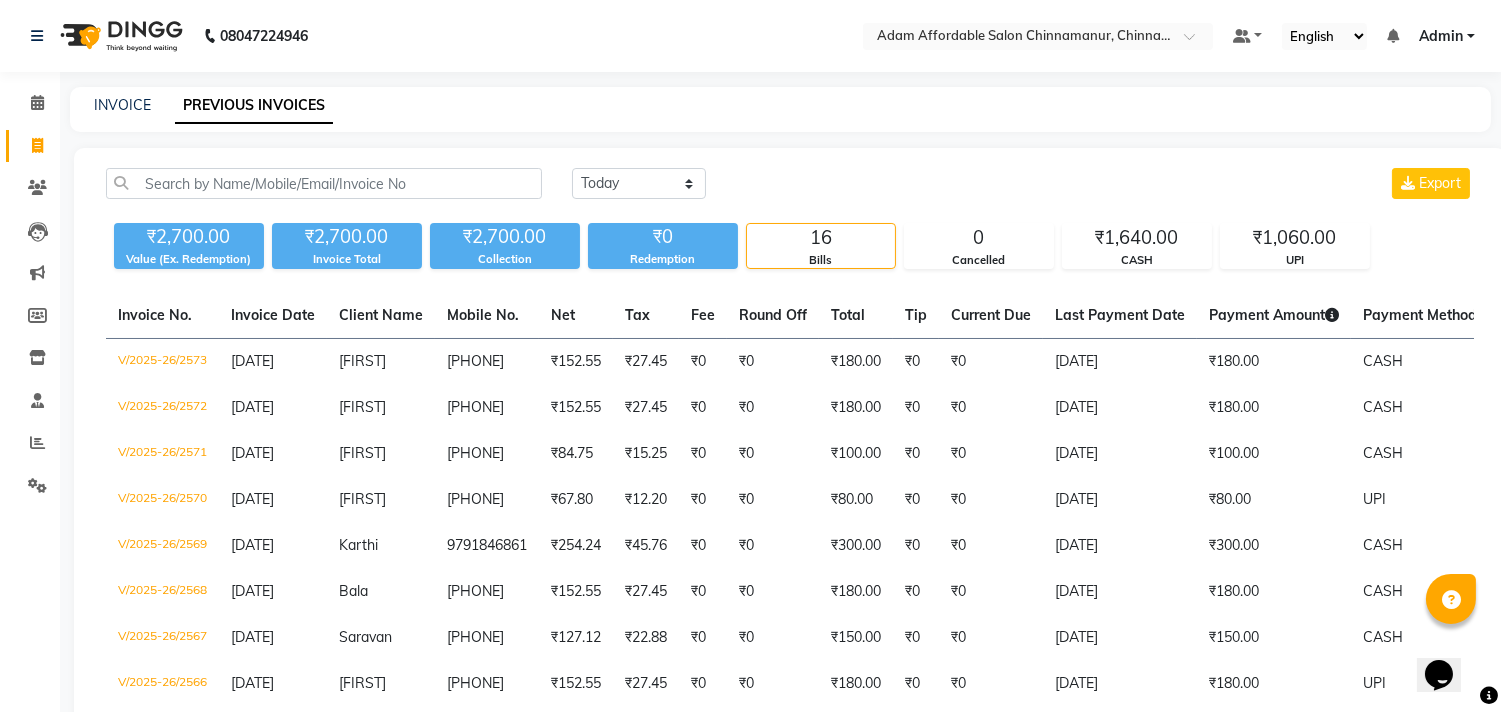 click on "INVOICE" 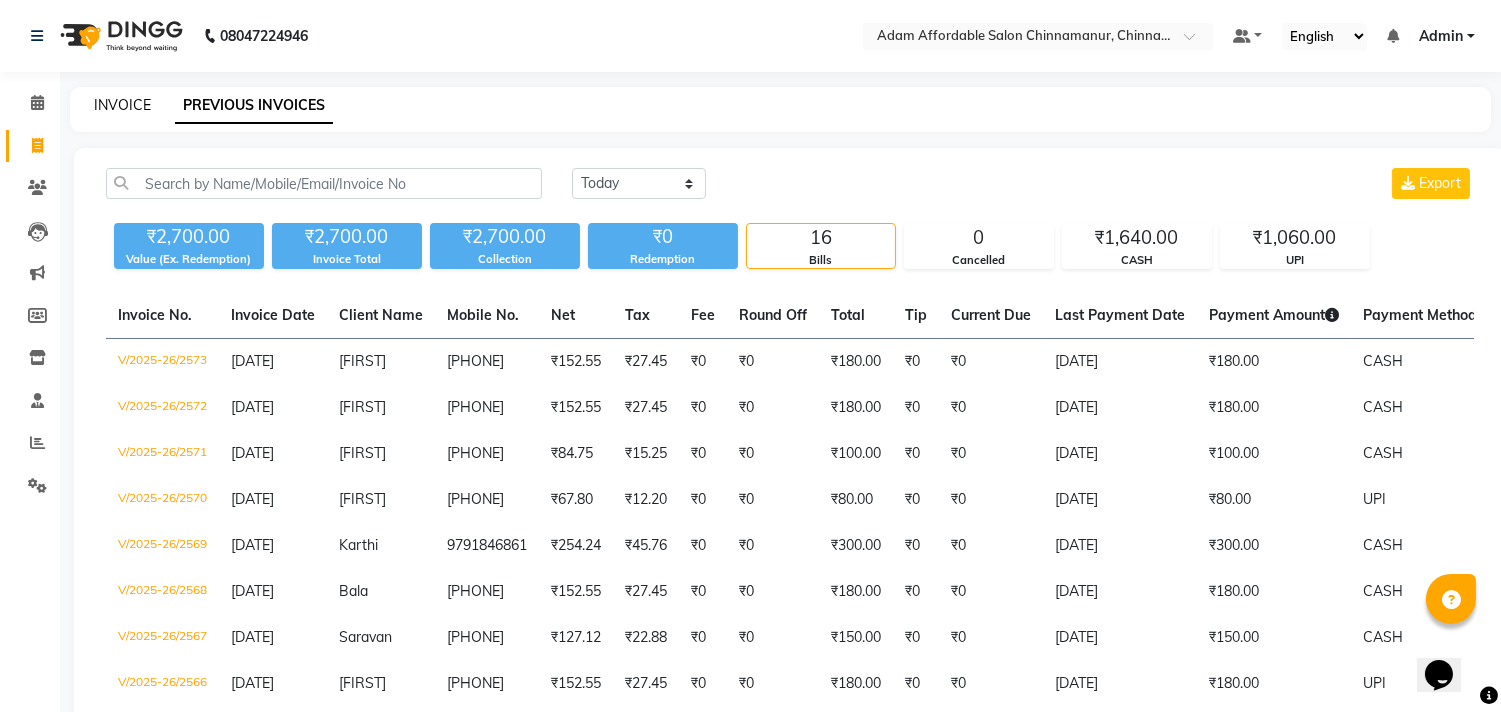 click on "INVOICE" 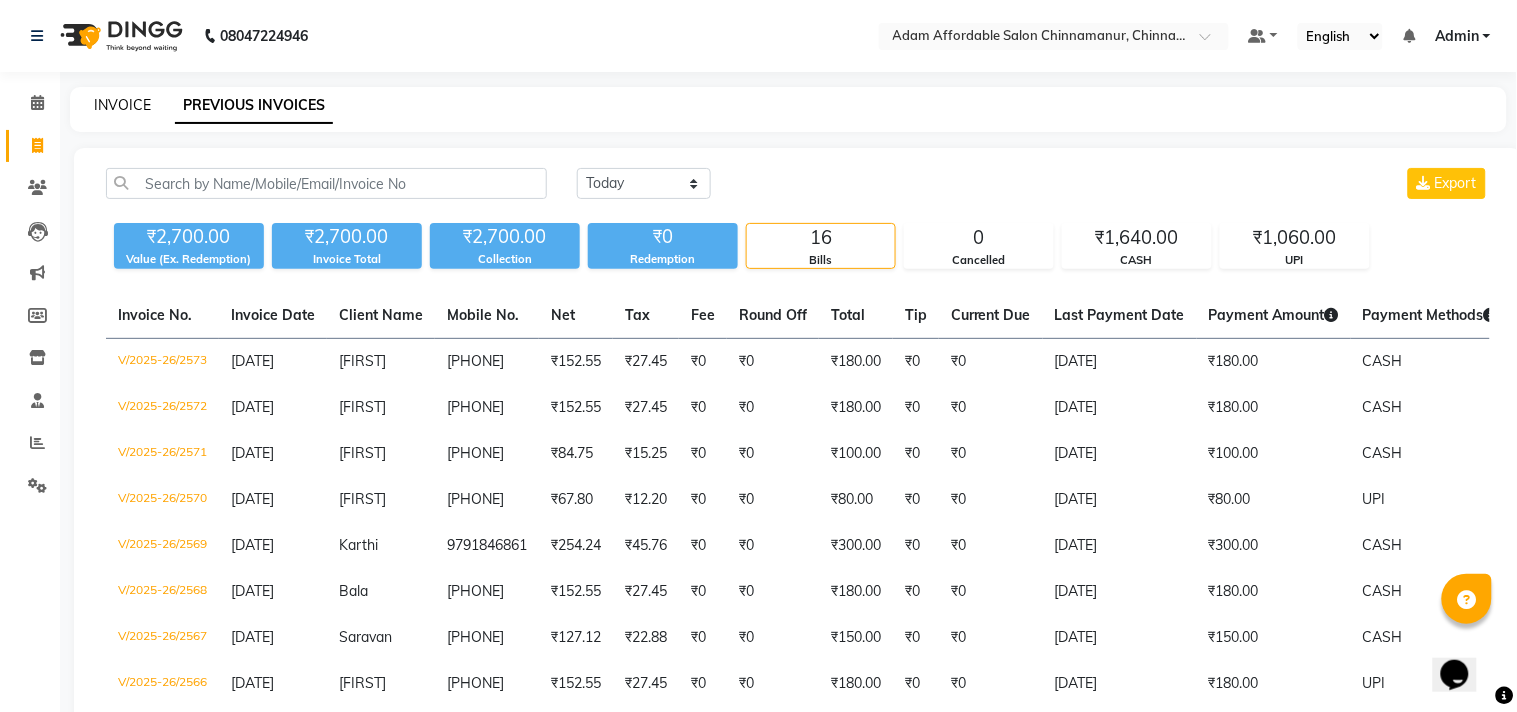 select on "8329" 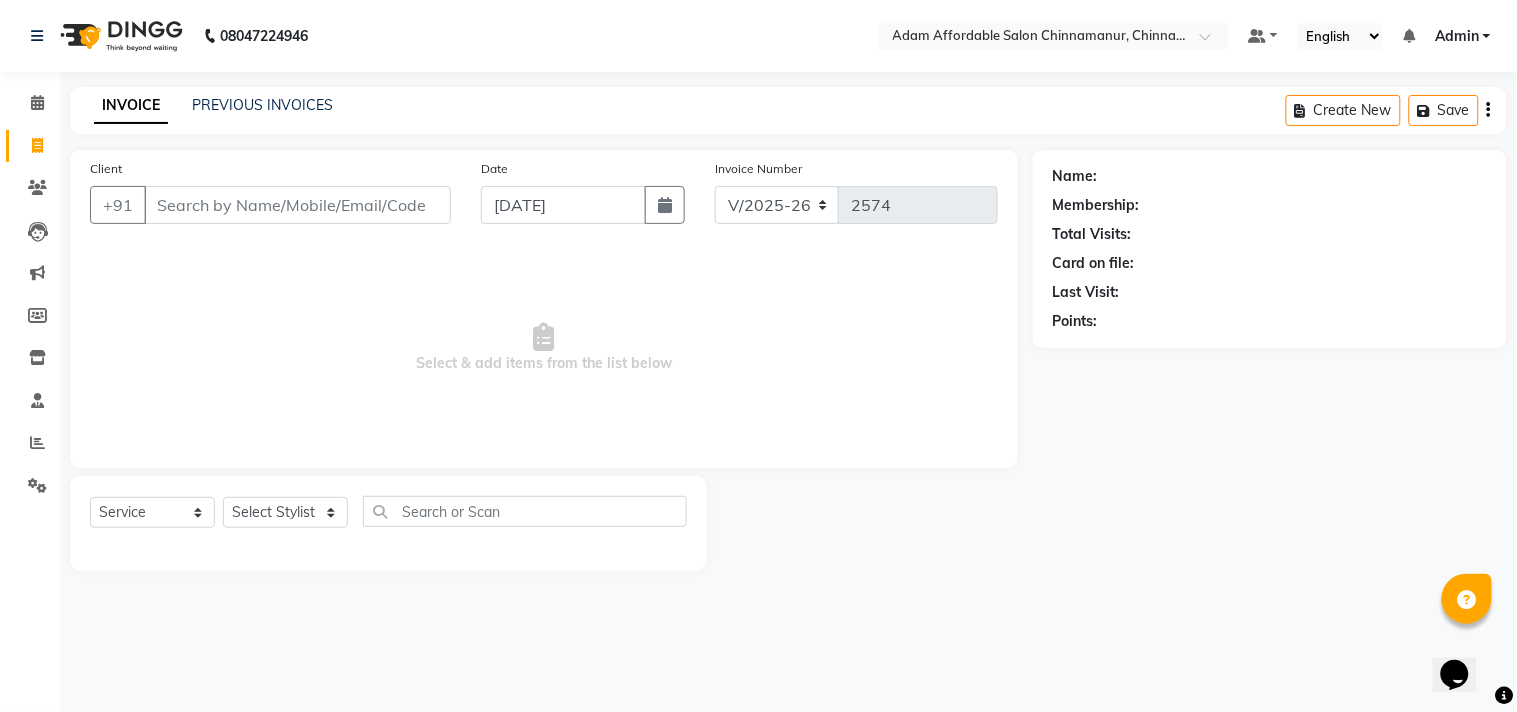 click on "Client" at bounding box center (297, 205) 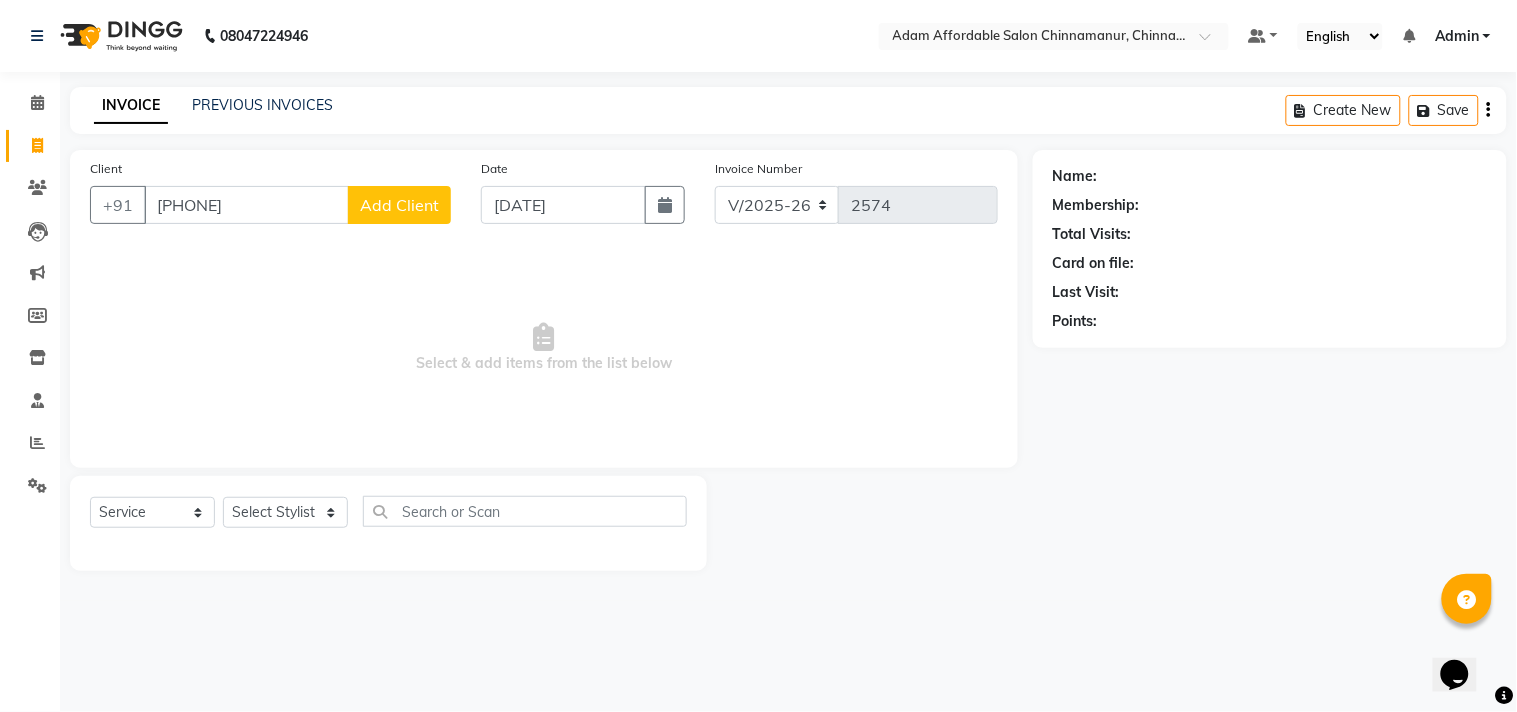 type on "[PHONE]" 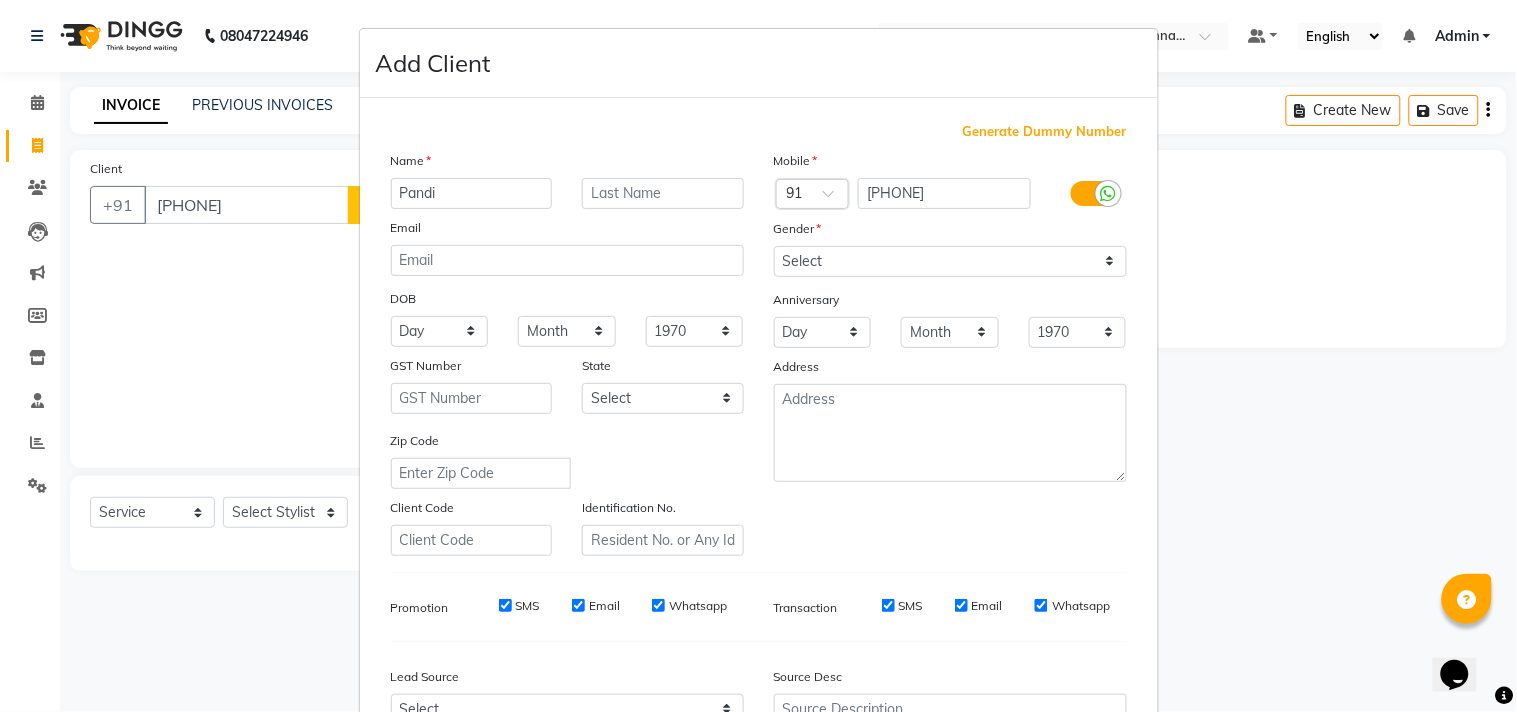 type on "Pandi" 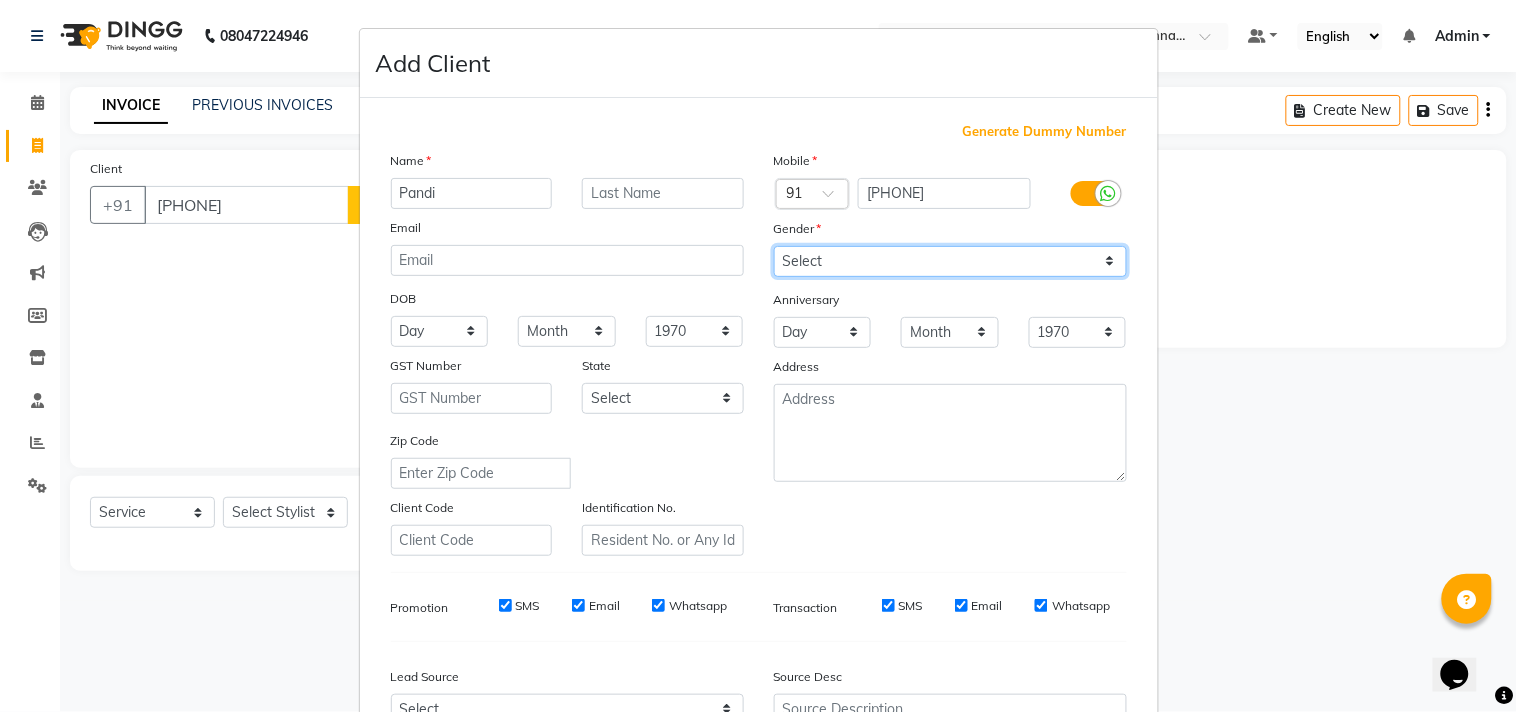 click on "Select Male Female Other Prefer Not To Say" at bounding box center [950, 261] 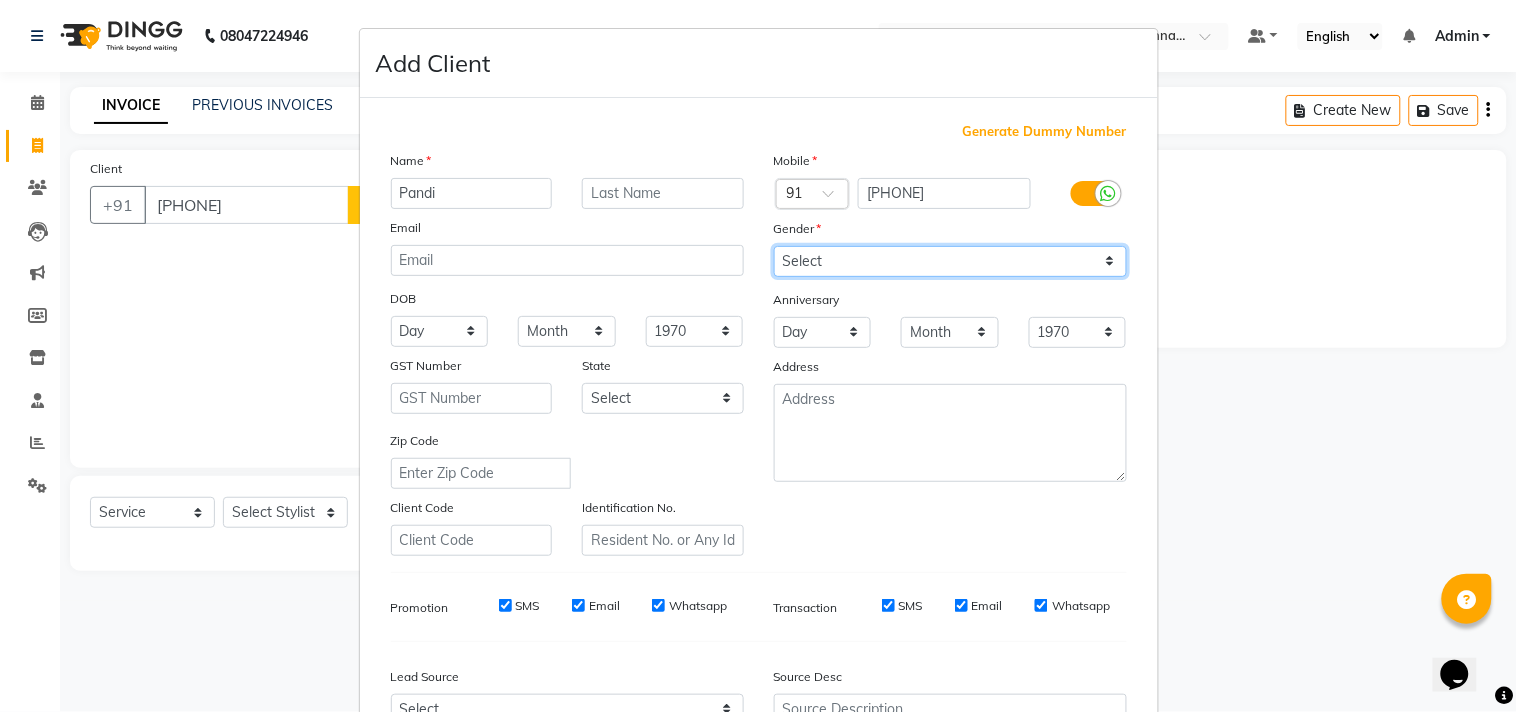 select on "male" 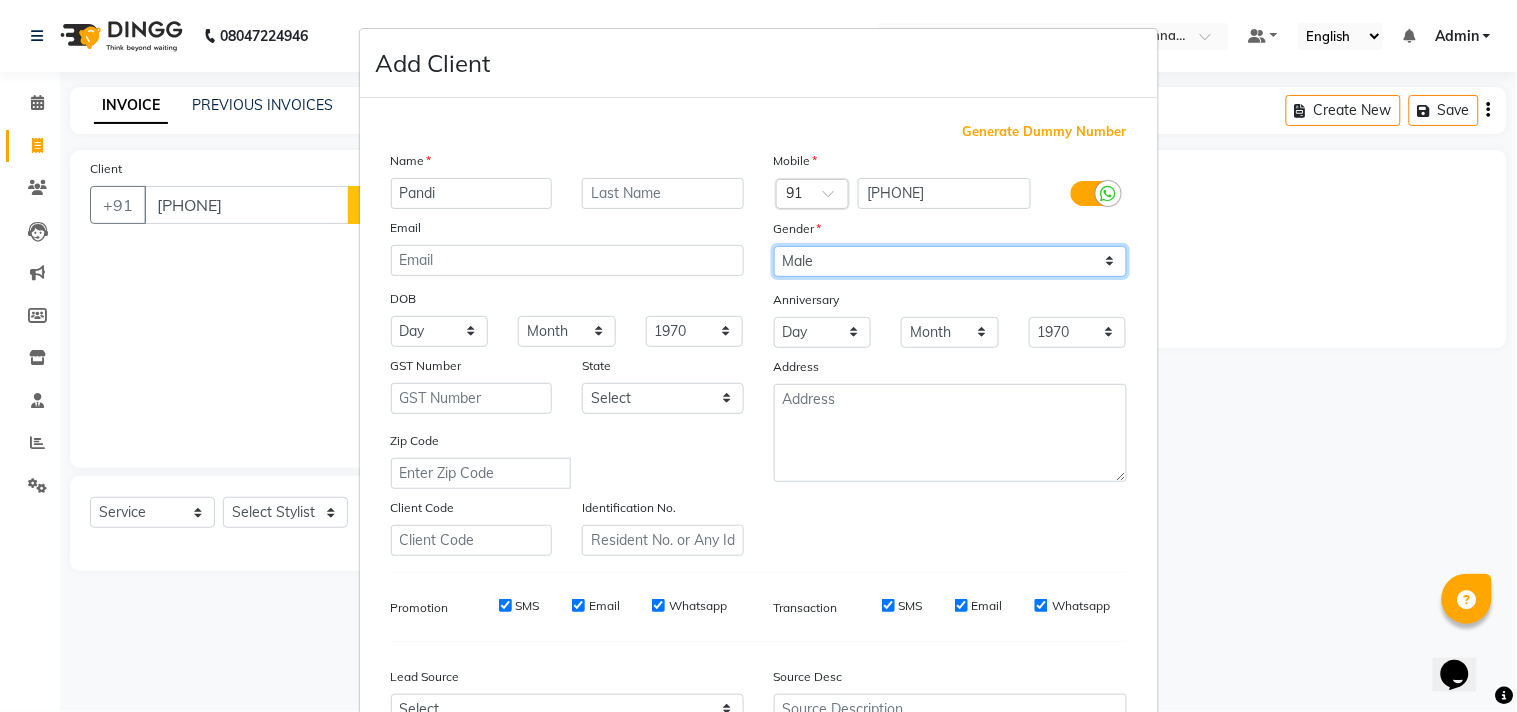 click on "Select Male Female Other Prefer Not To Say" at bounding box center [950, 261] 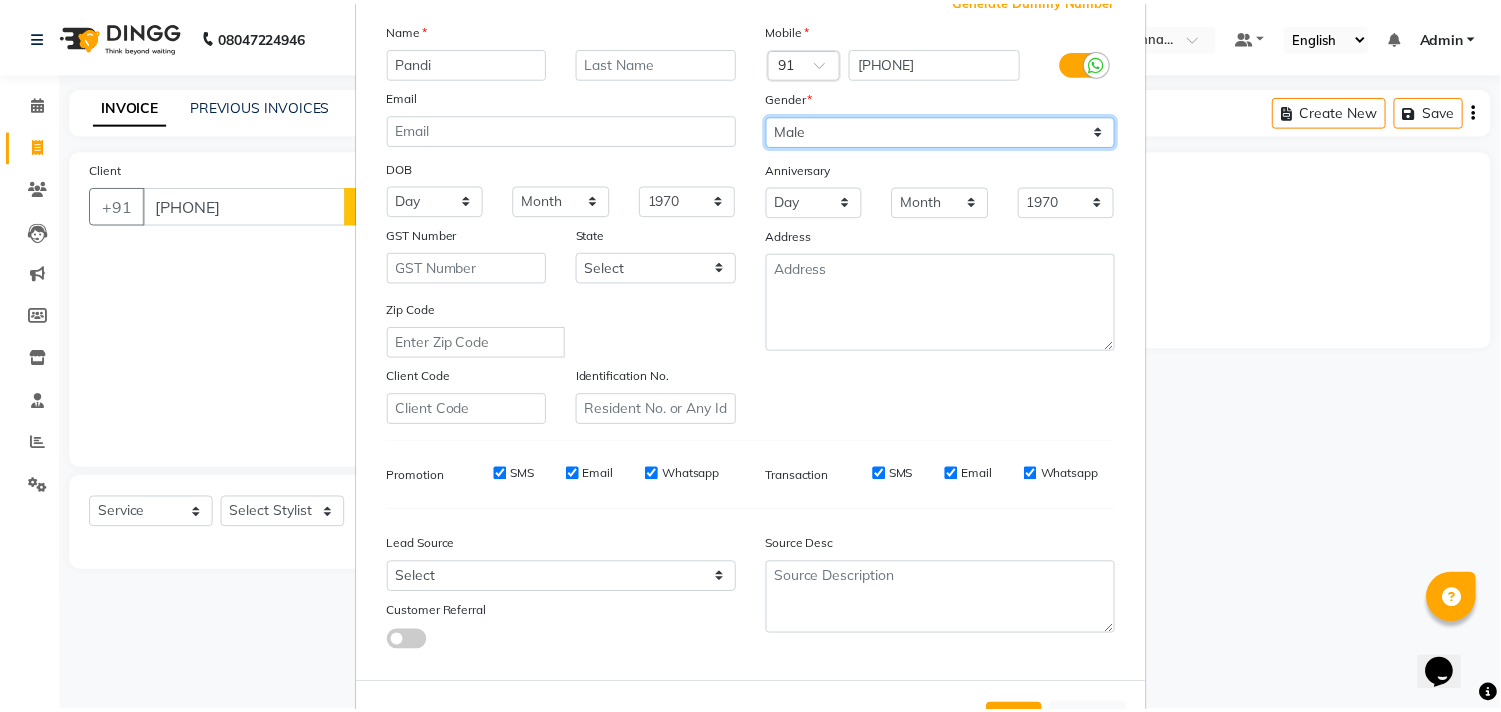 scroll, scrollTop: 212, scrollLeft: 0, axis: vertical 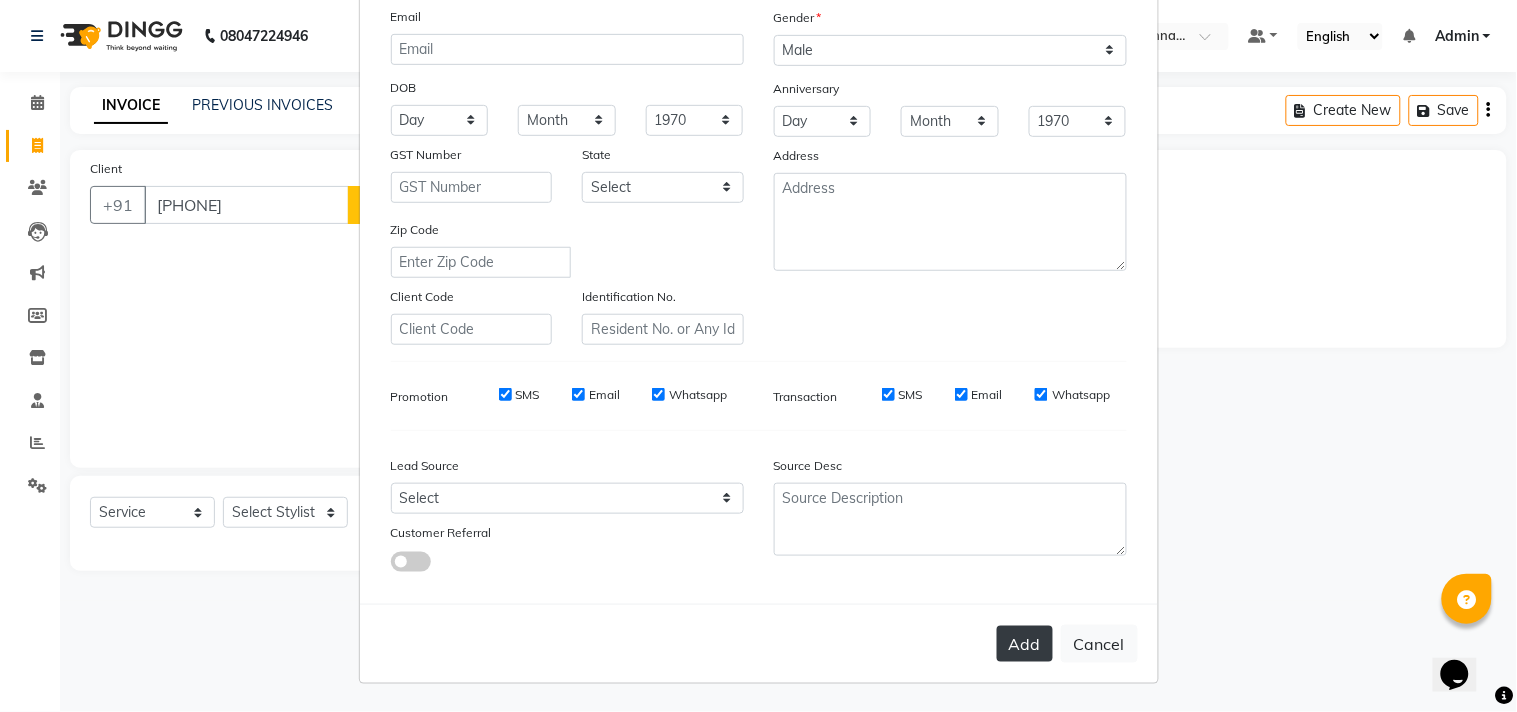 click on "Add" at bounding box center [1025, 644] 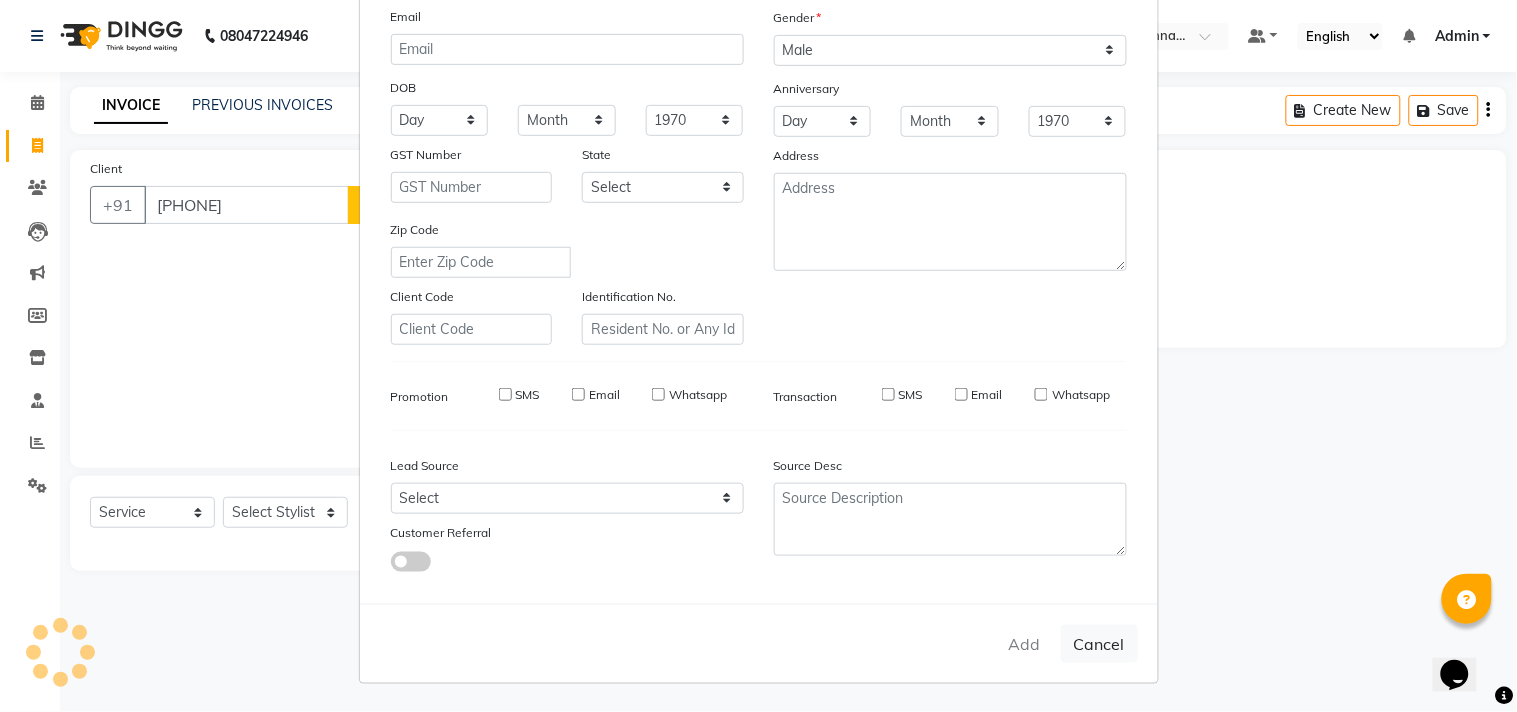 type 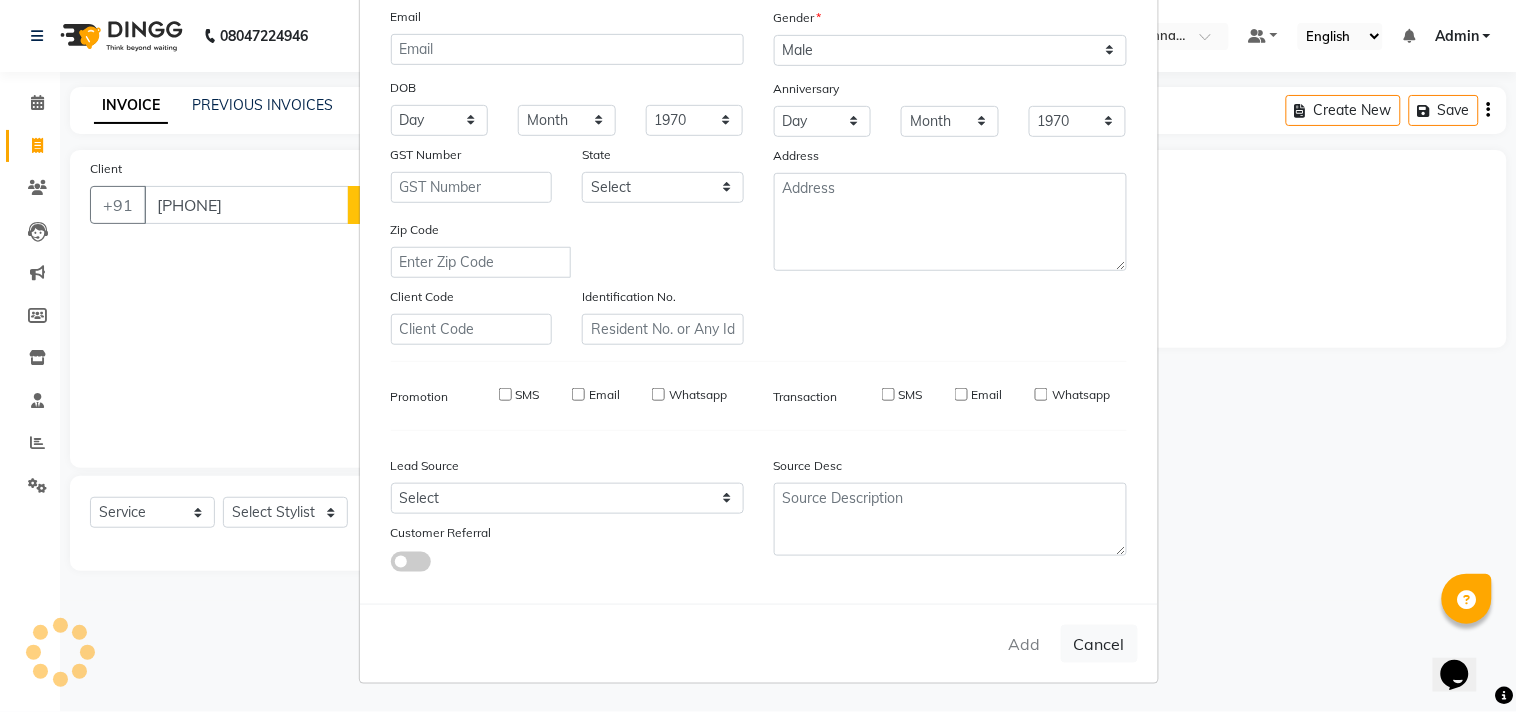 select 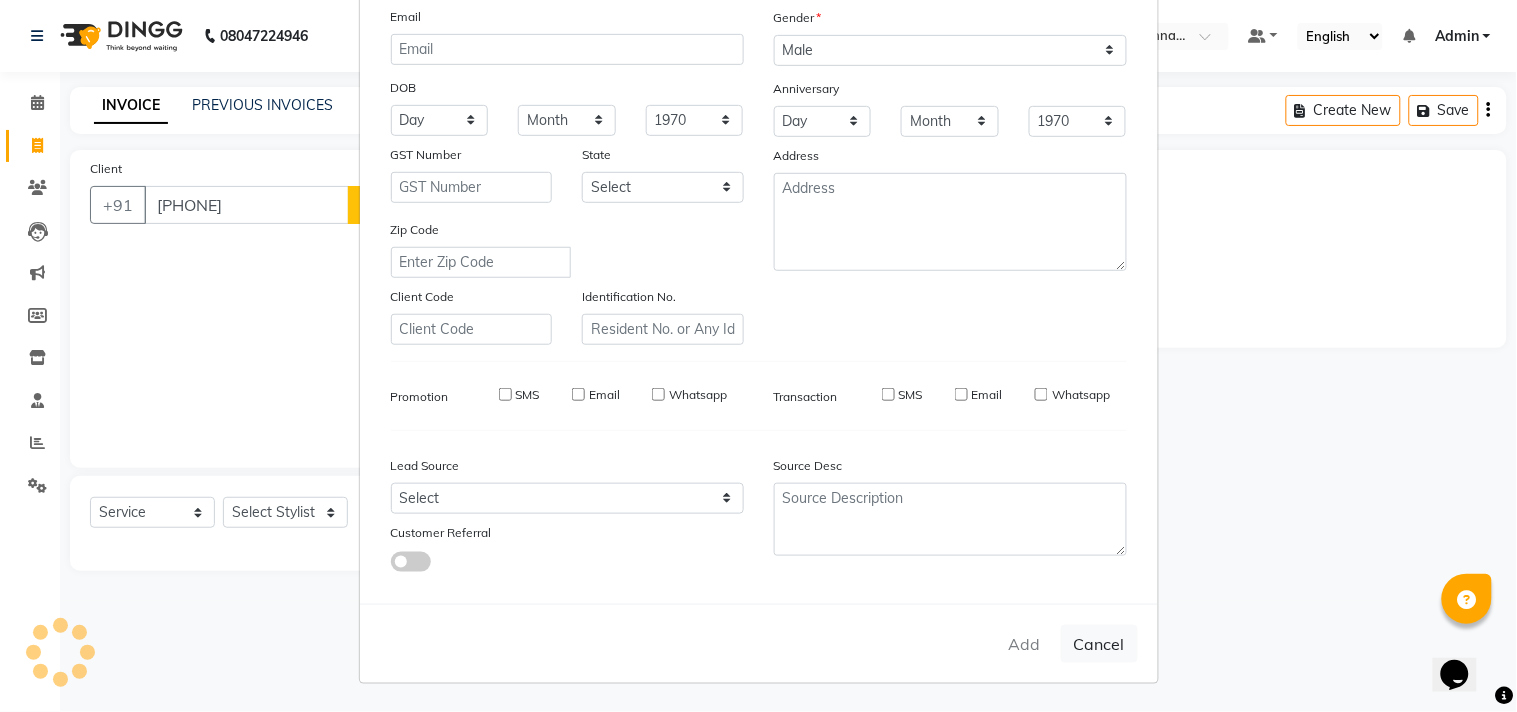 type 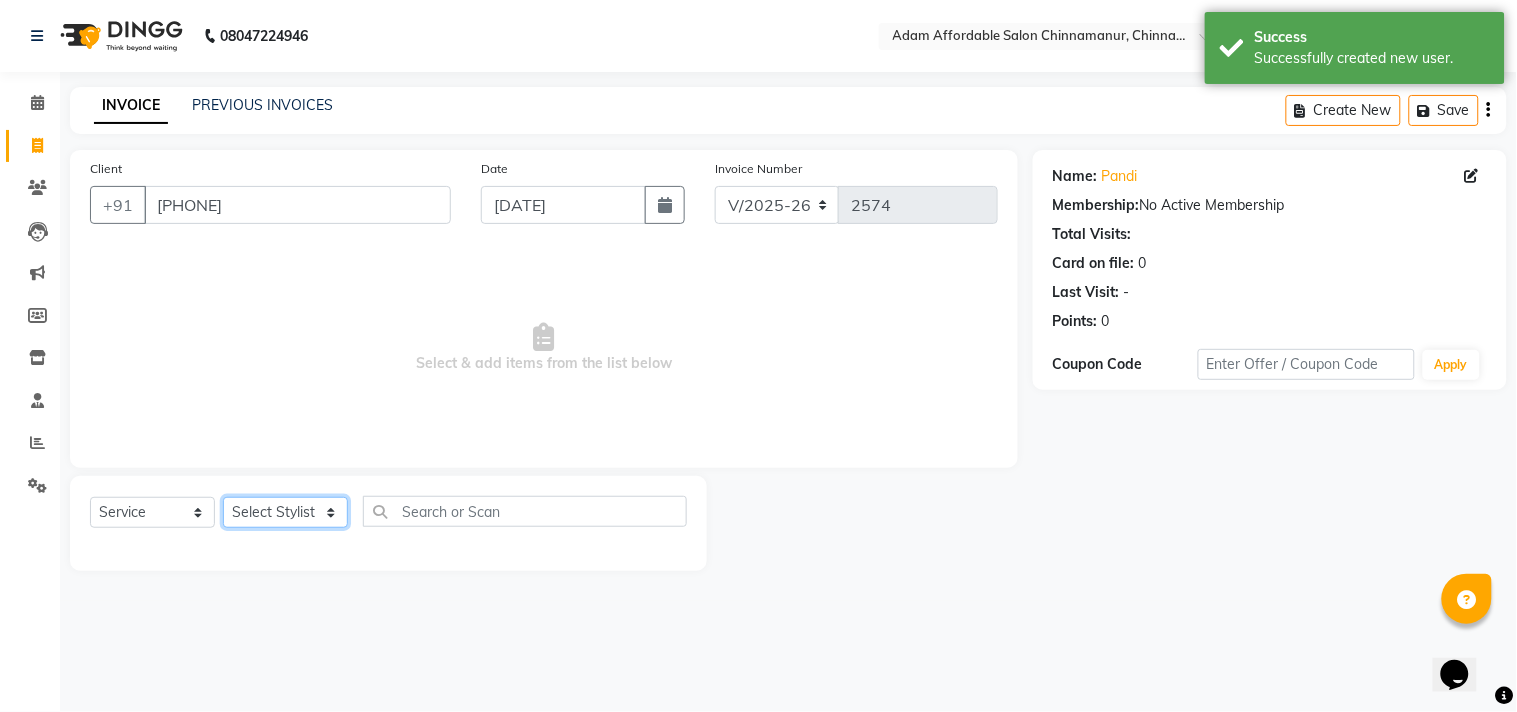 click on "Select Stylist Admin [FIRST] [FIRST] [FIRST] [FIRST] [FIRST] [FIRST] [FIRST] [FIRST]" 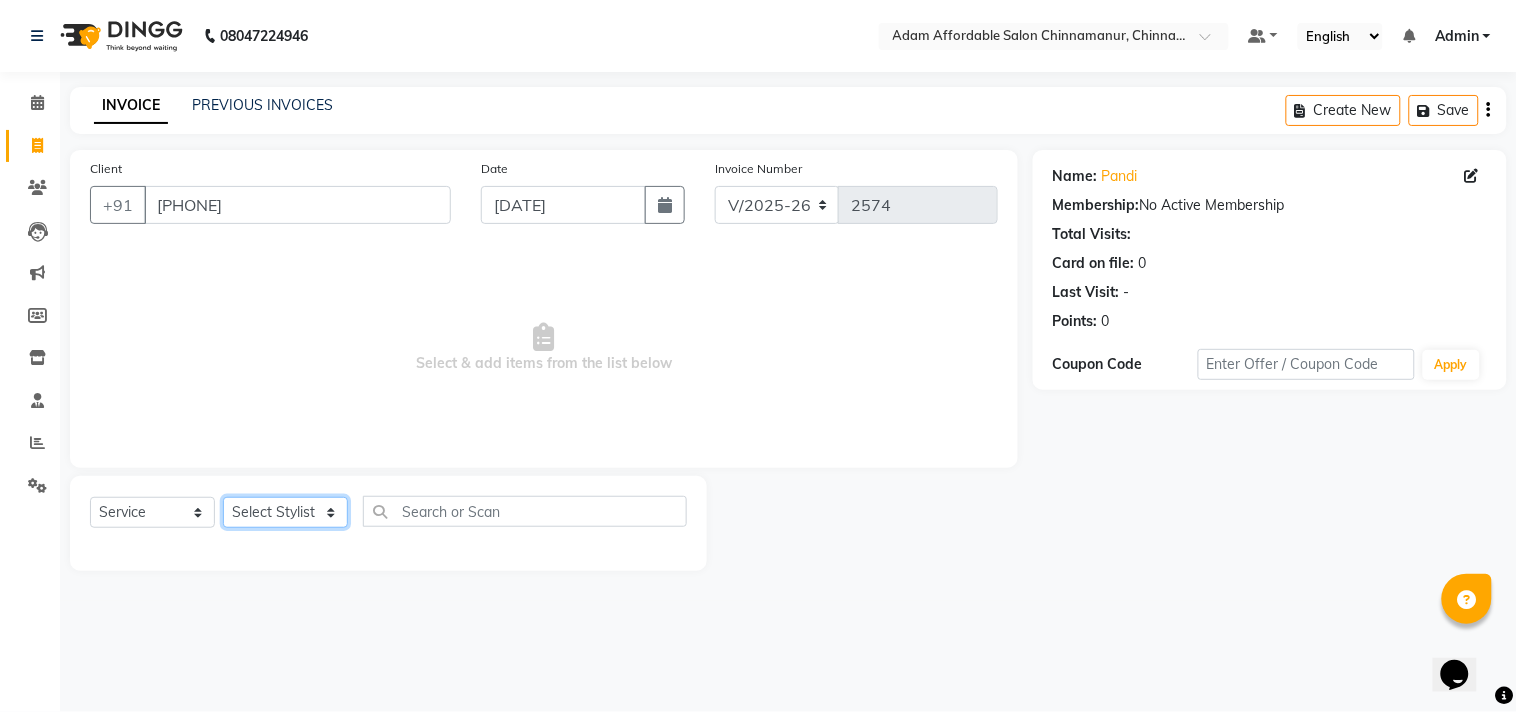 select on "85802" 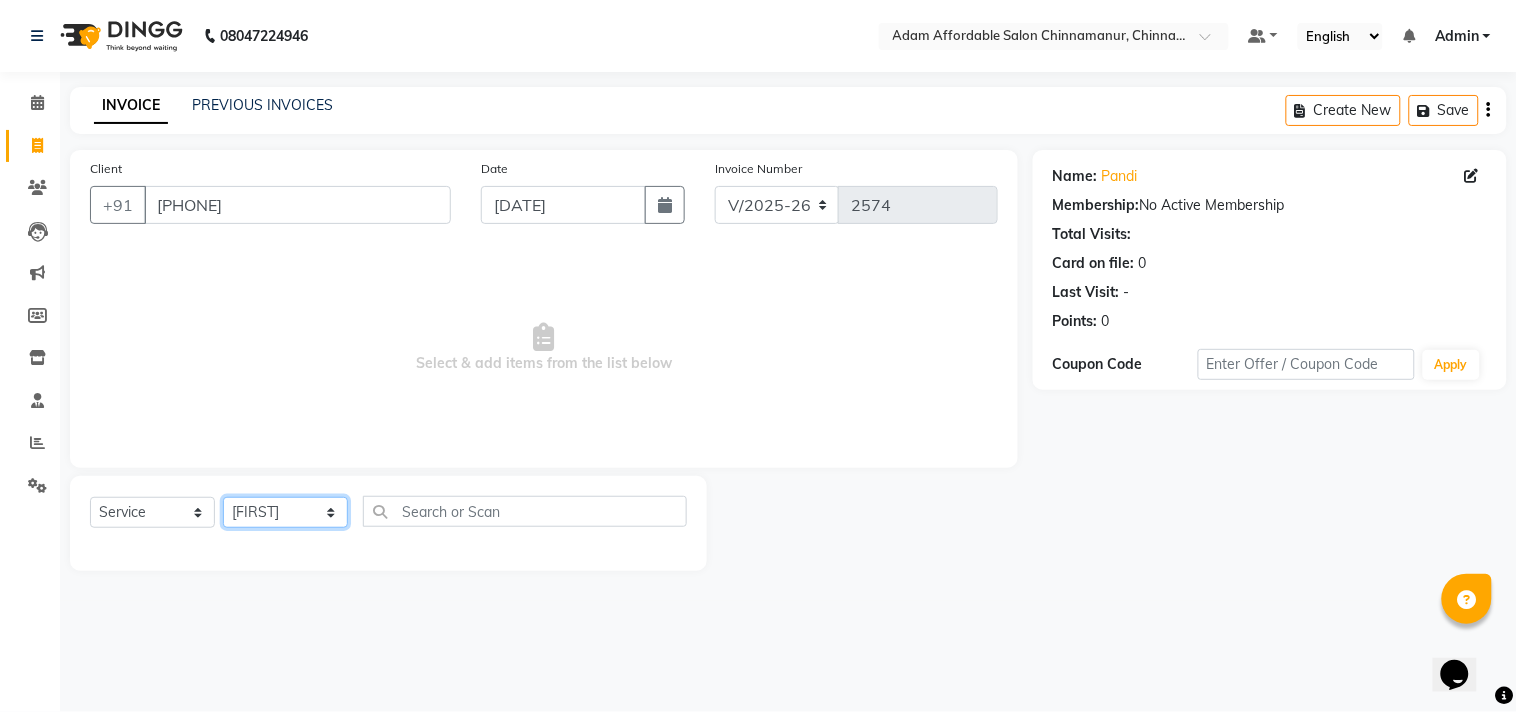 click on "Select Stylist Admin [FIRST] [FIRST] [FIRST] [FIRST] [FIRST] [FIRST] [FIRST] [FIRST]" 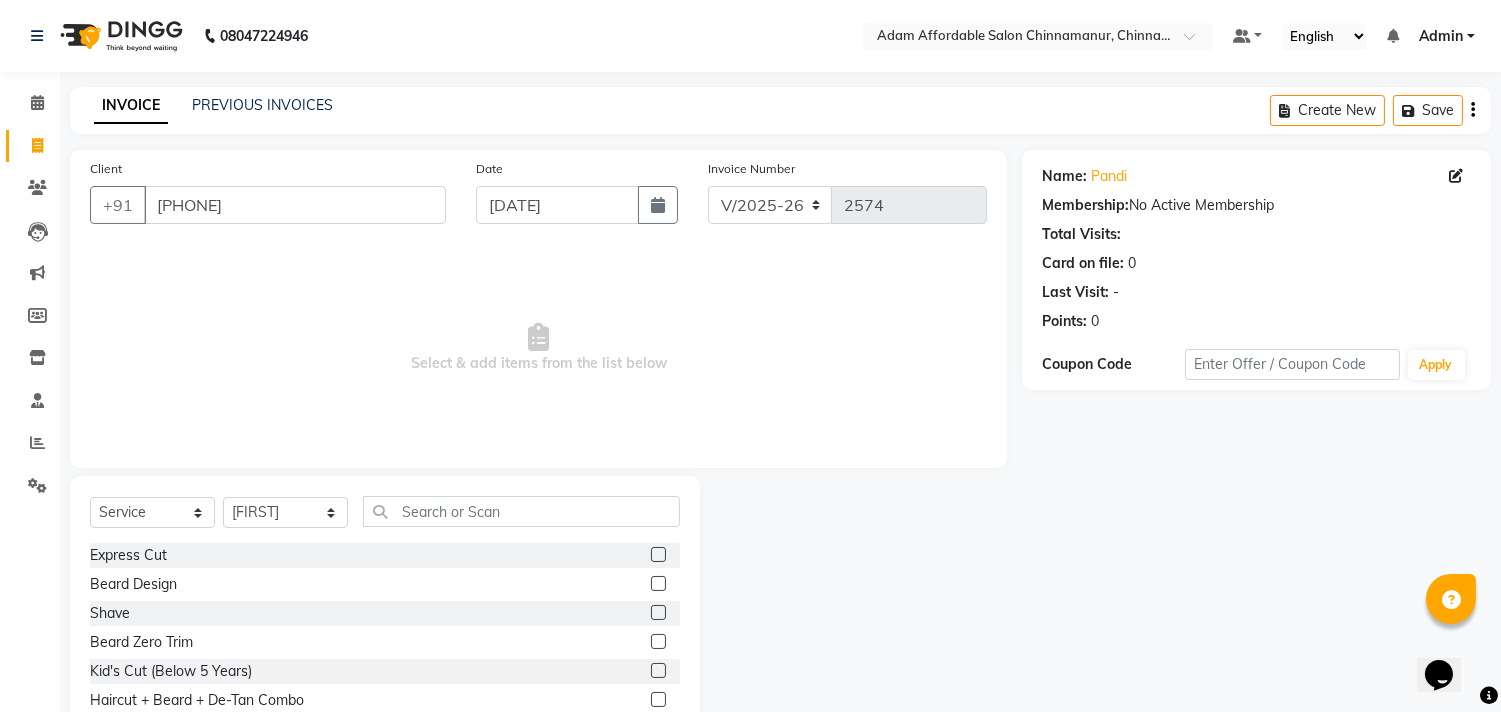 click 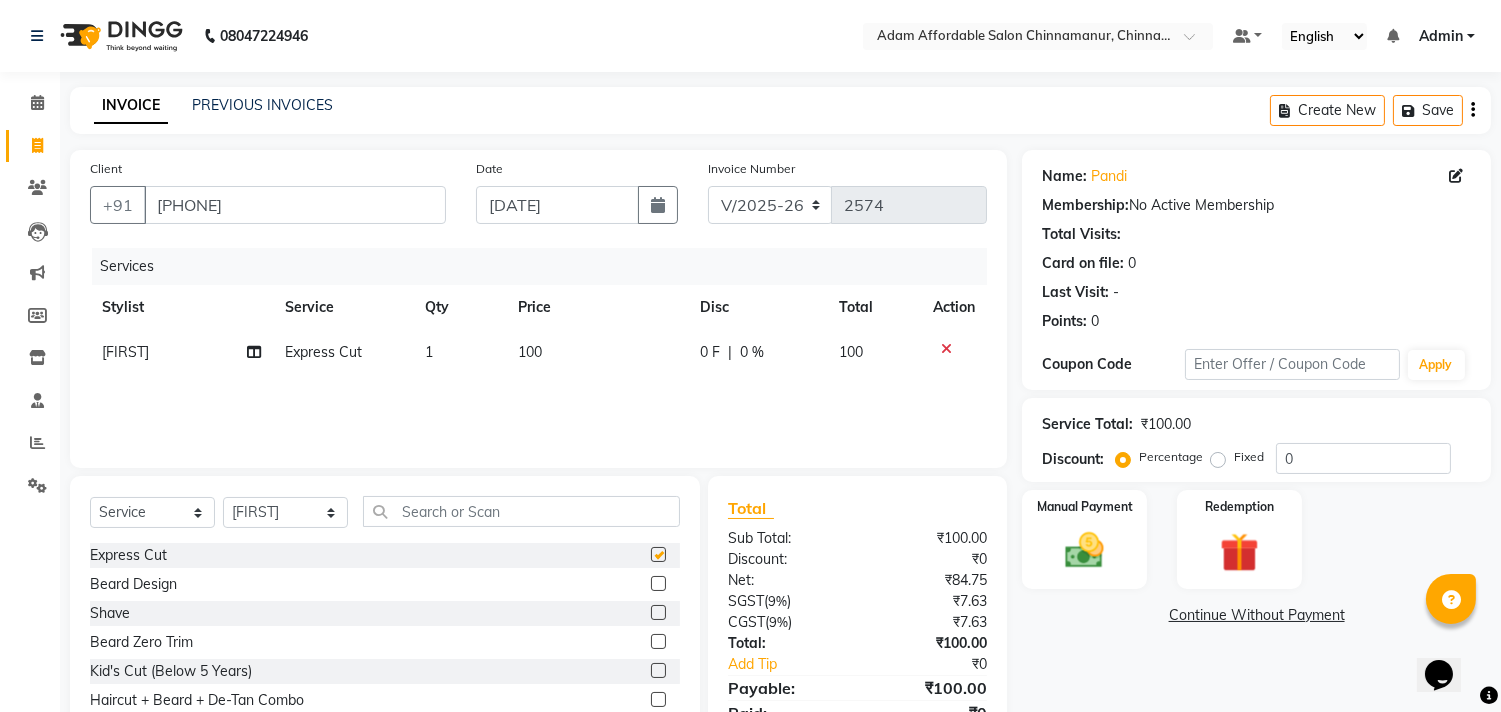 click 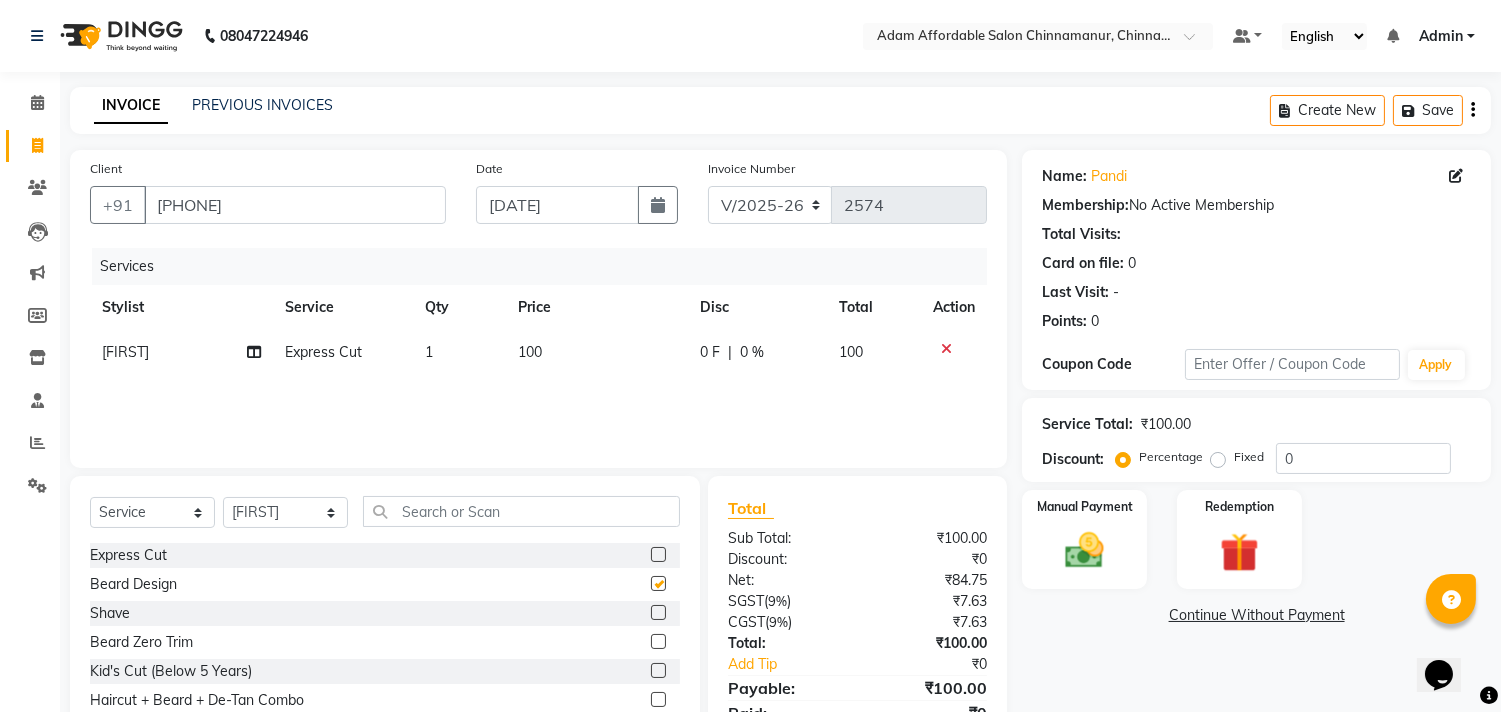 checkbox on "false" 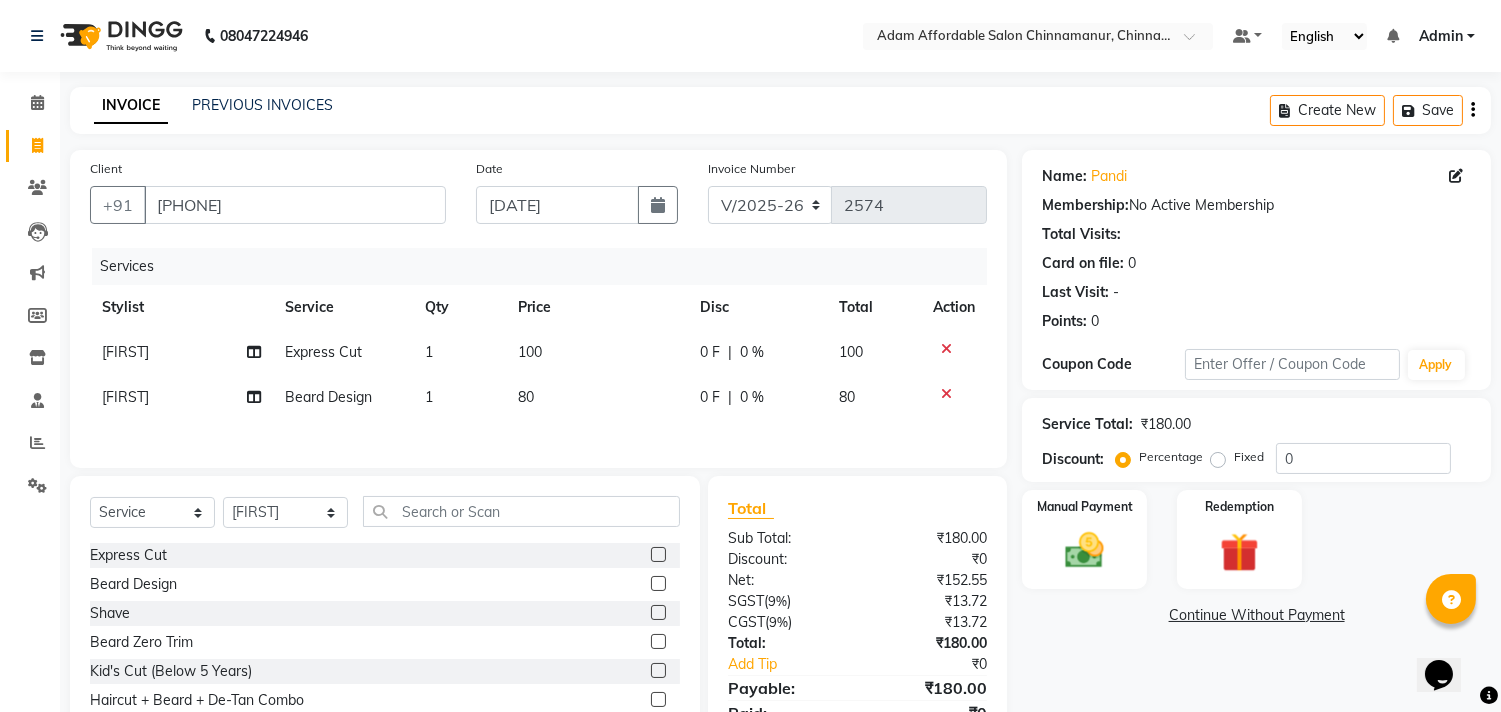 checkbox on "false" 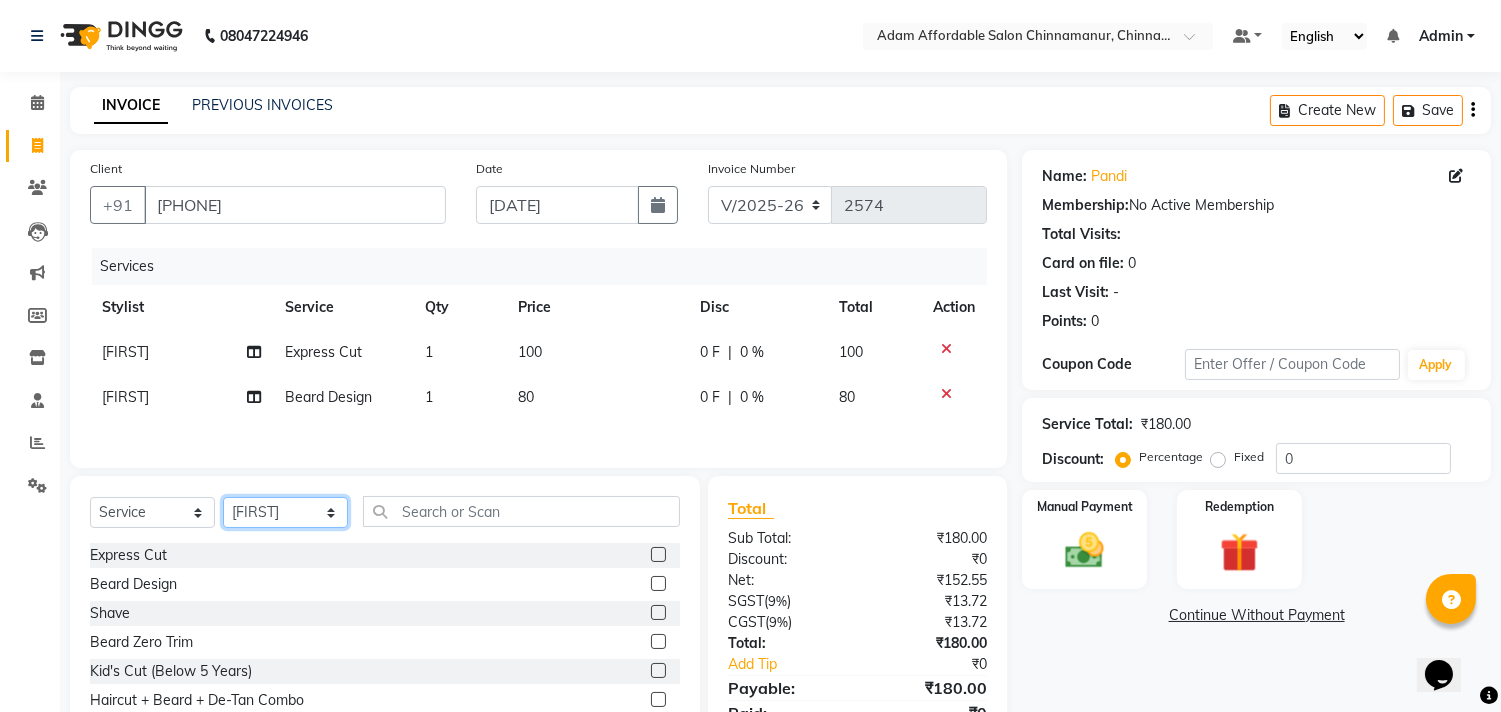 click on "Select Stylist Admin [FIRST] [FIRST] [FIRST] [FIRST] [FIRST] [FIRST] [FIRST] [FIRST]" 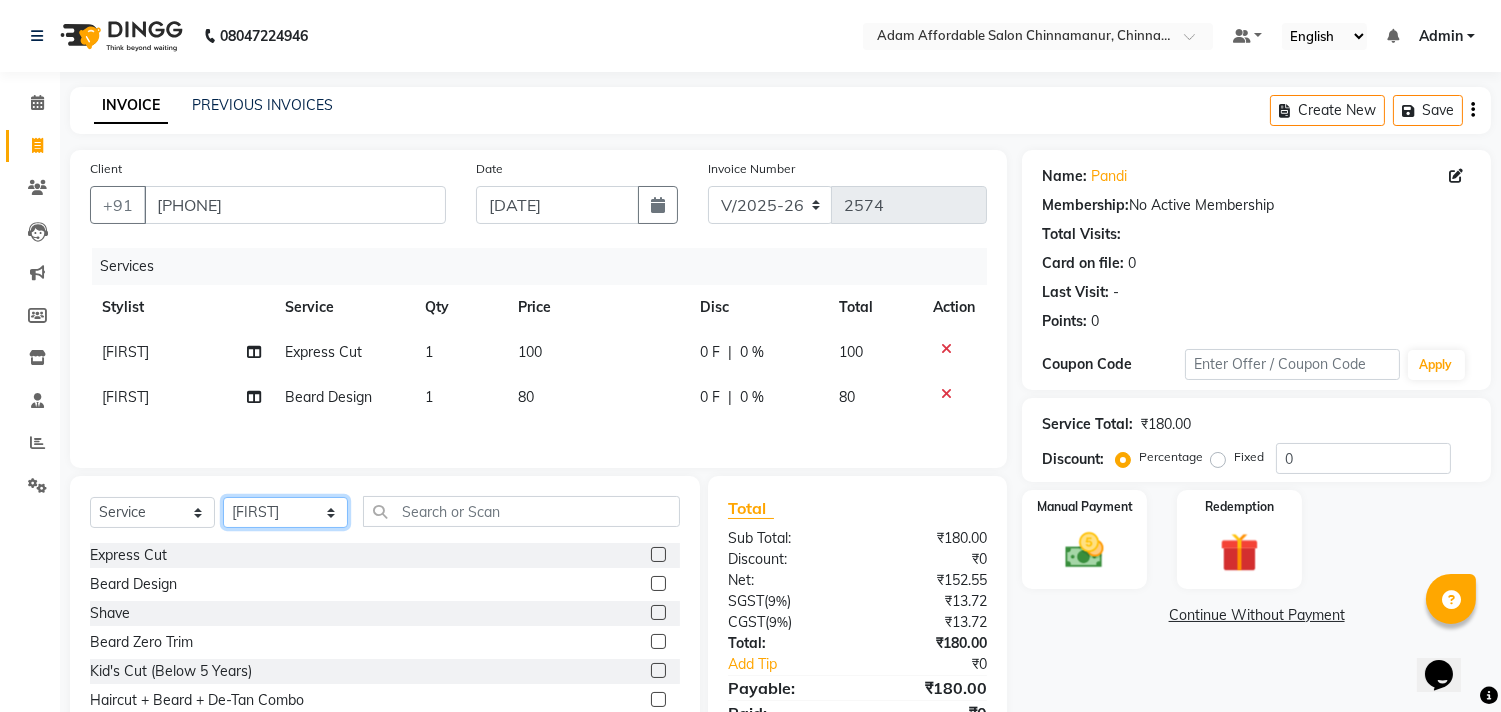 select on "85801" 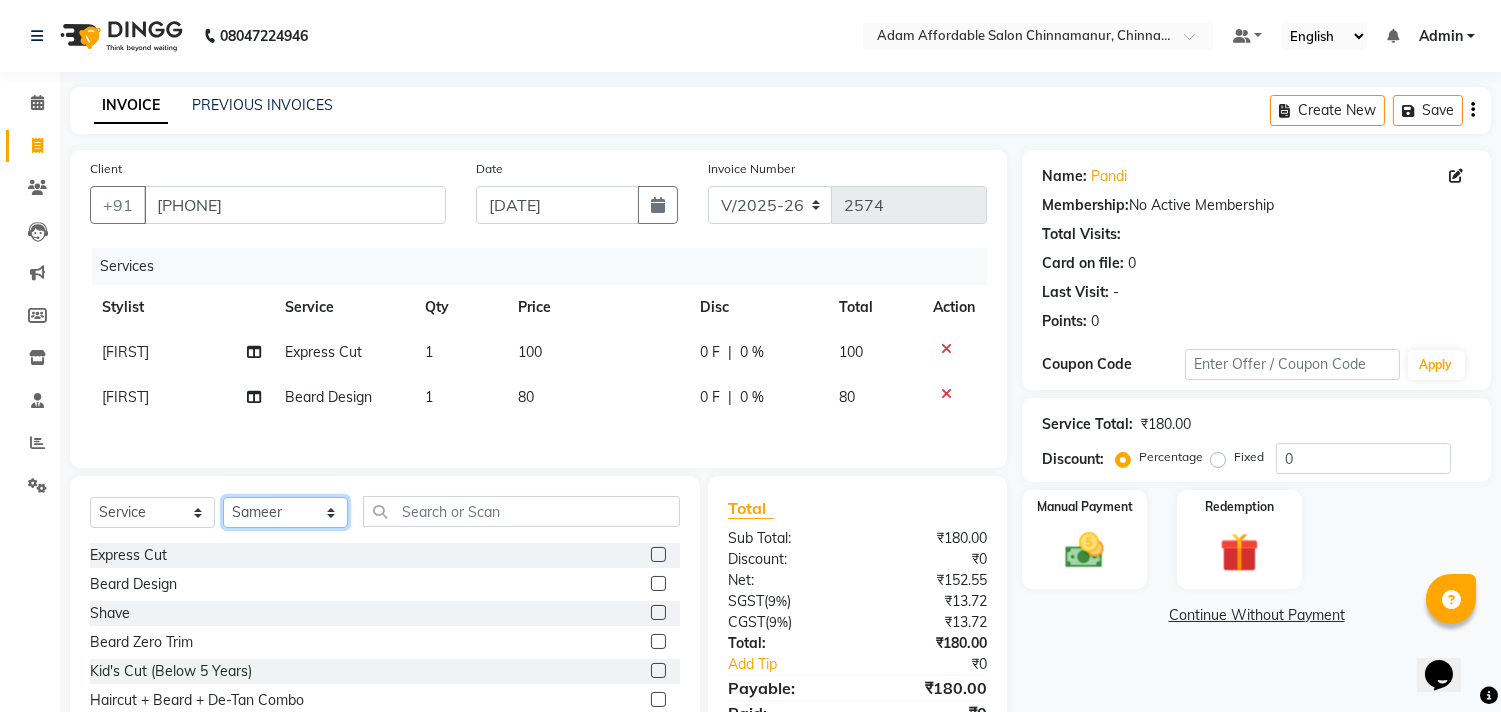 click on "Select Stylist Admin [FIRST] [FIRST] [FIRST] [FIRST] [FIRST] [FIRST] [FIRST] [FIRST]" 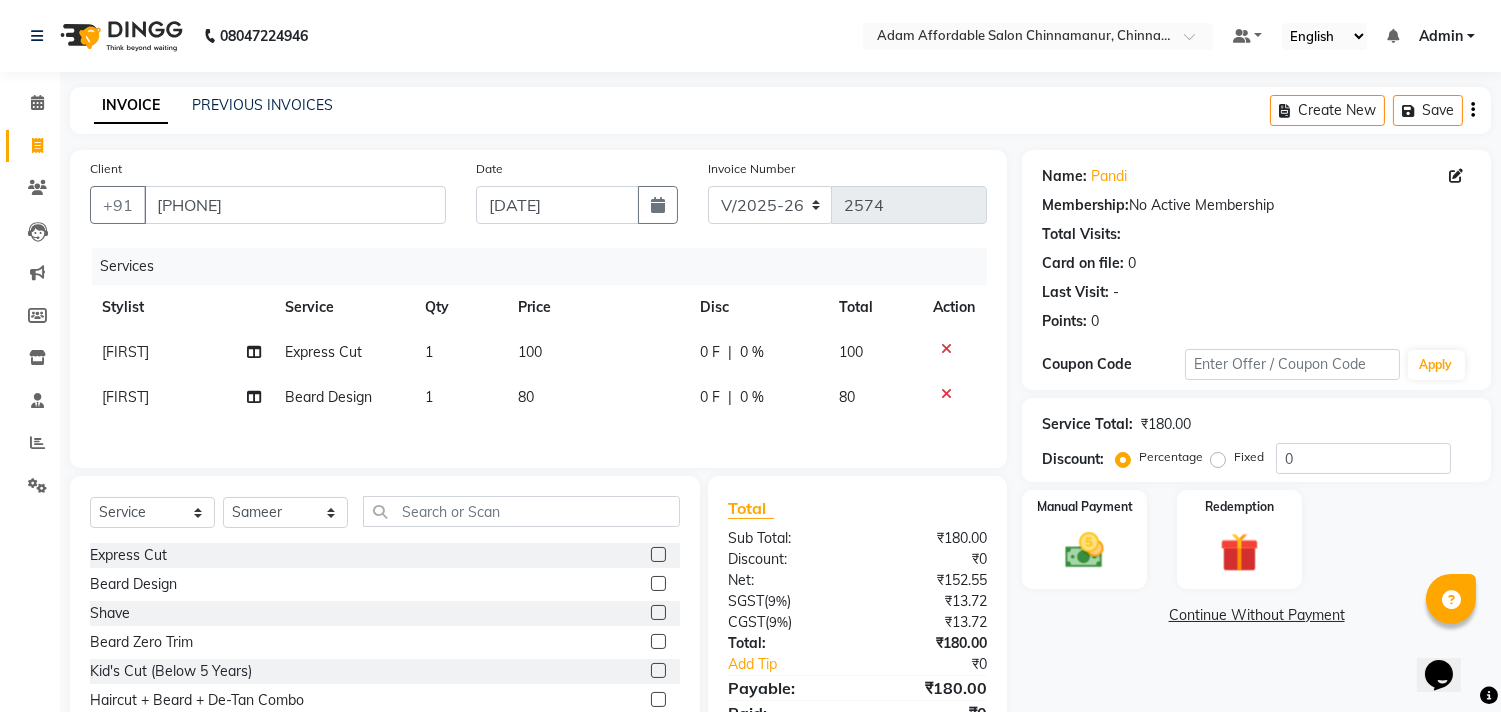 click 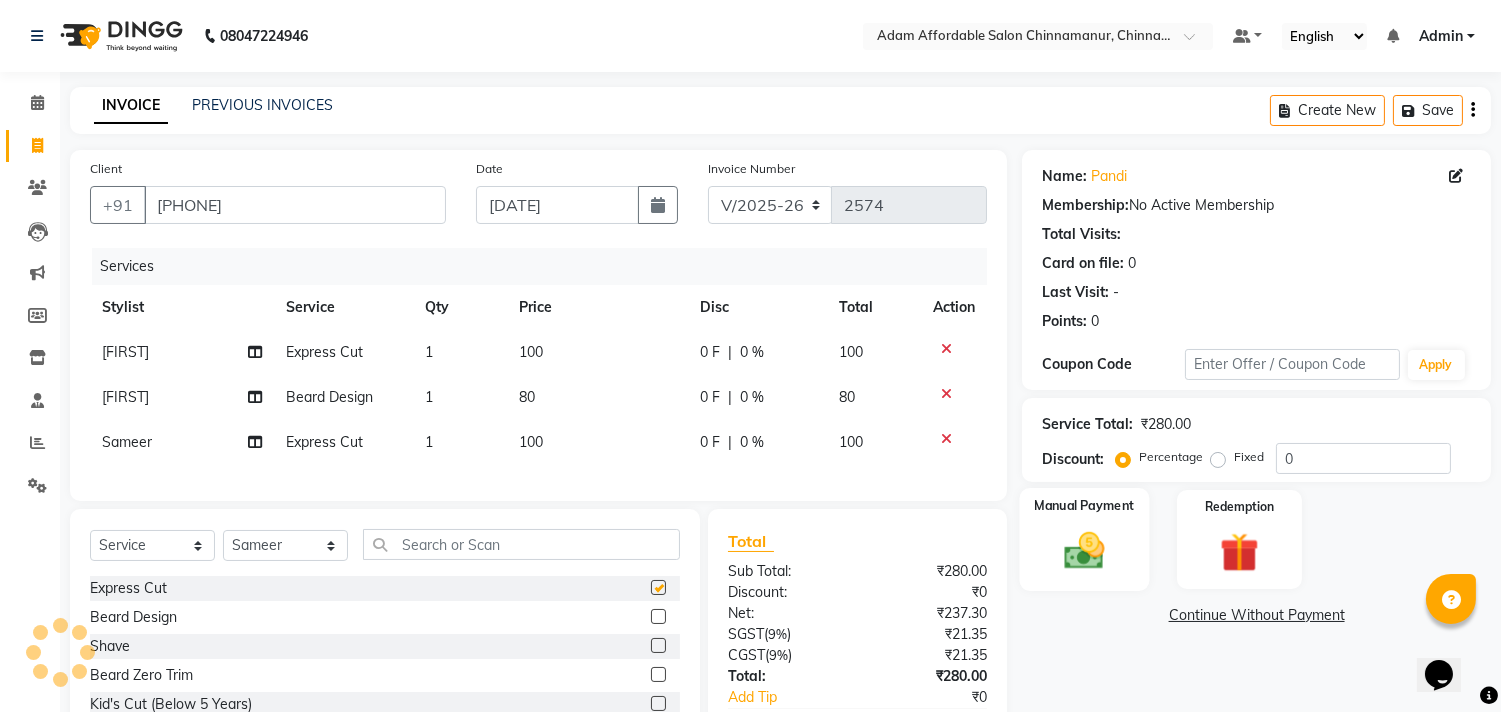 checkbox on "false" 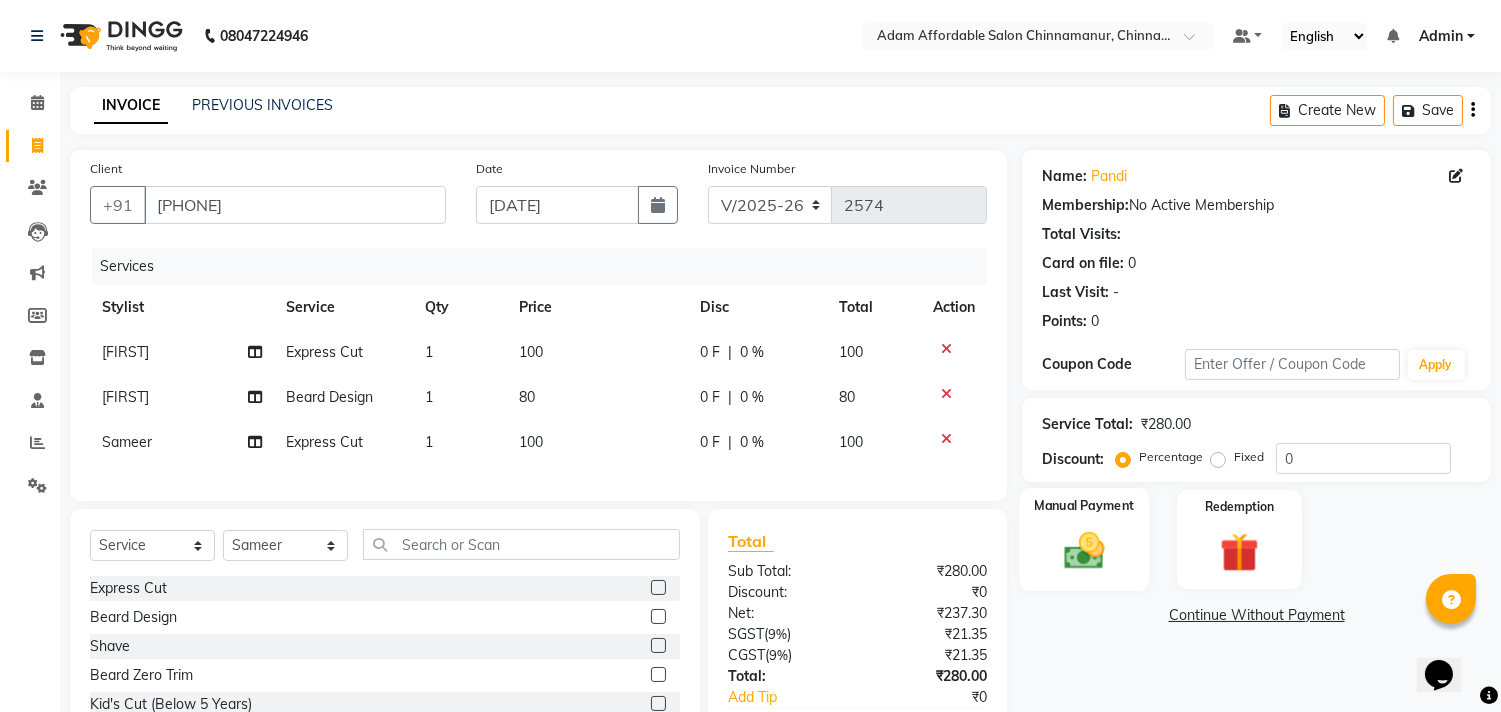click 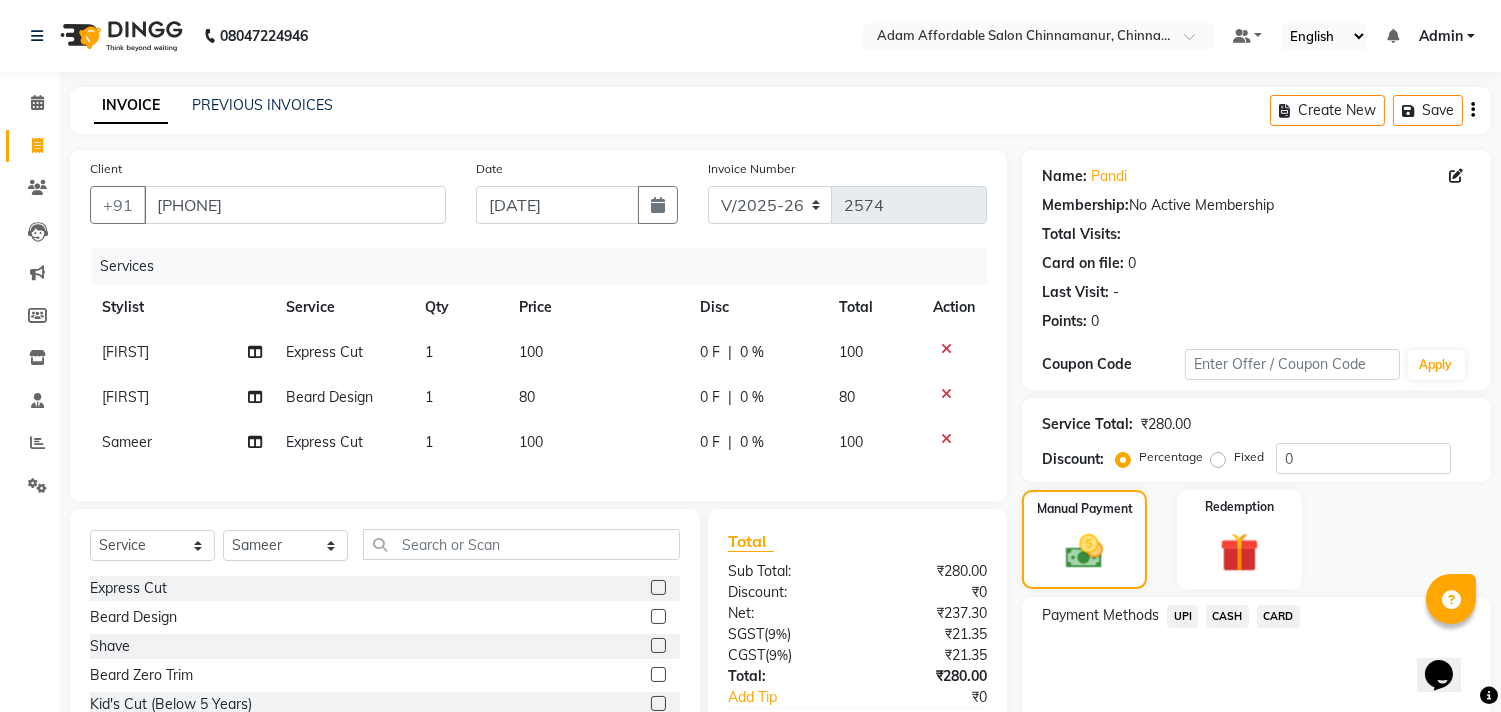 click on "CASH" 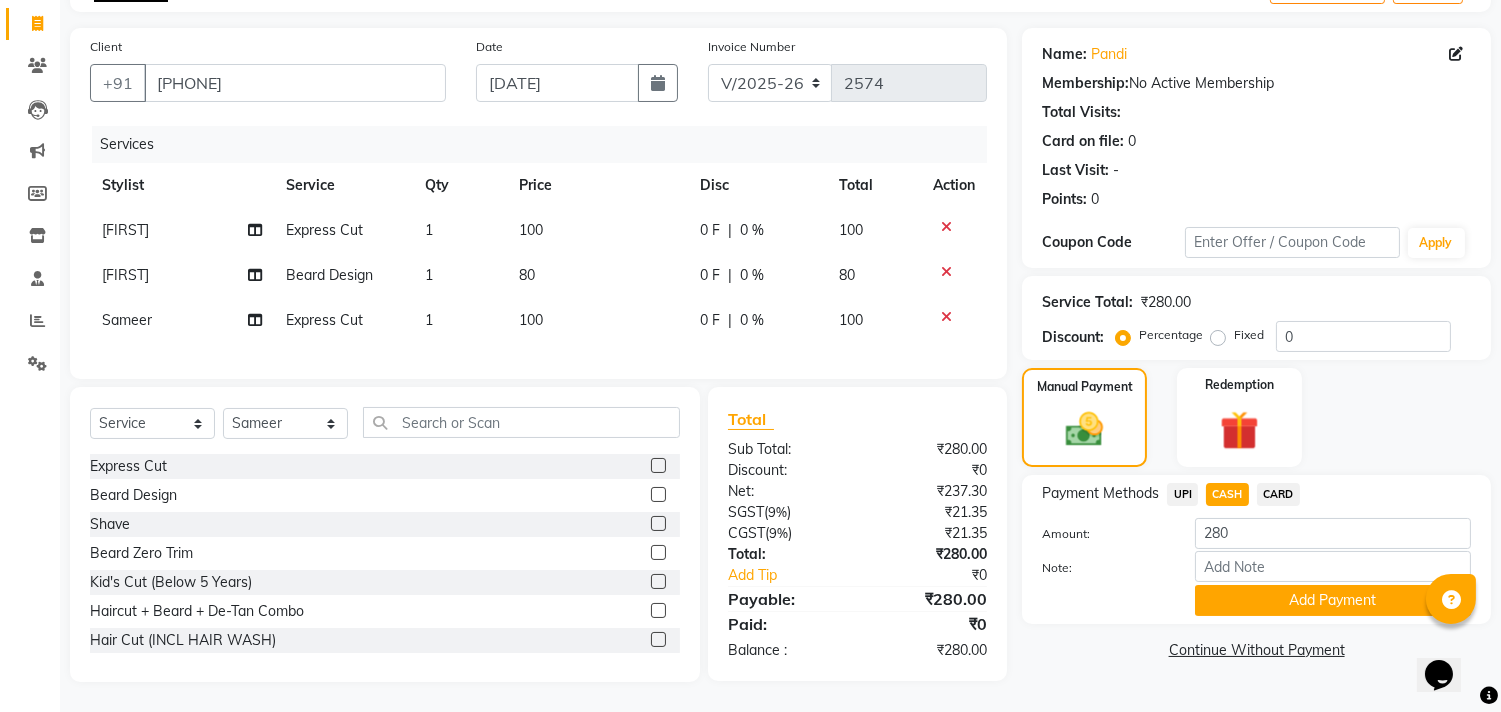 scroll, scrollTop: 138, scrollLeft: 0, axis: vertical 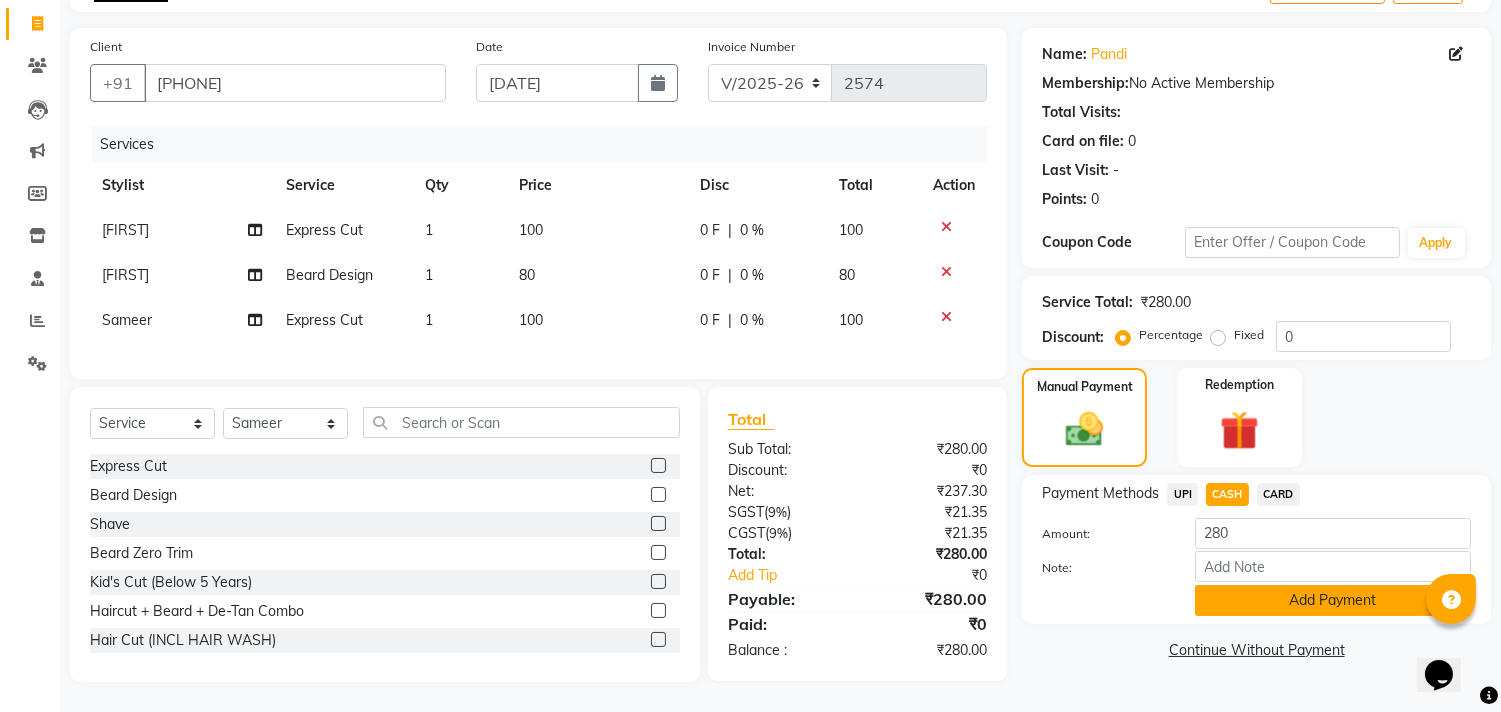 click on "Add Payment" 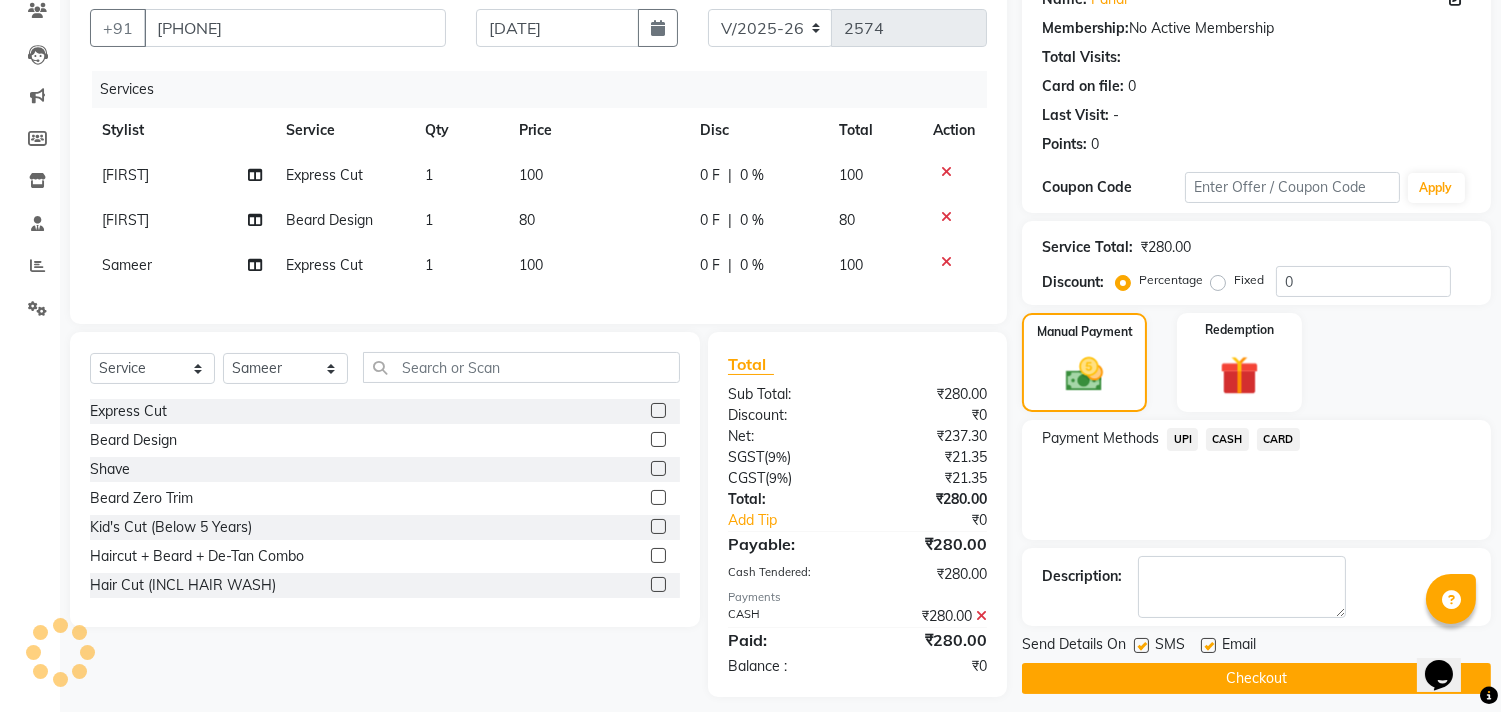 scroll, scrollTop: 208, scrollLeft: 0, axis: vertical 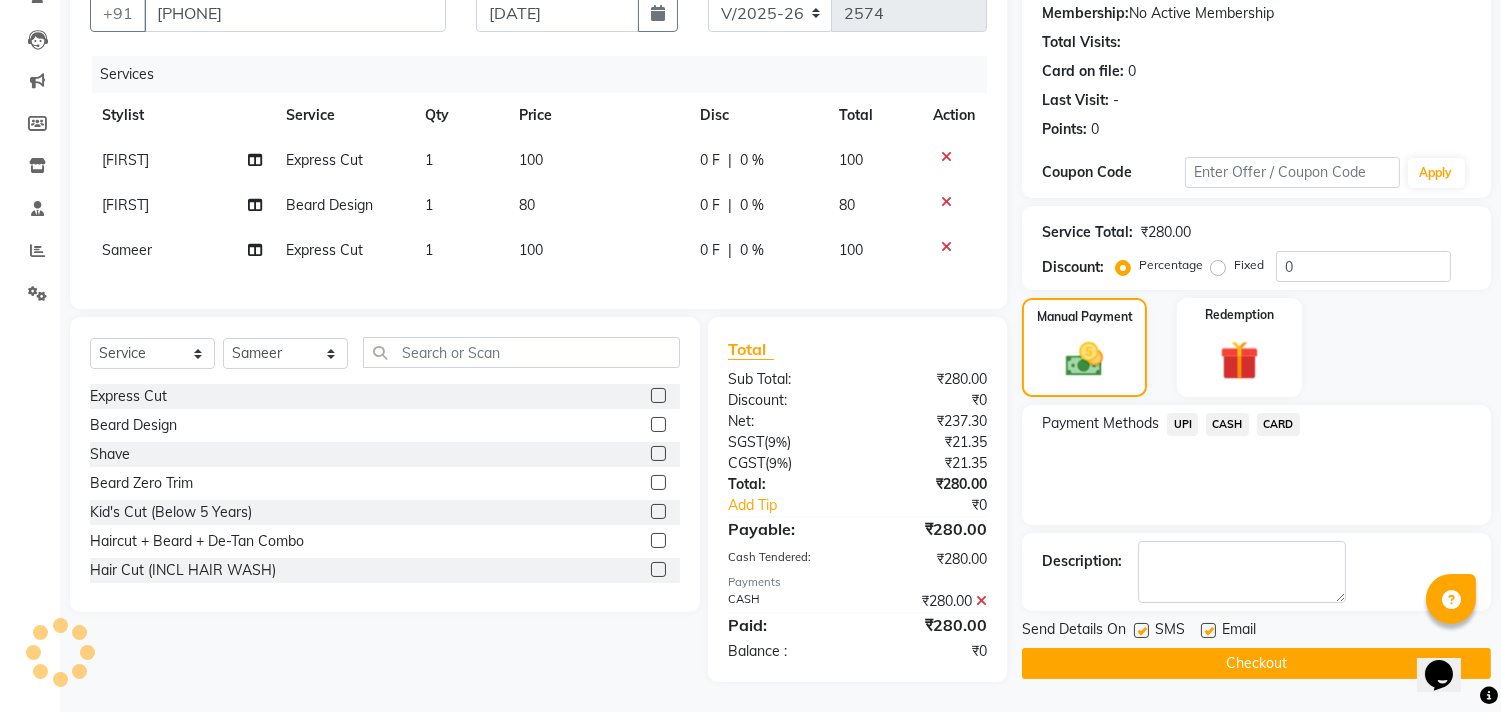 click on "Checkout" 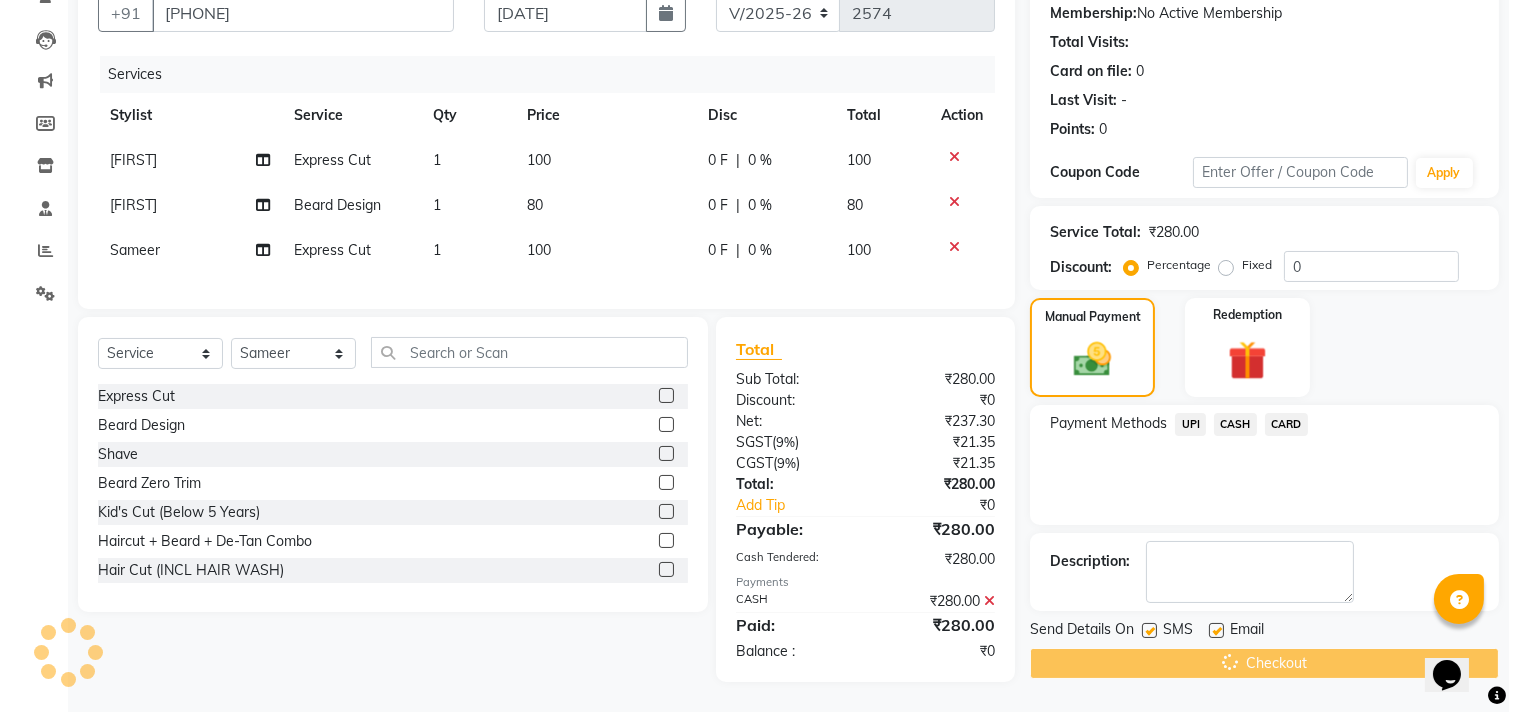 scroll, scrollTop: 0, scrollLeft: 0, axis: both 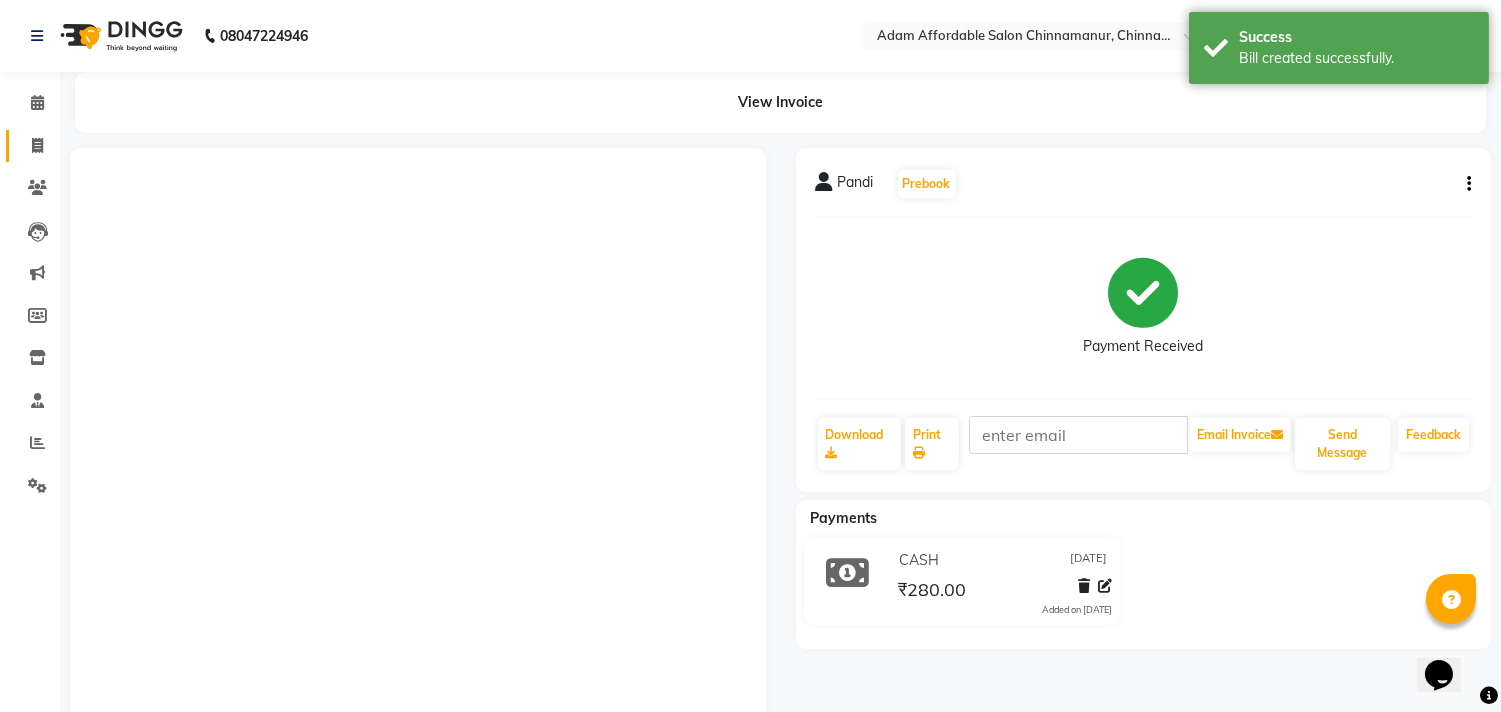 click on "Invoice" 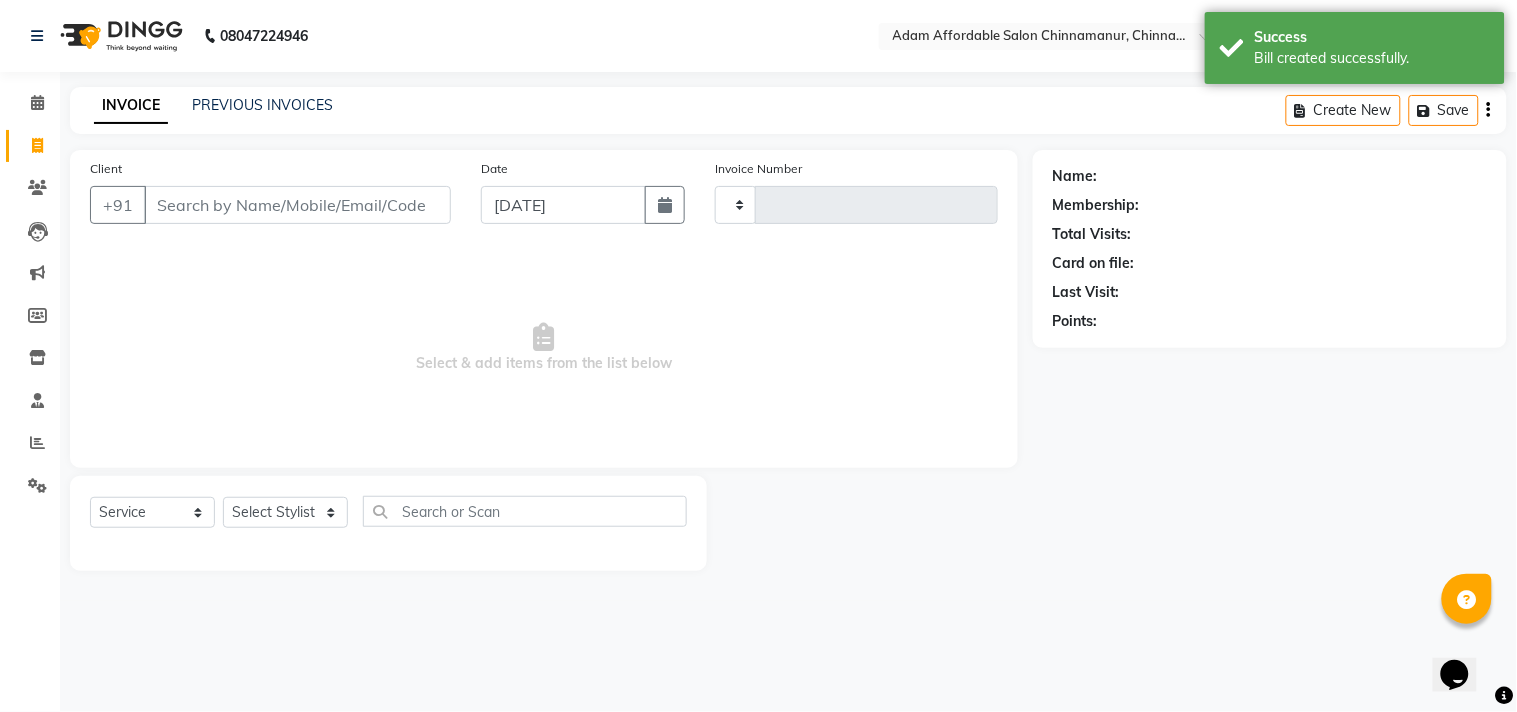 type on "2575" 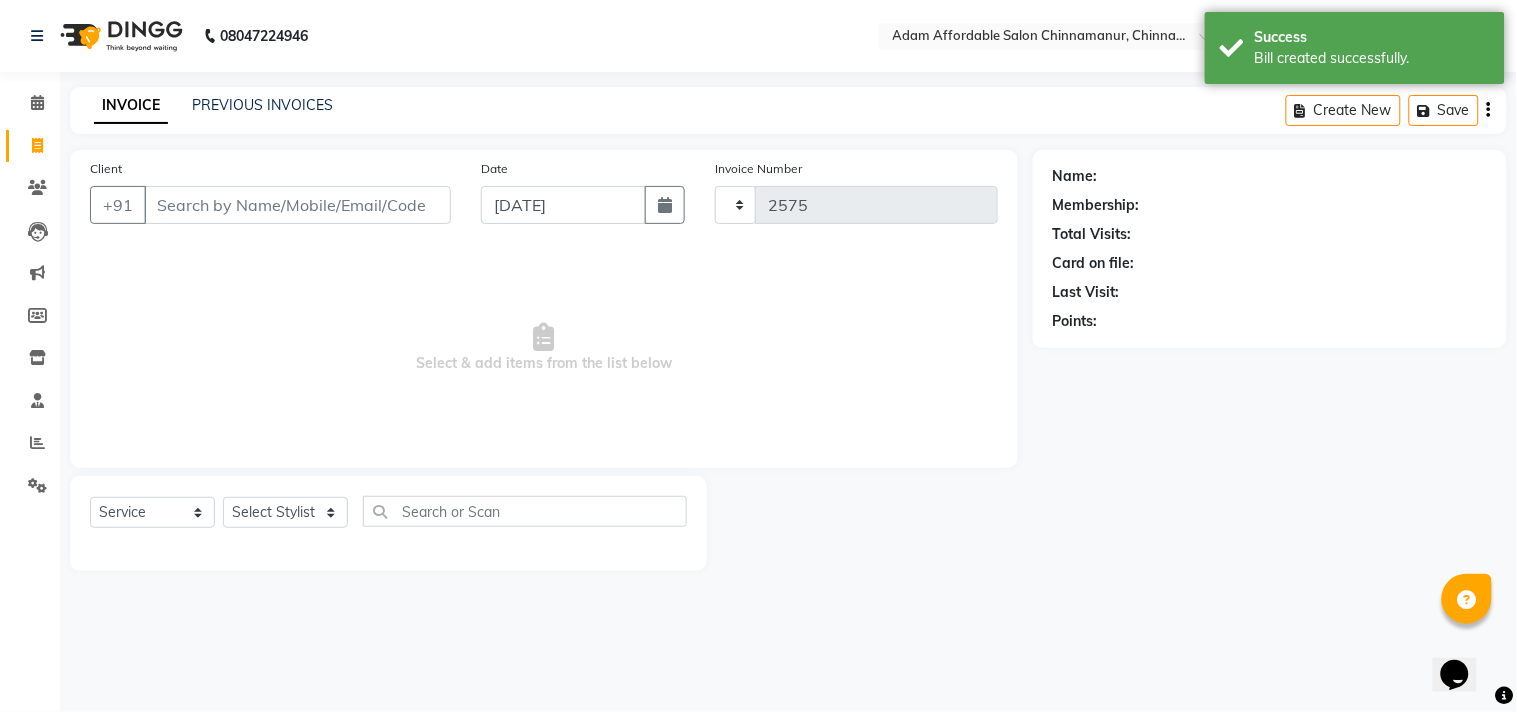 select on "8329" 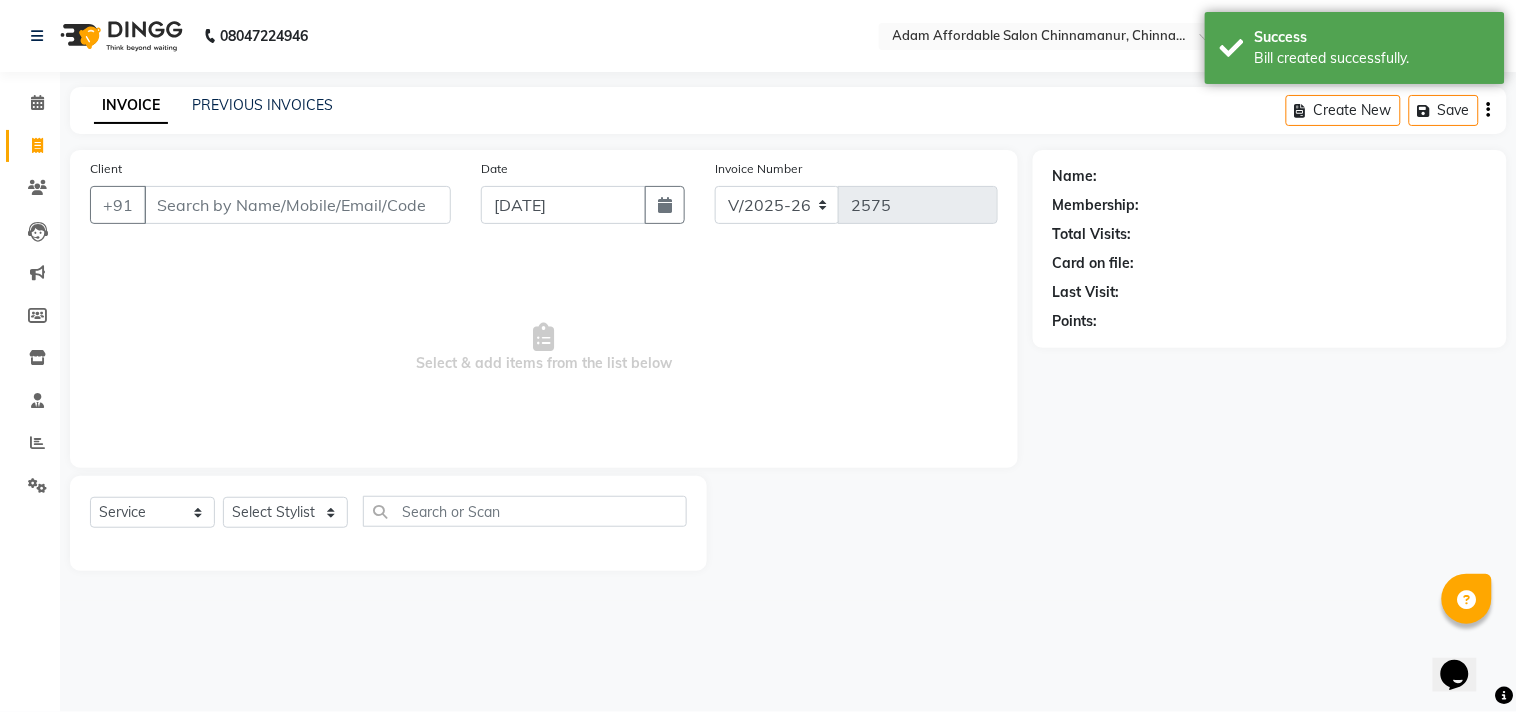 click on "Client" at bounding box center (297, 205) 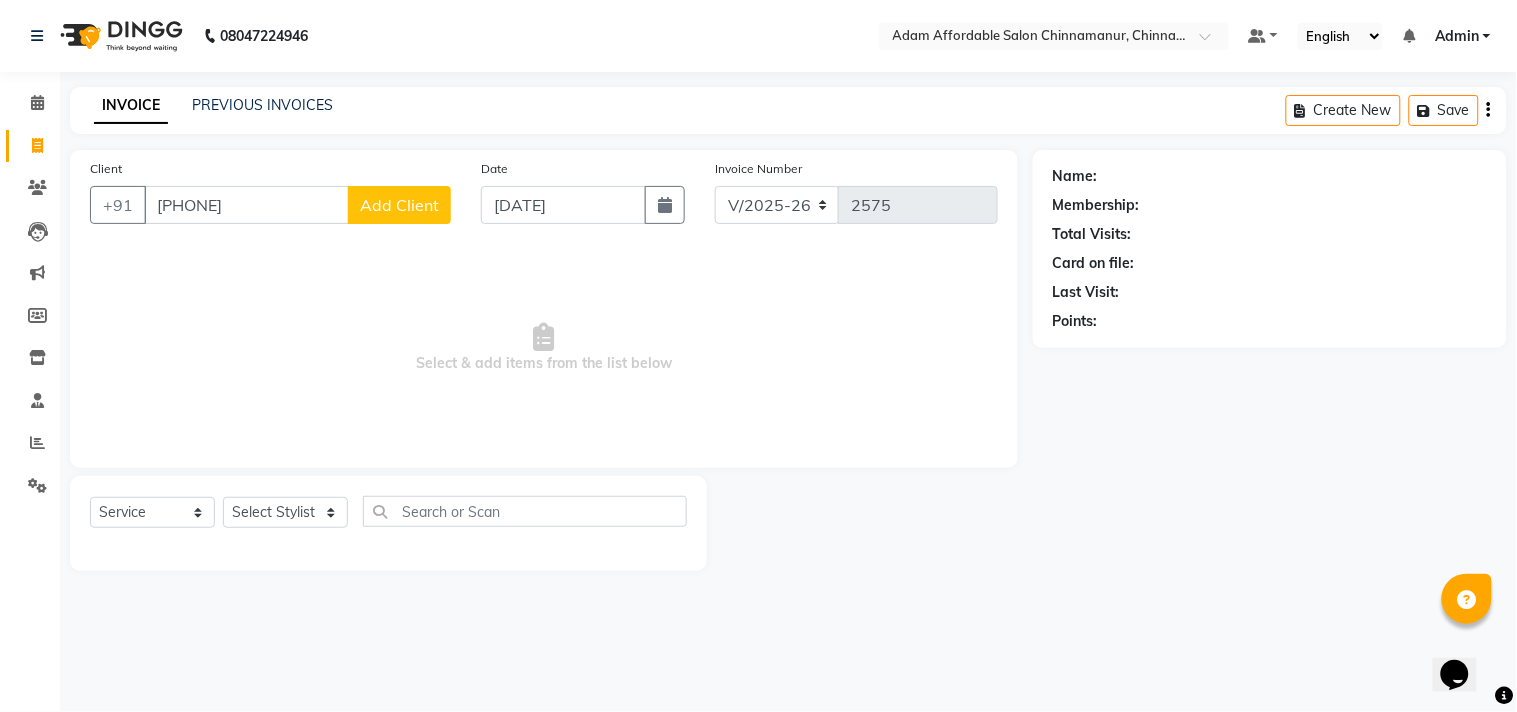 type on "[PHONE]" 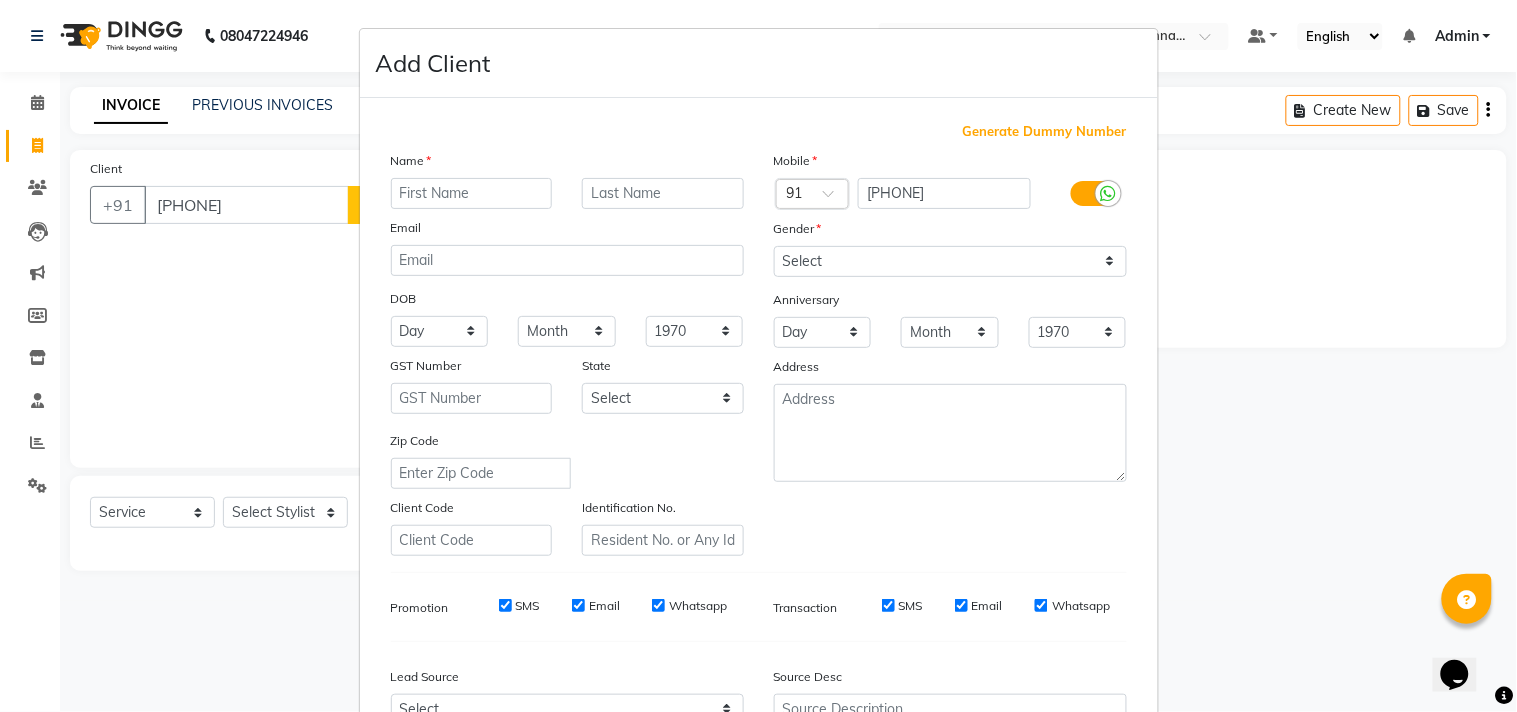 click at bounding box center (472, 193) 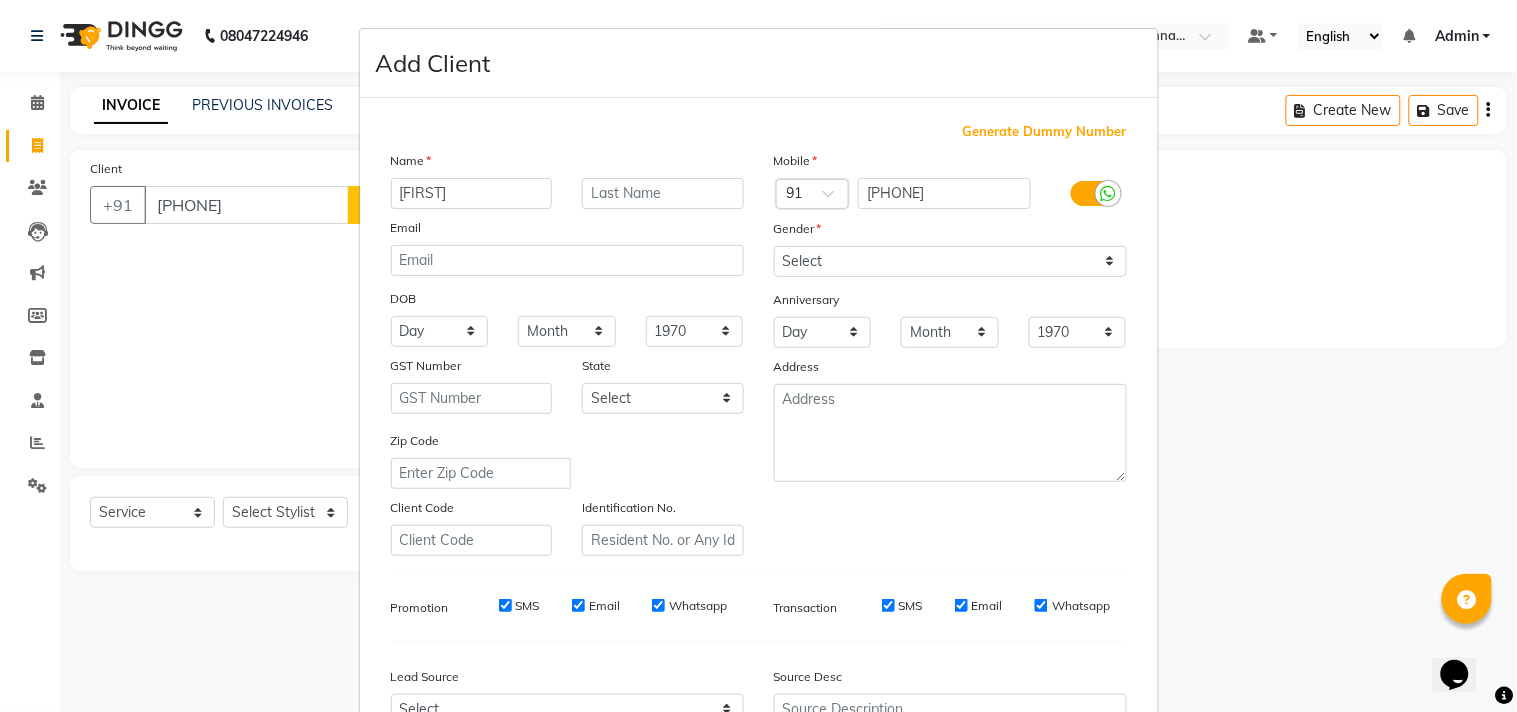 type on "[FIRST]" 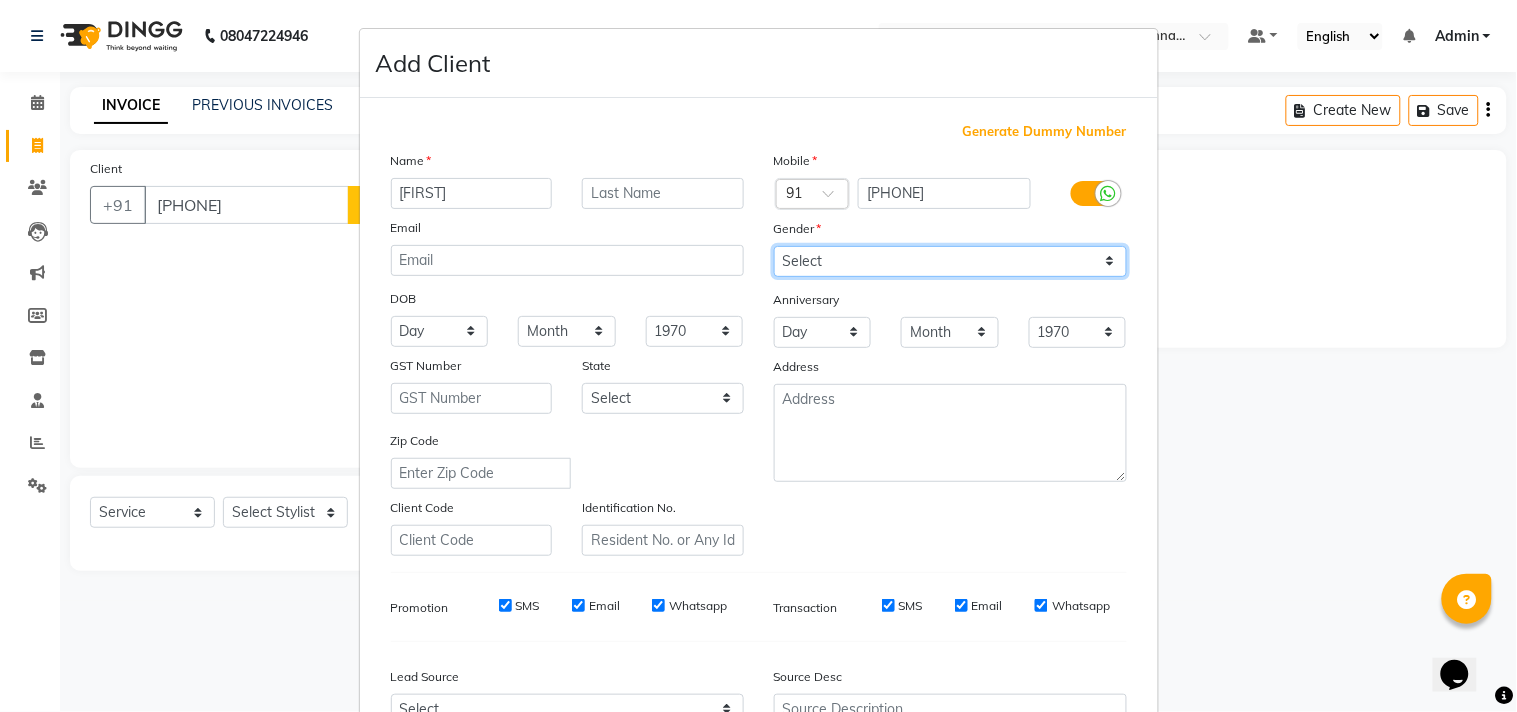 click on "Select Male Female Other Prefer Not To Say" at bounding box center [950, 261] 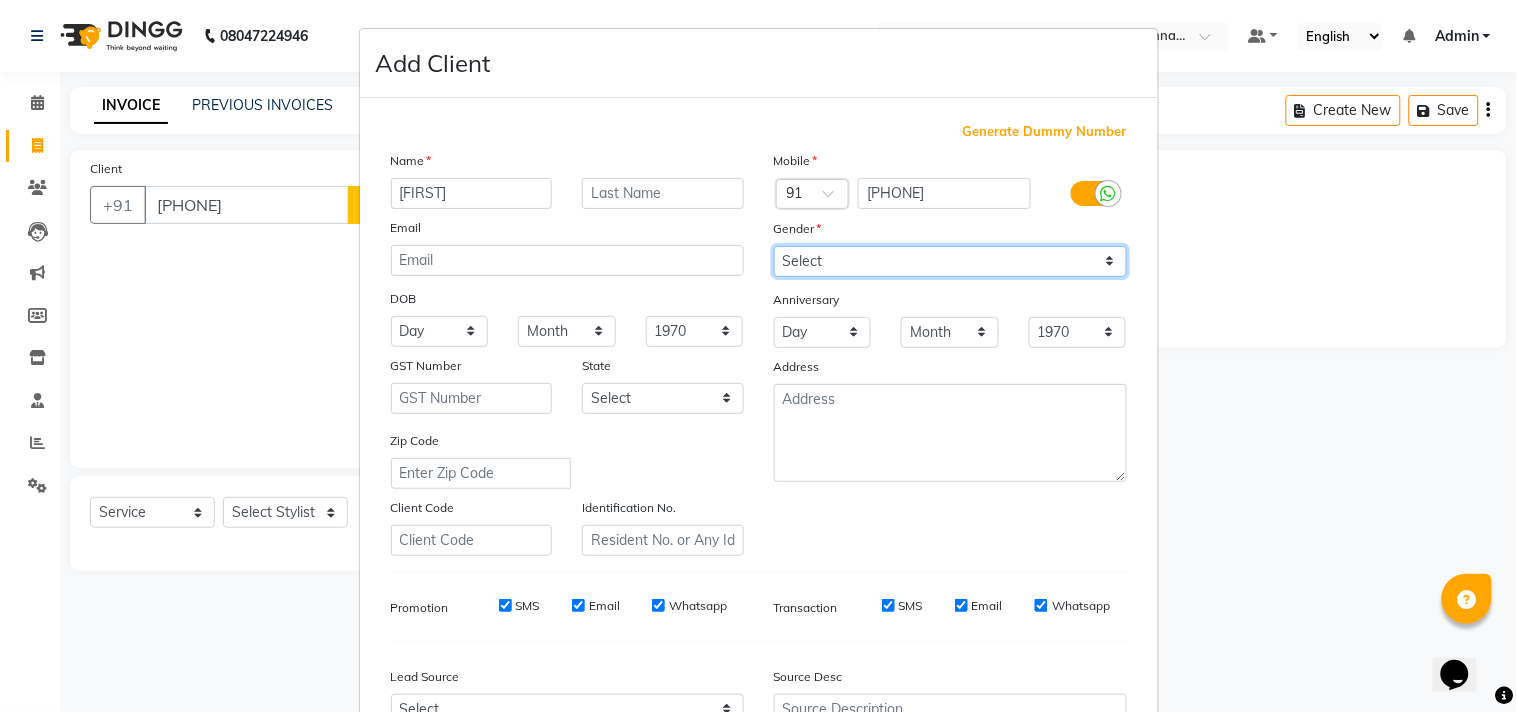 select on "male" 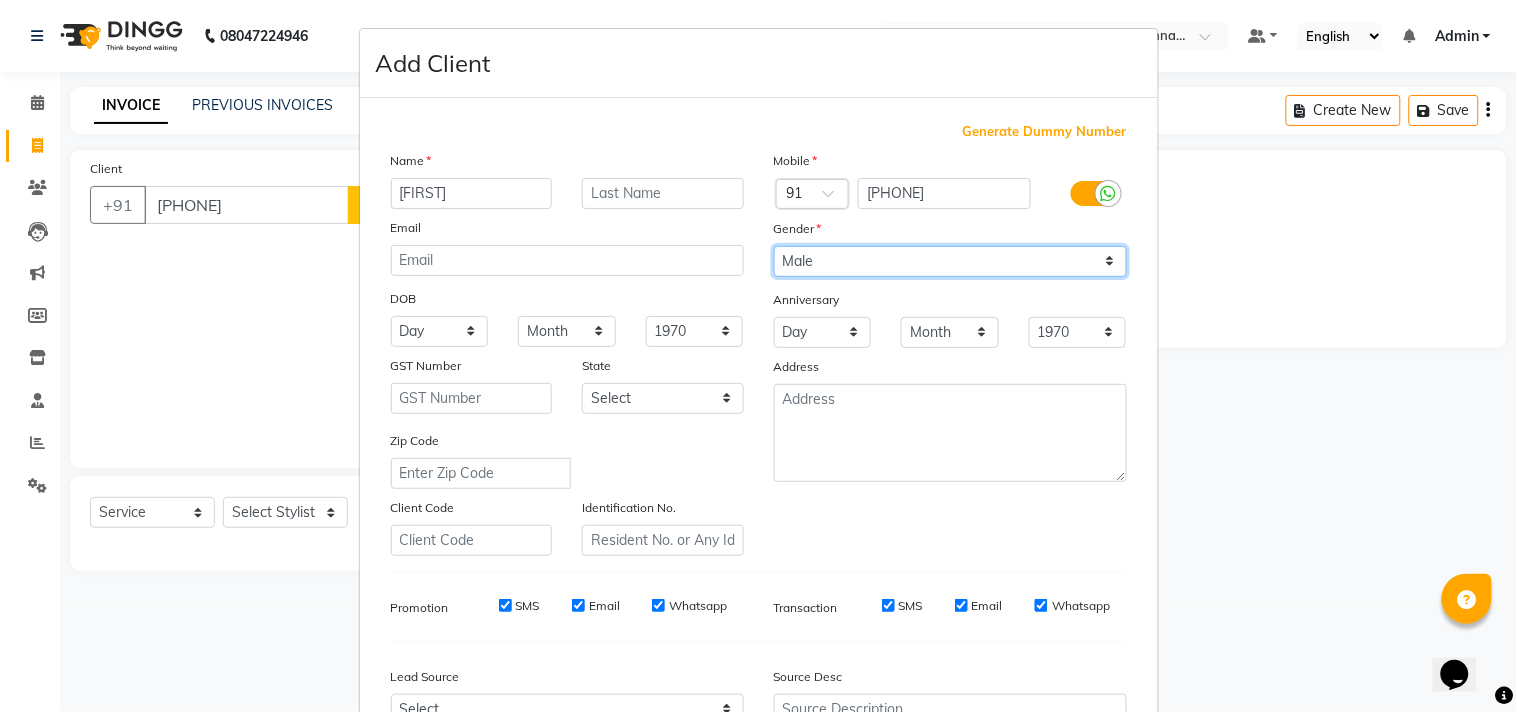 click on "Select Male Female Other Prefer Not To Say" at bounding box center [950, 261] 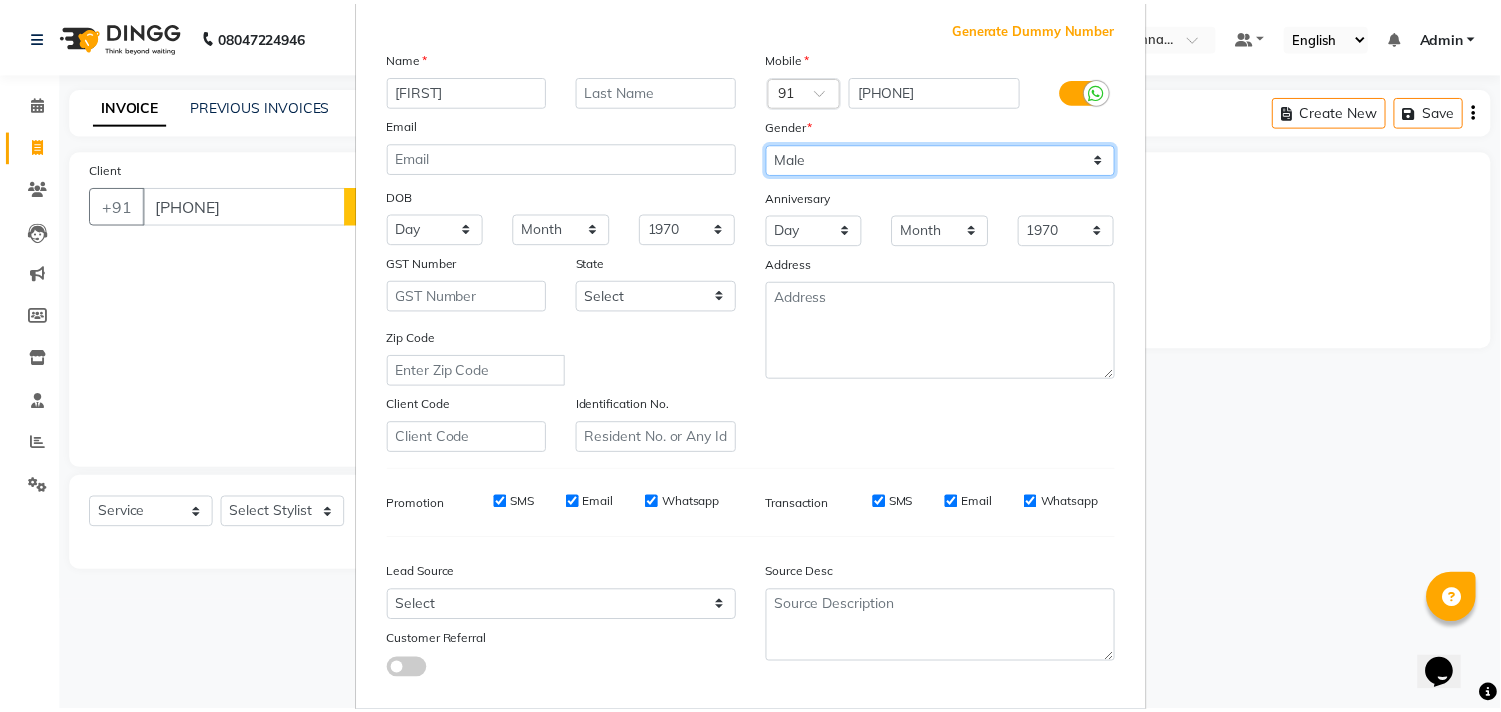 scroll, scrollTop: 212, scrollLeft: 0, axis: vertical 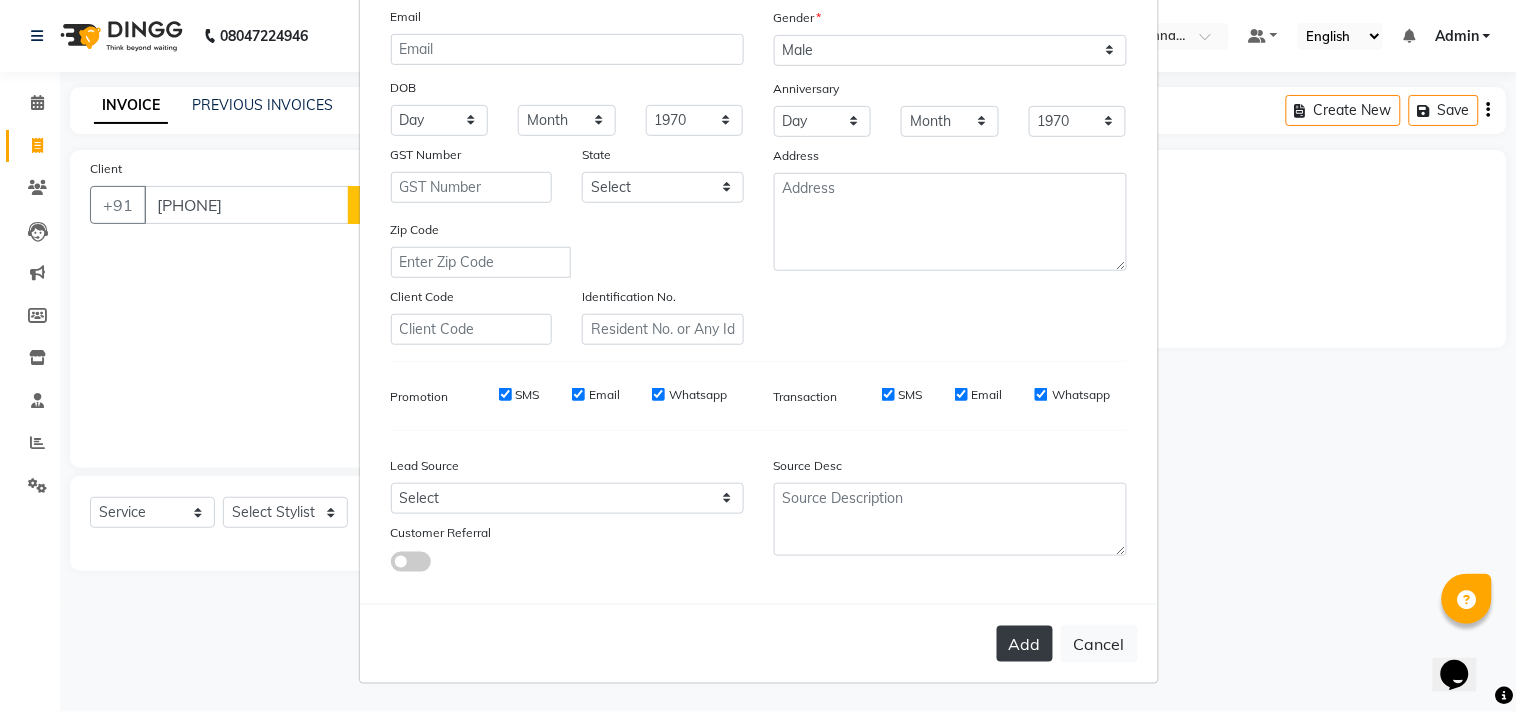 click on "Add" at bounding box center [1025, 644] 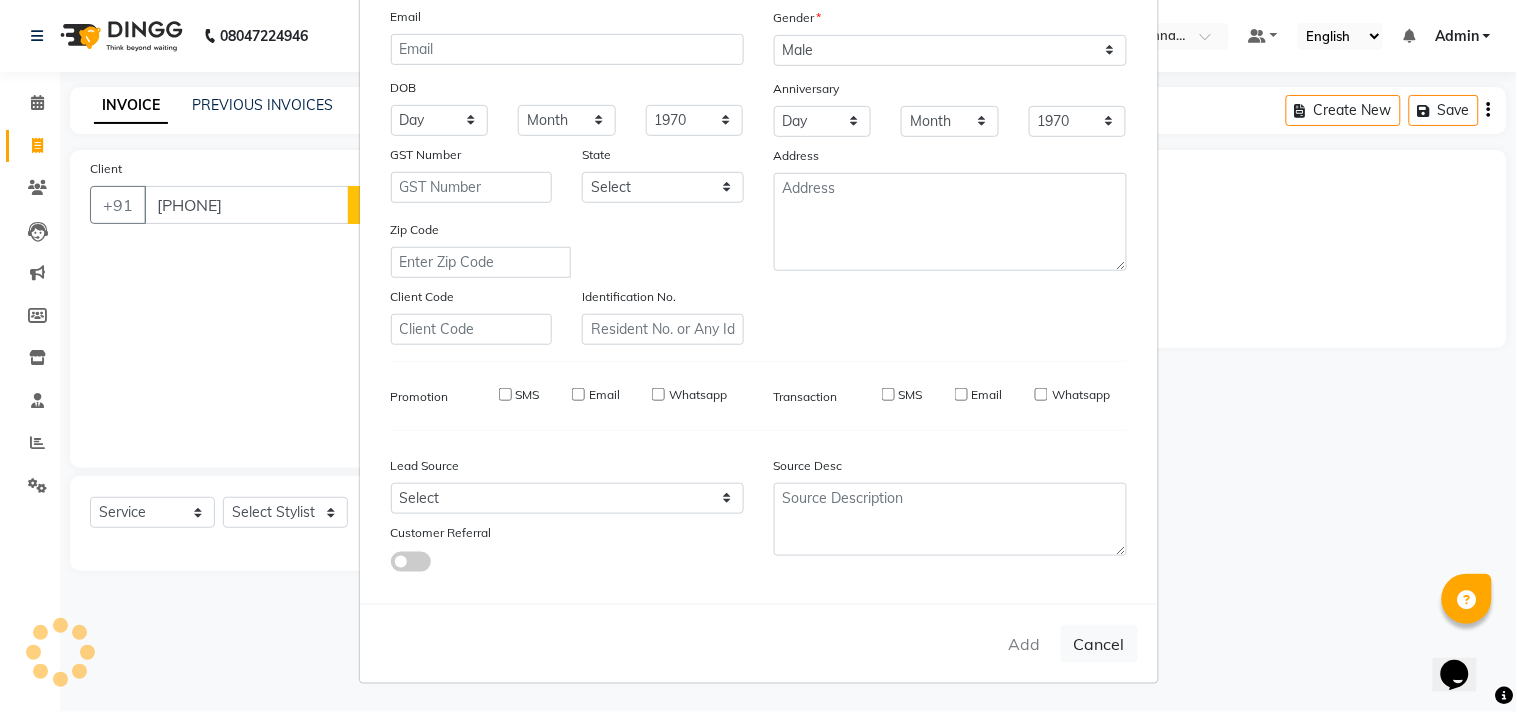 type 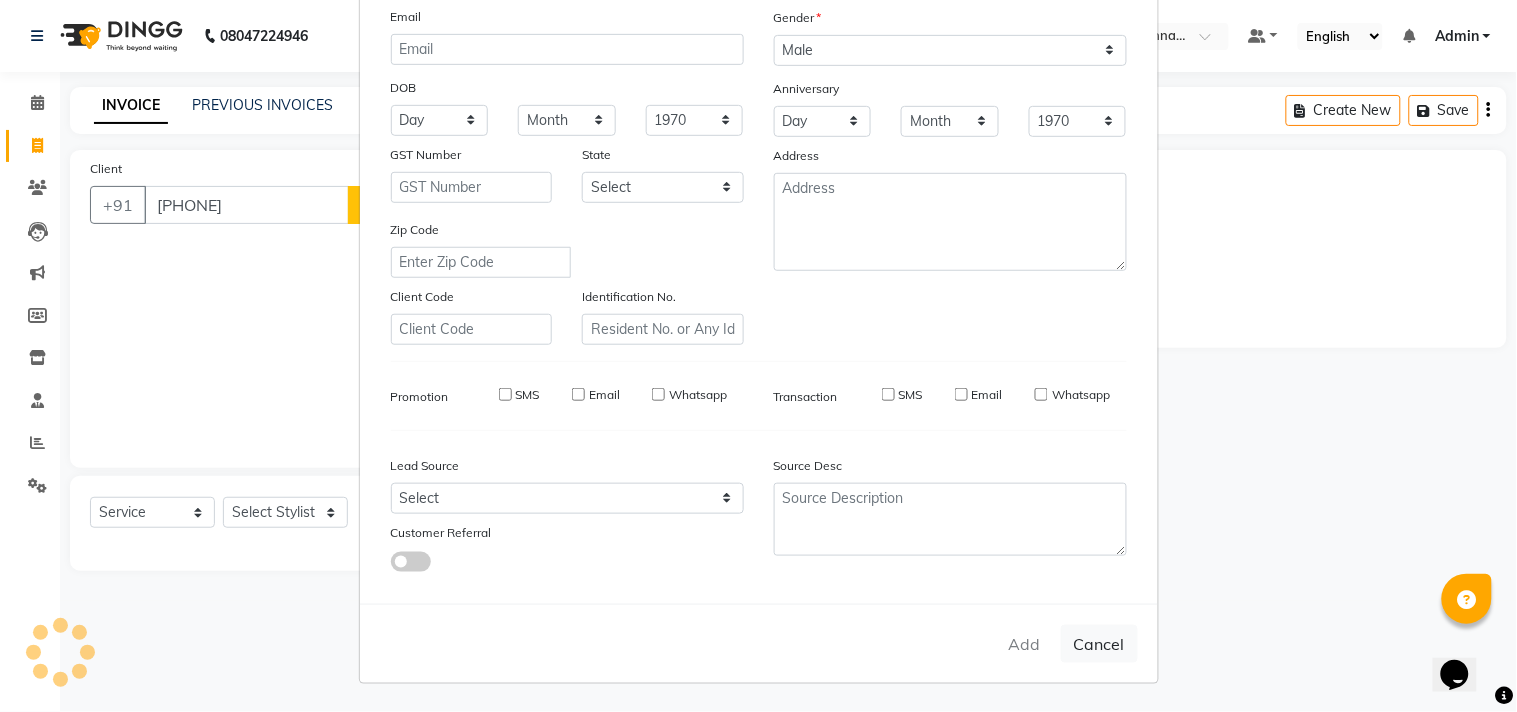select 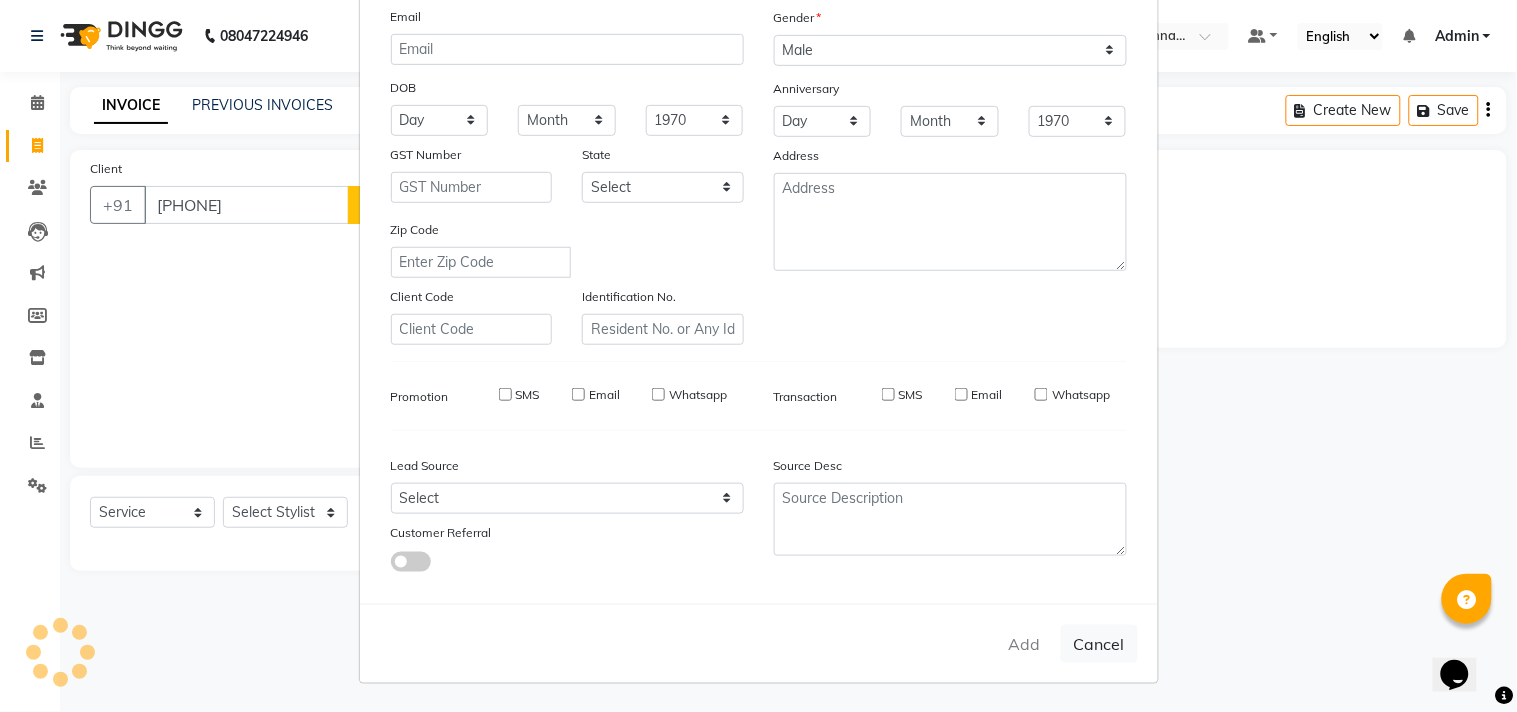 type 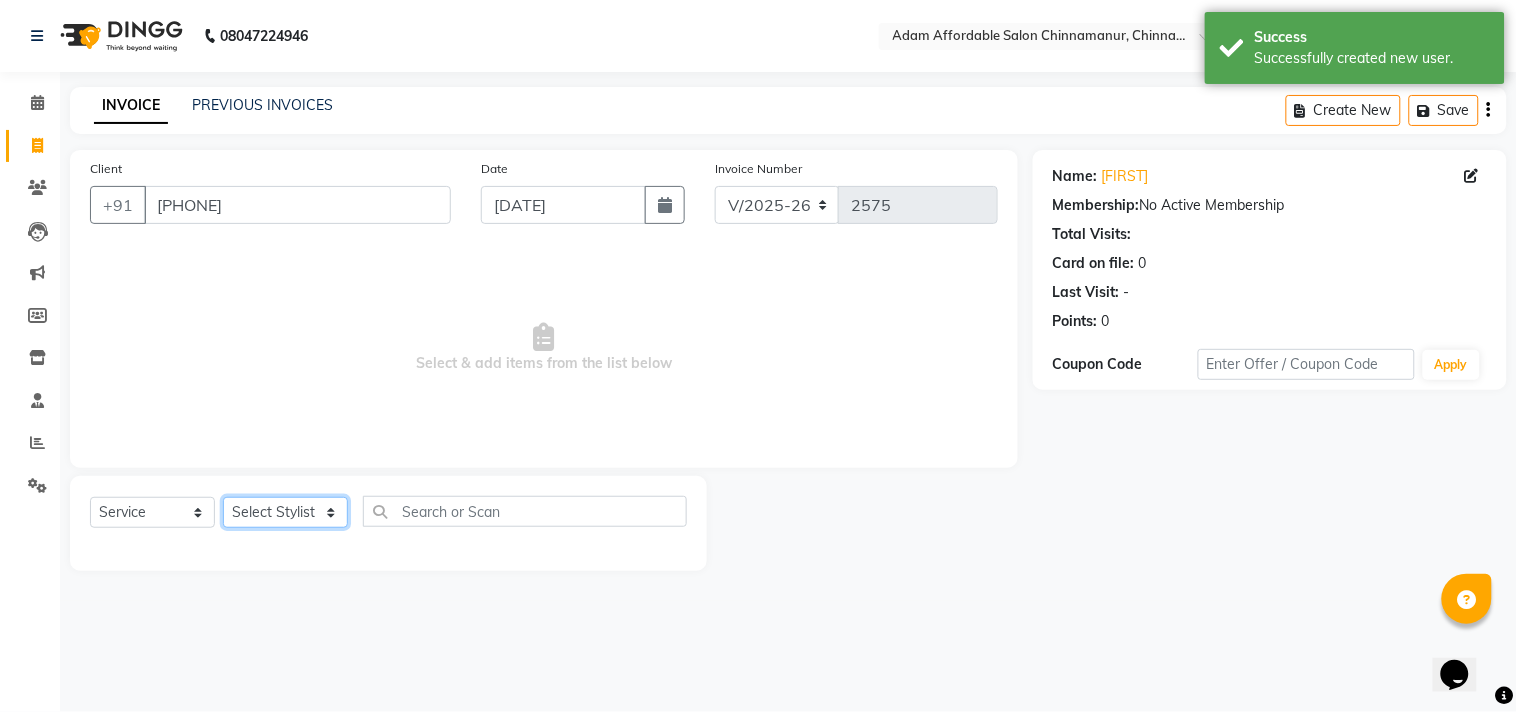 click on "Select Stylist Admin [FIRST] [FIRST] [FIRST] [FIRST] [FIRST] [FIRST] [FIRST] [FIRST]" 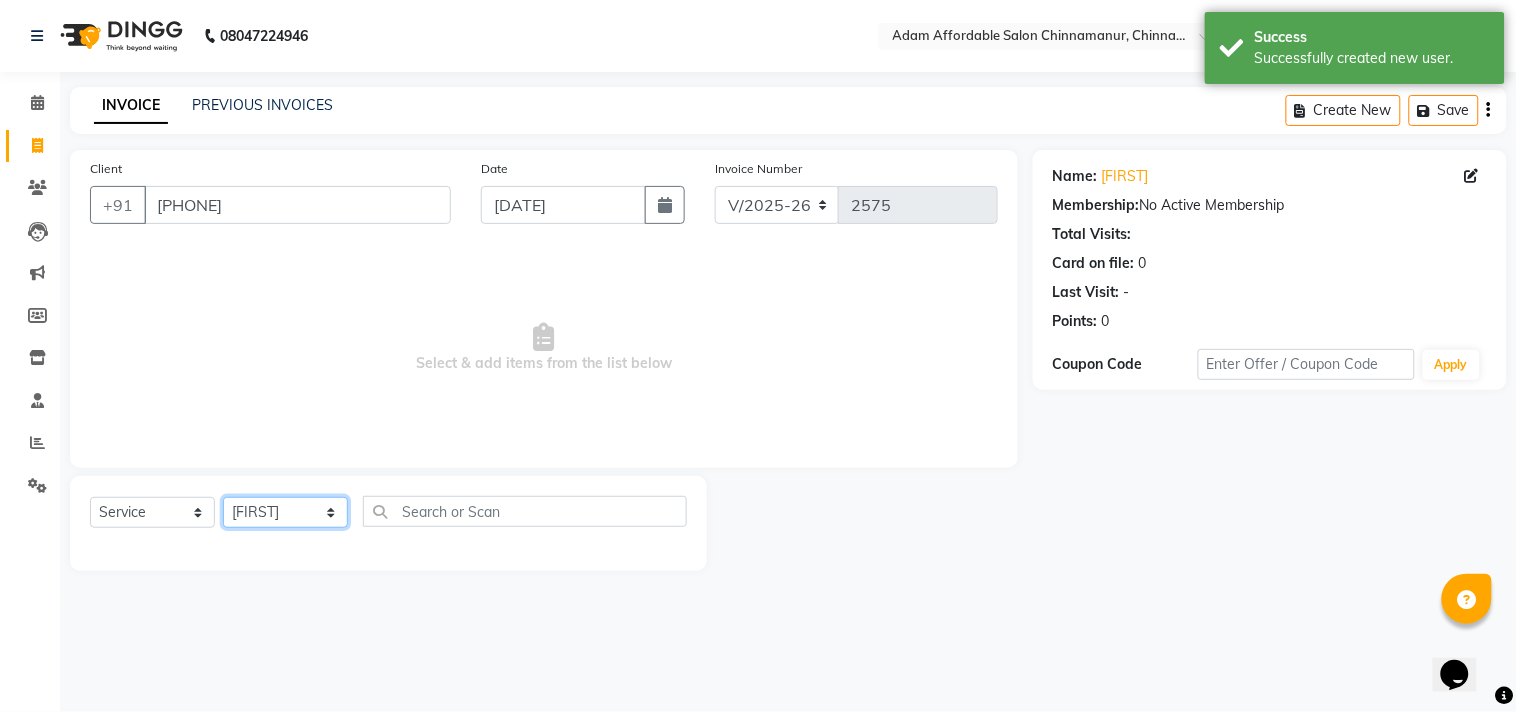 click on "Select Stylist Admin [FIRST] [FIRST] [FIRST] [FIRST] [FIRST] [FIRST] [FIRST] [FIRST]" 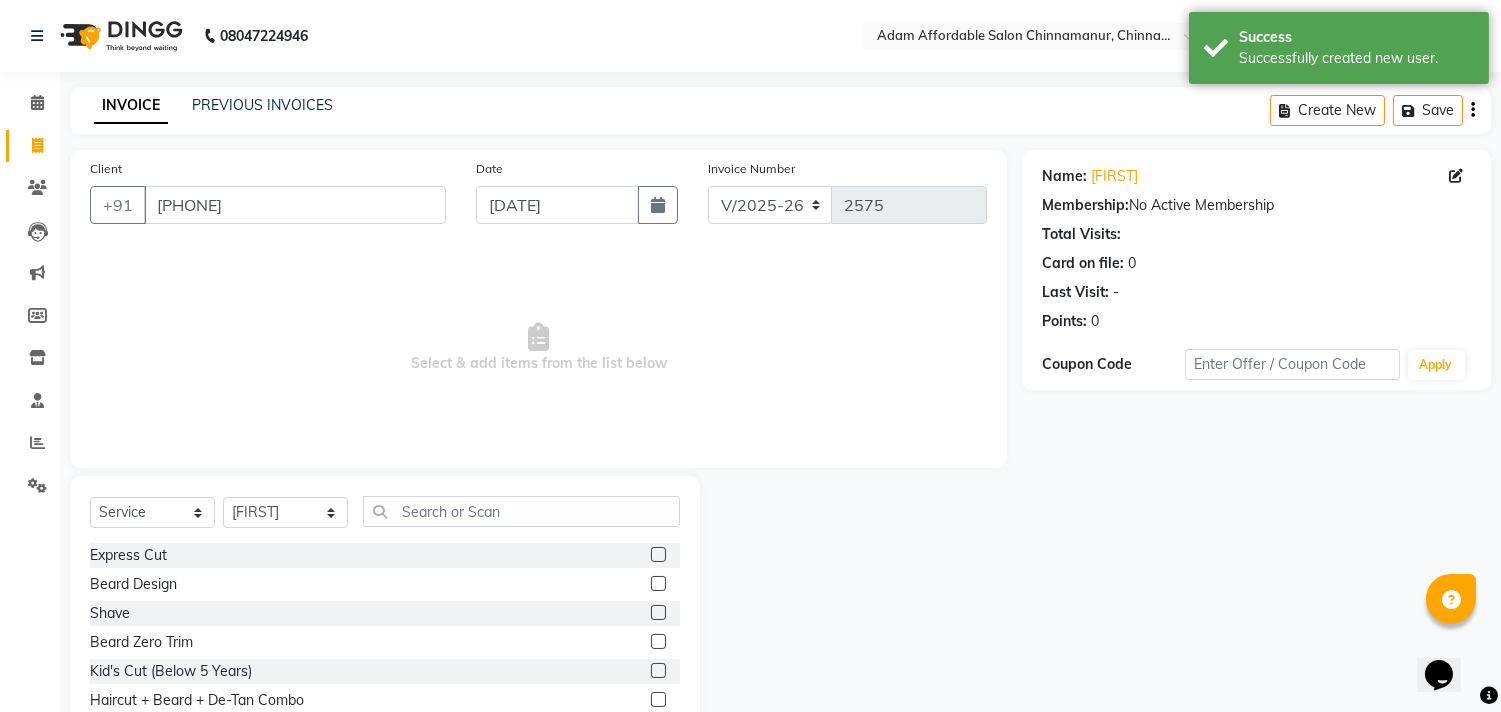 click 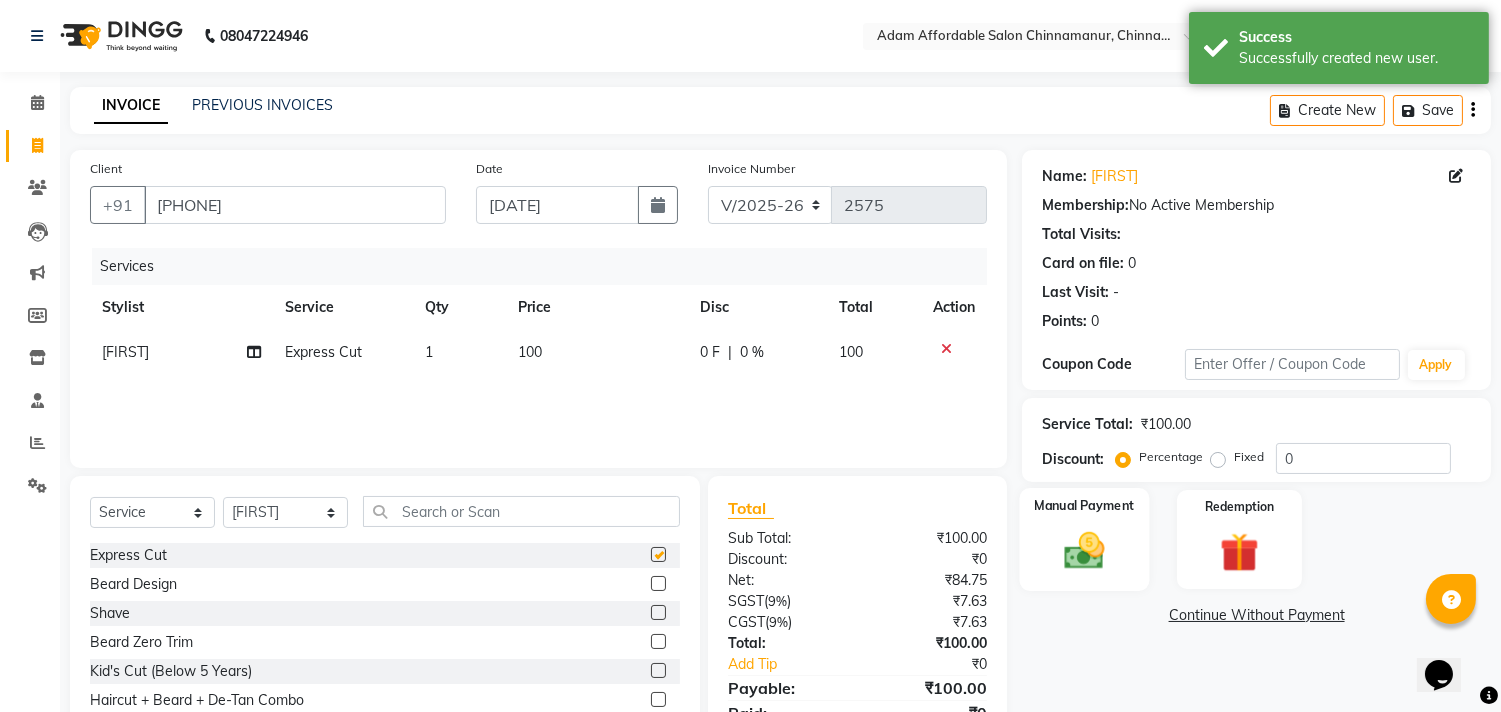 checkbox on "false" 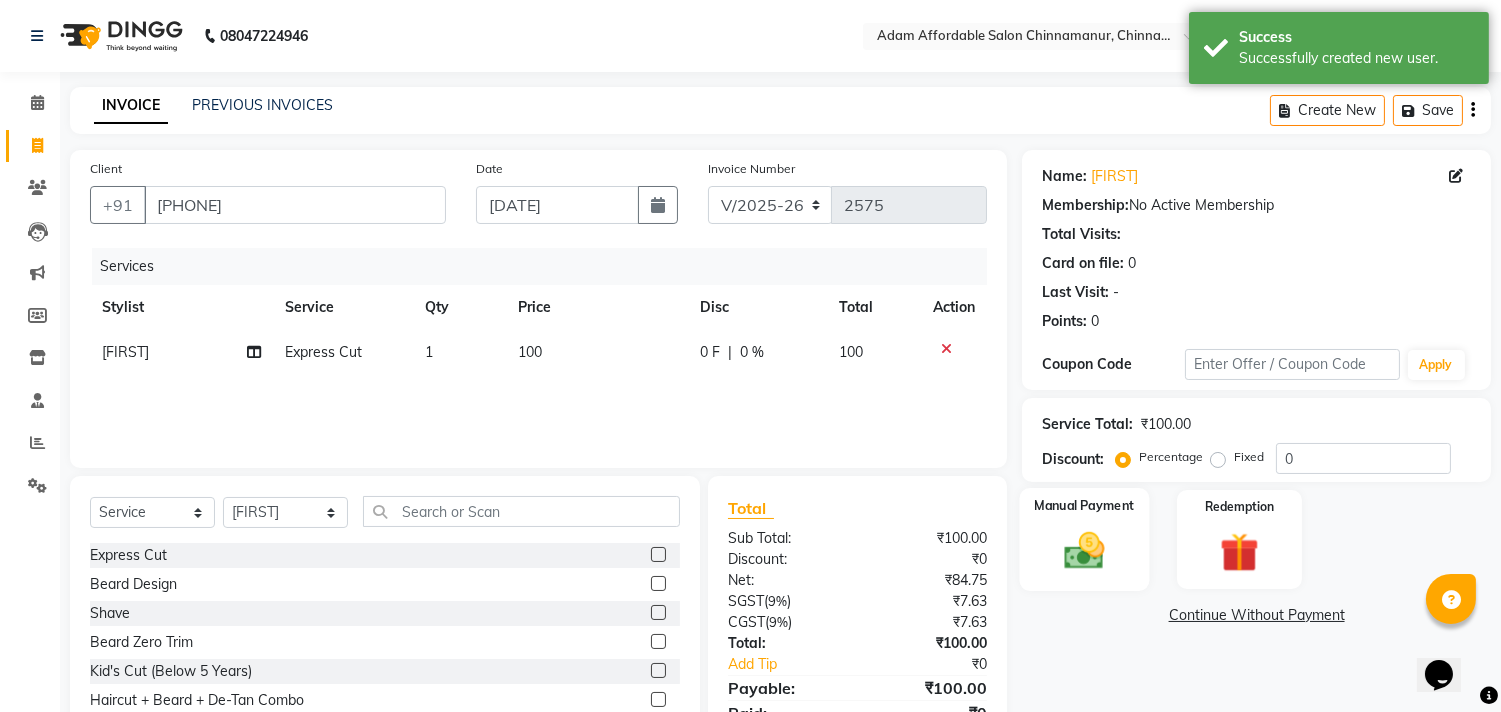 click on "Manual Payment" 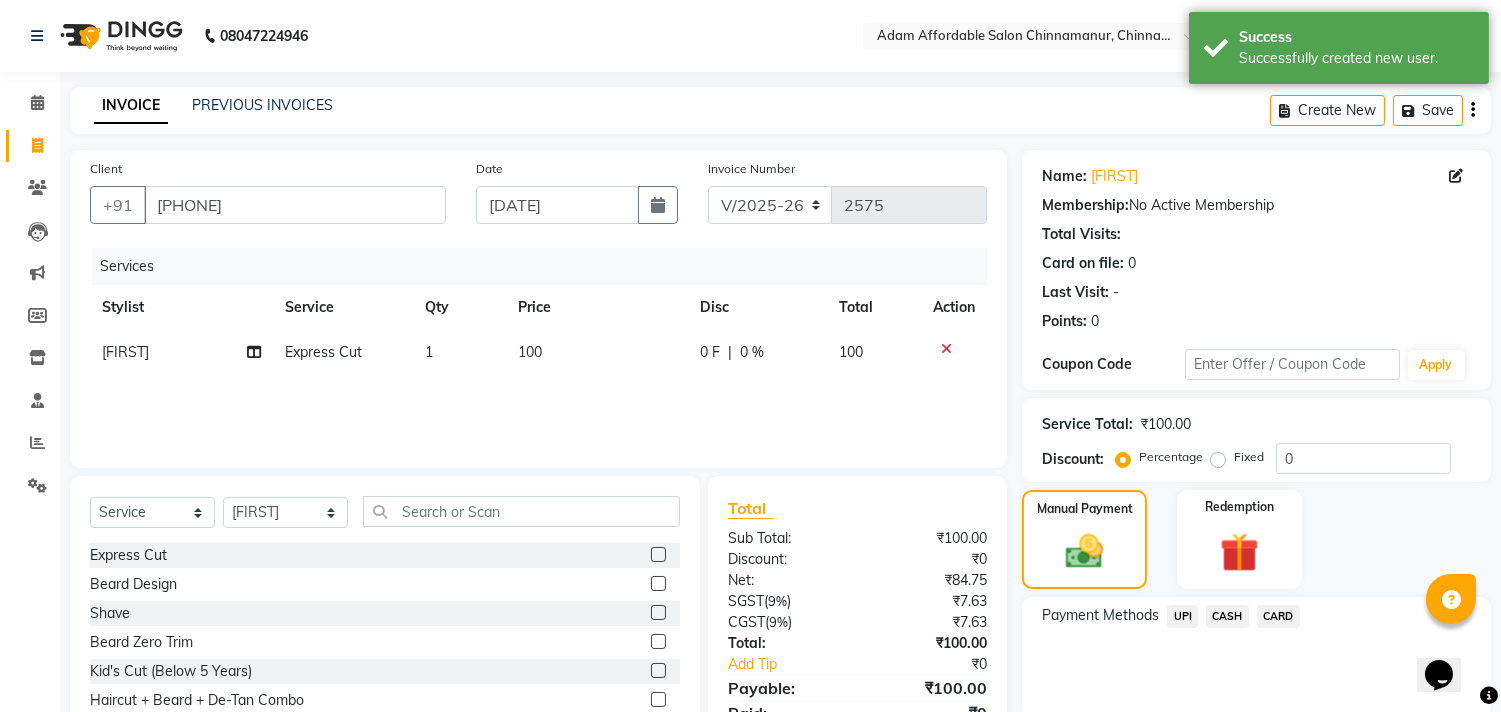 click on "UPI" 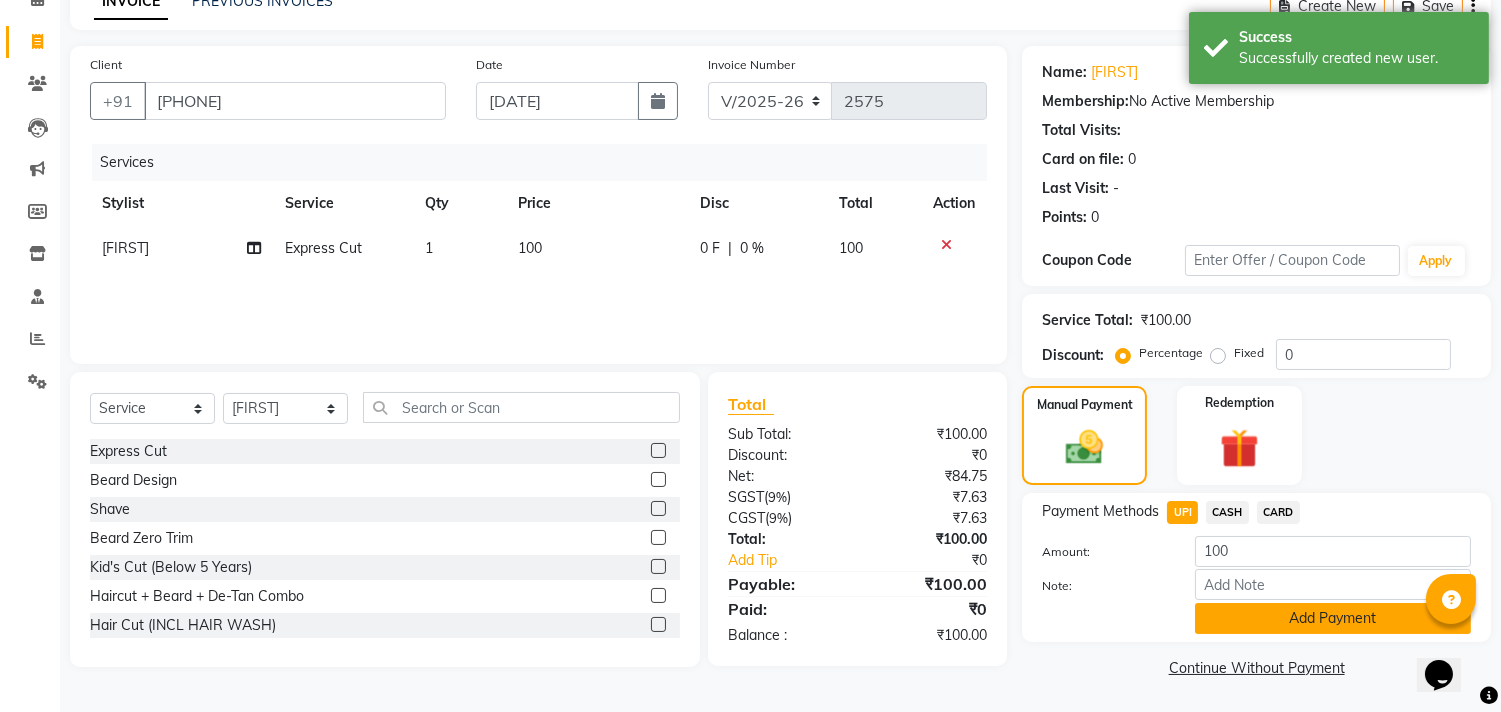 click on "Add Payment" 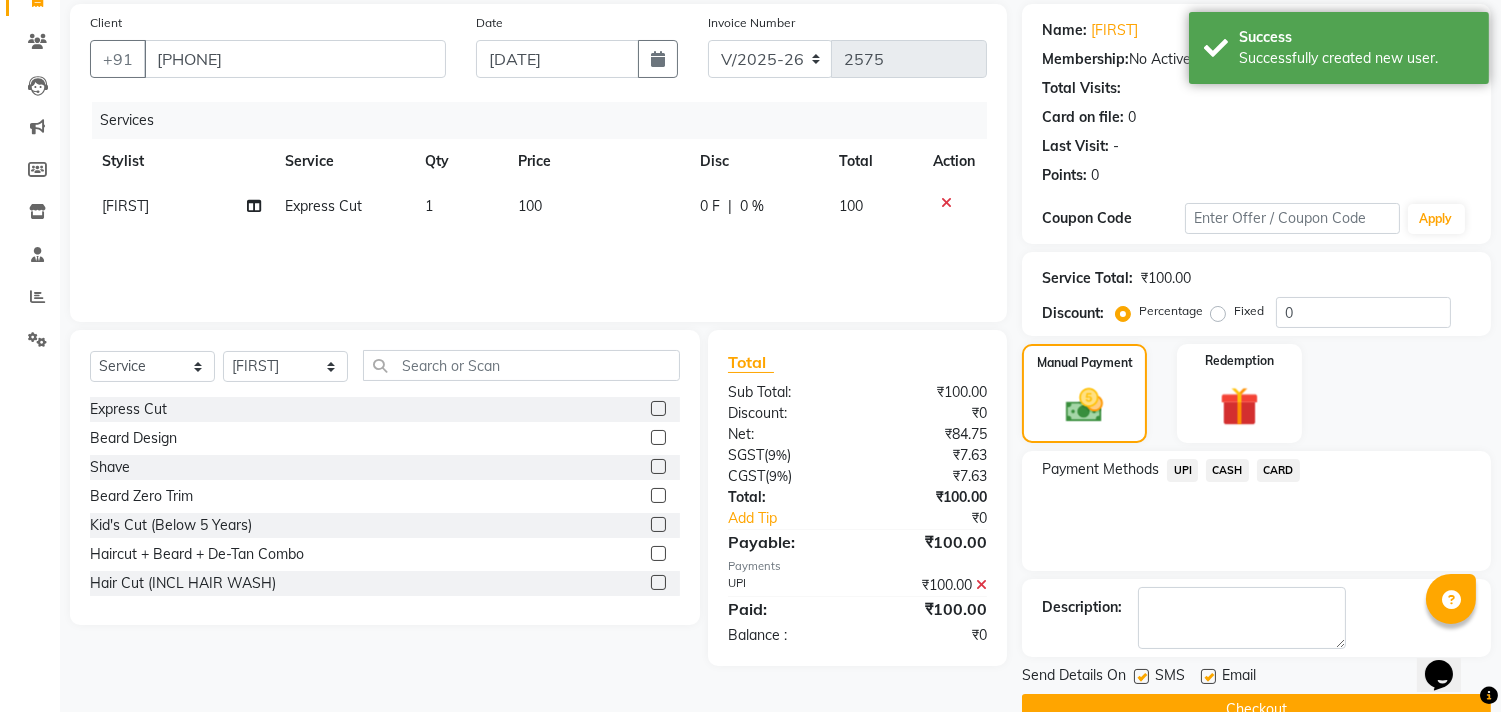 scroll, scrollTop: 187, scrollLeft: 0, axis: vertical 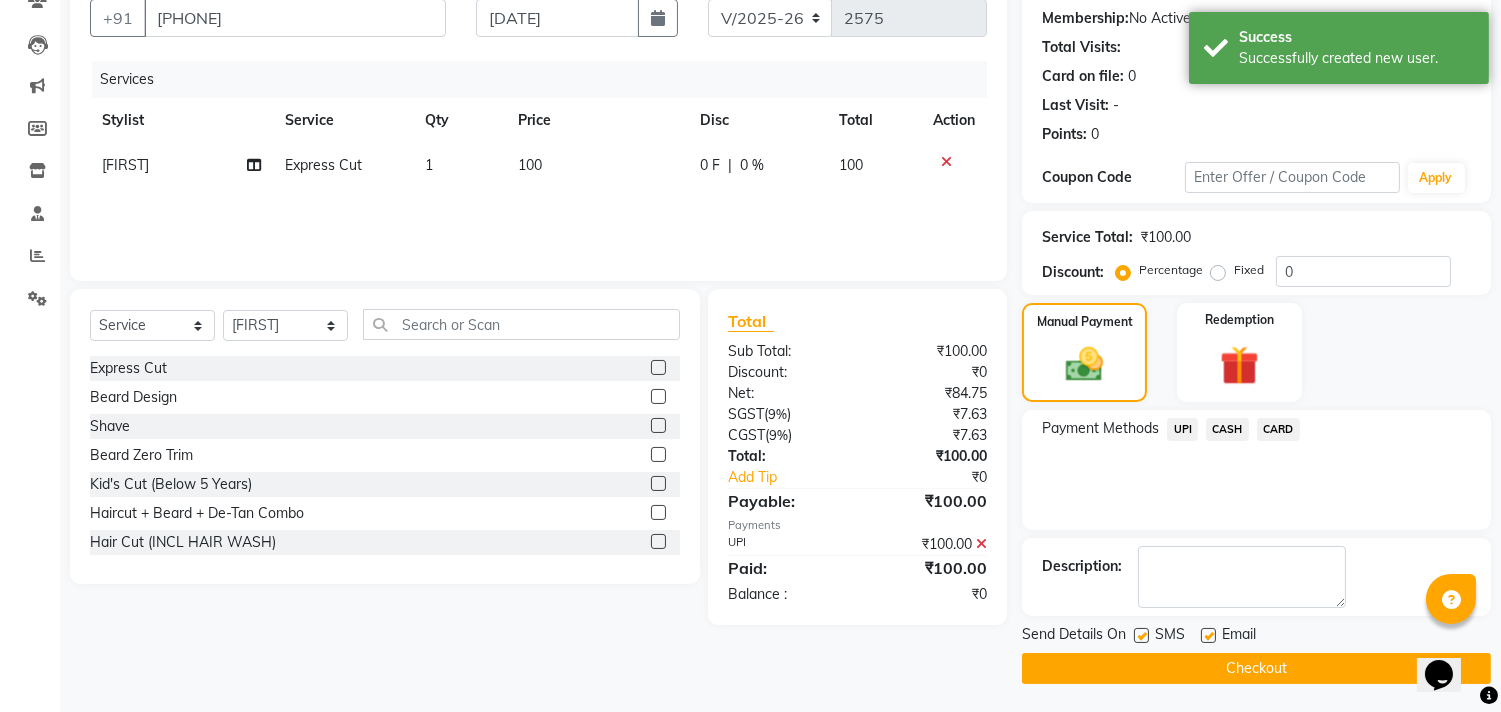 click on "Checkout" 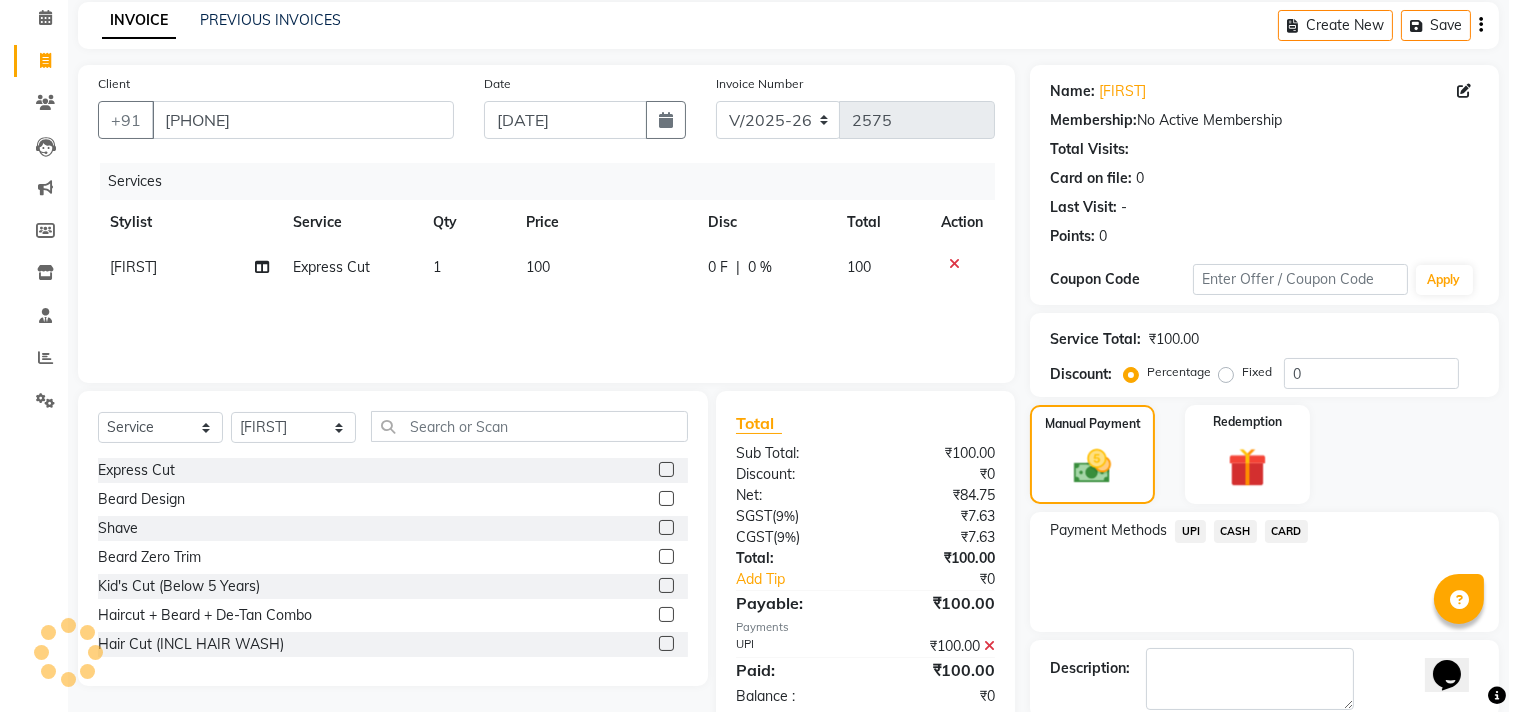 scroll, scrollTop: 0, scrollLeft: 0, axis: both 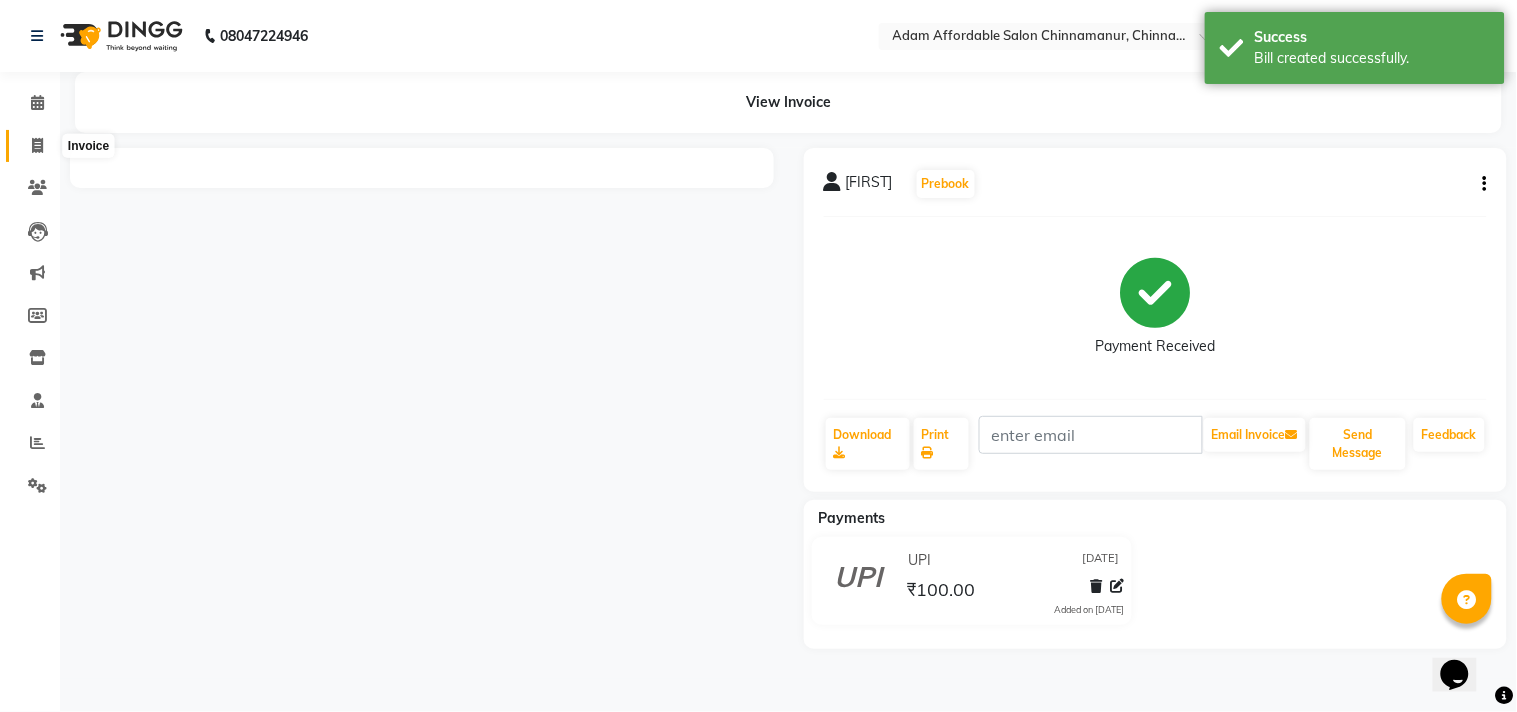 click 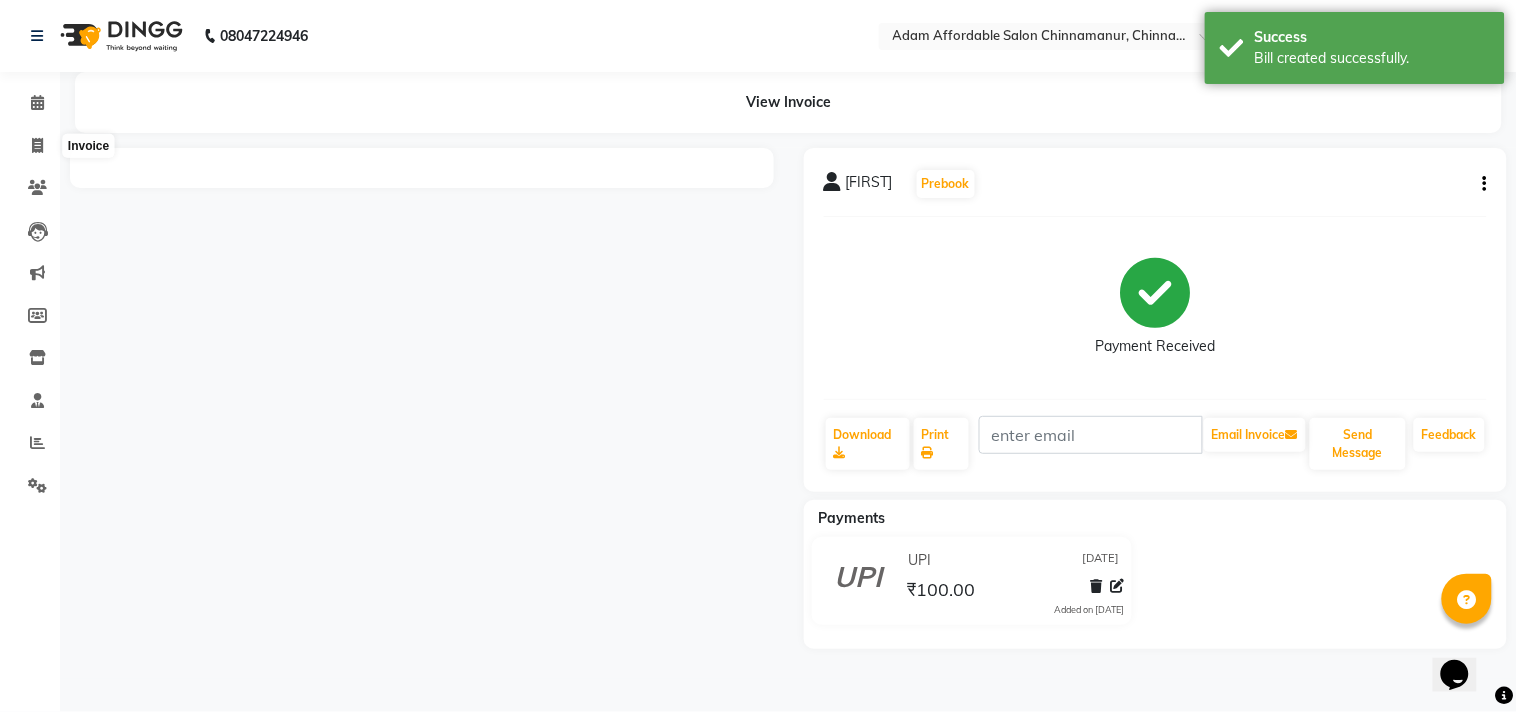 select on "service" 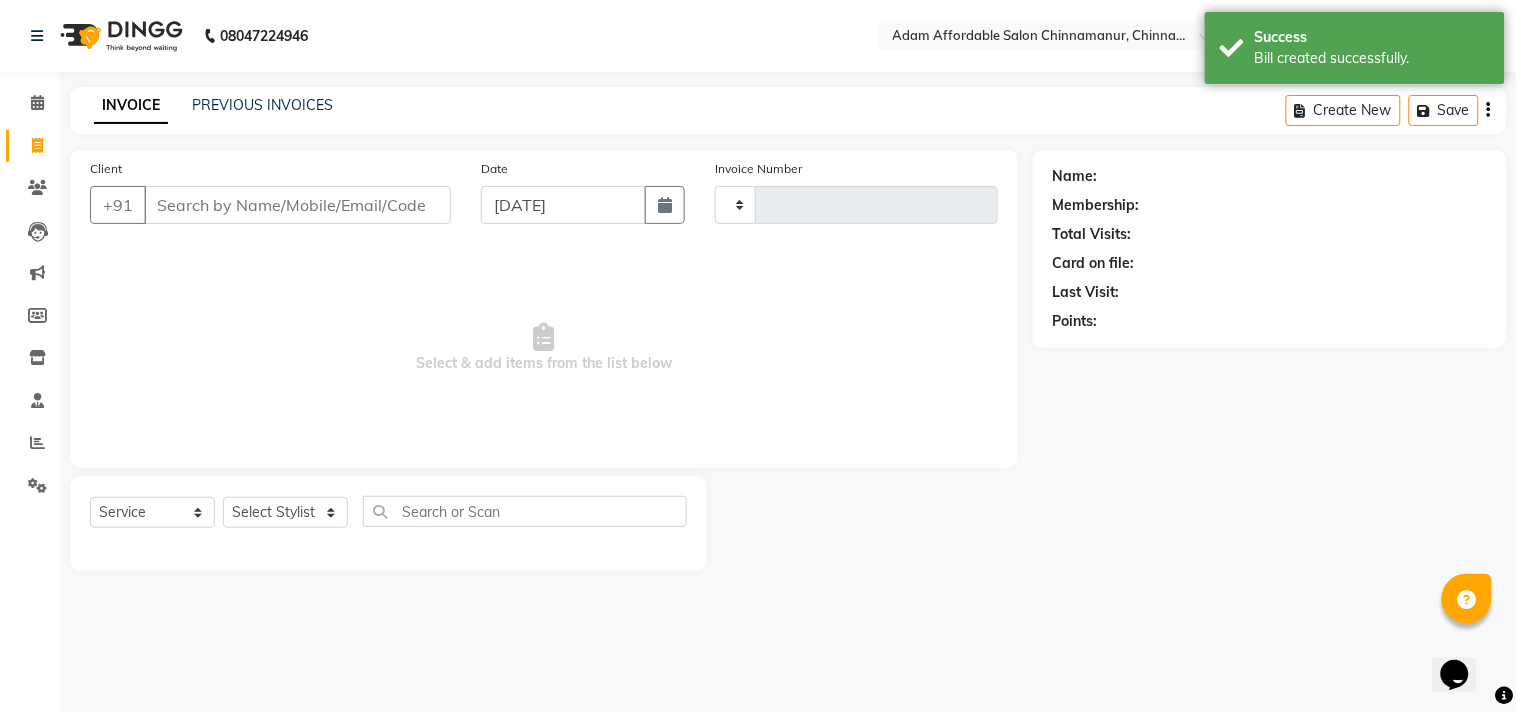 type on "2576" 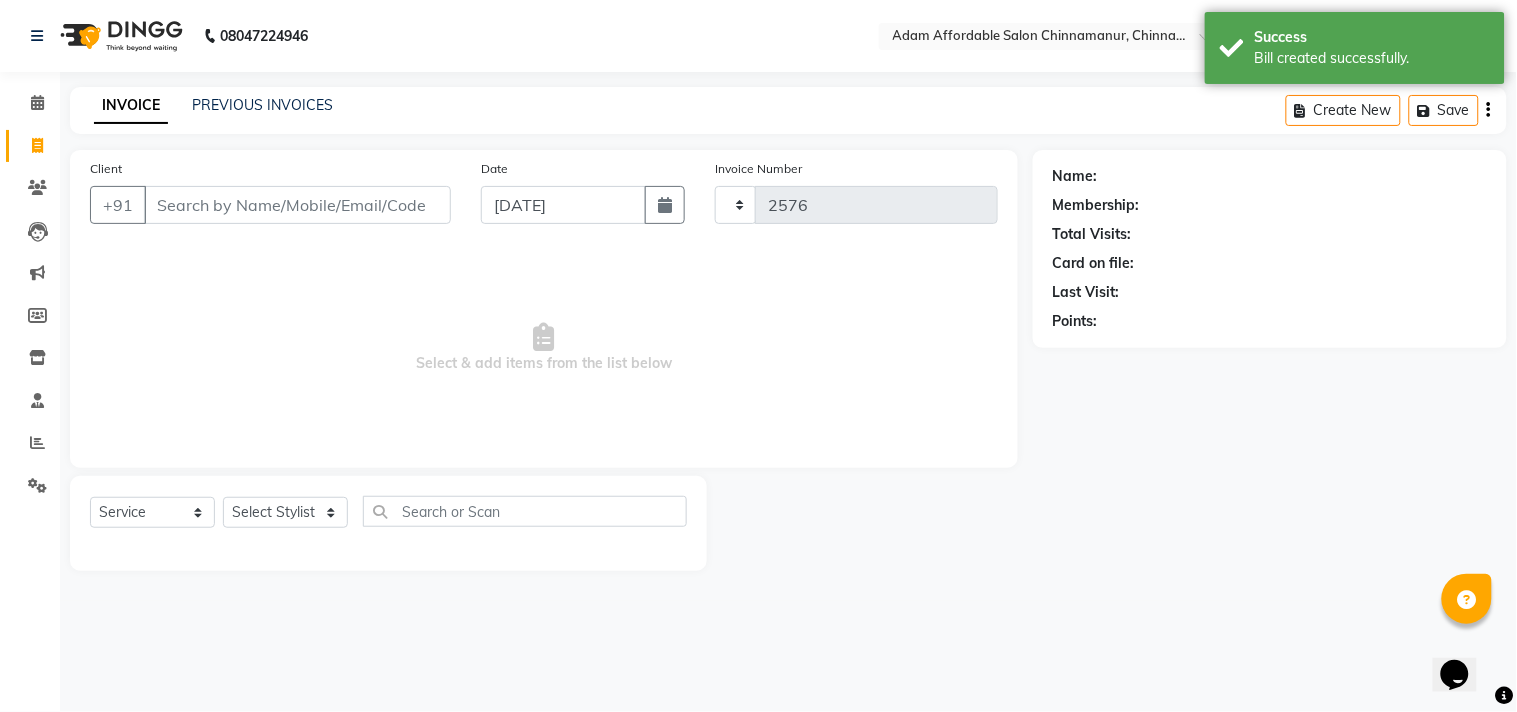select on "8329" 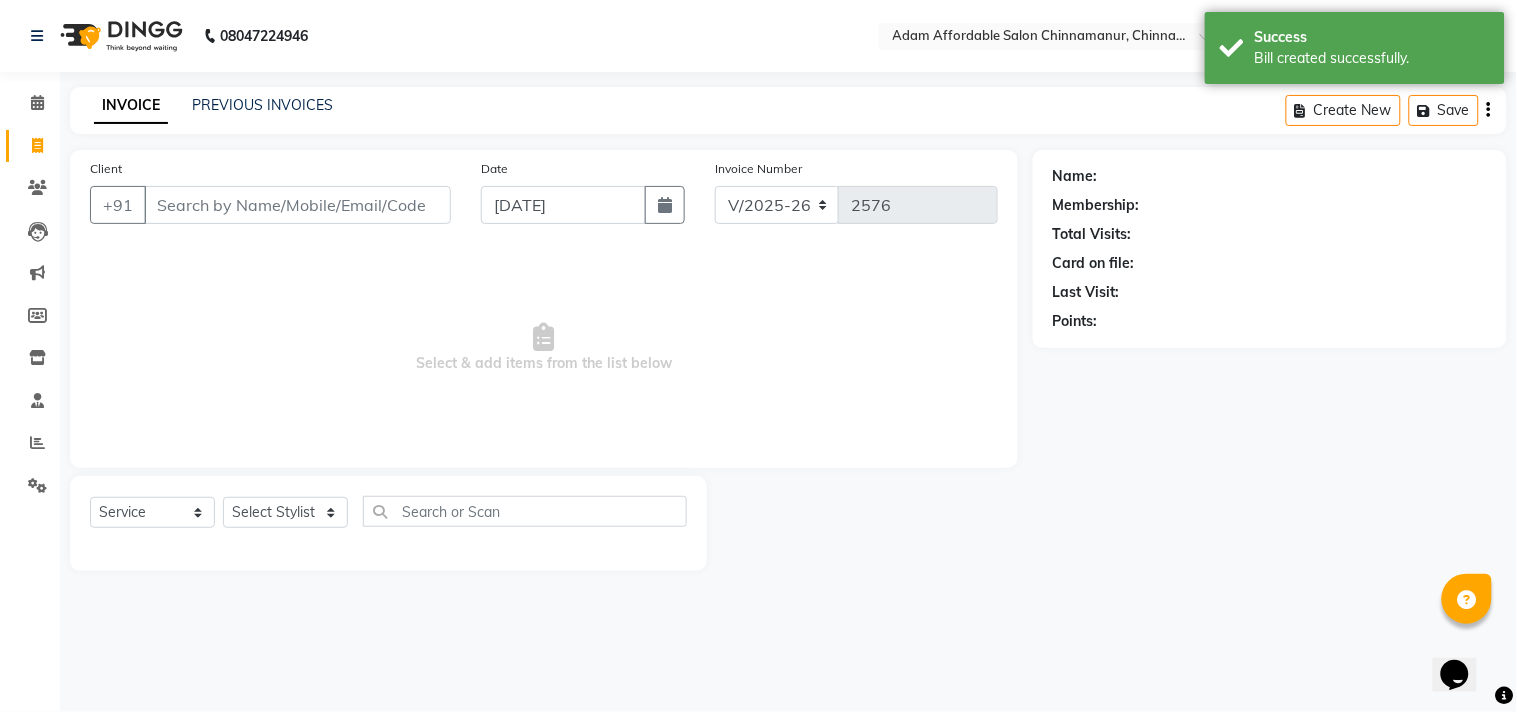 click on "Client" at bounding box center (297, 205) 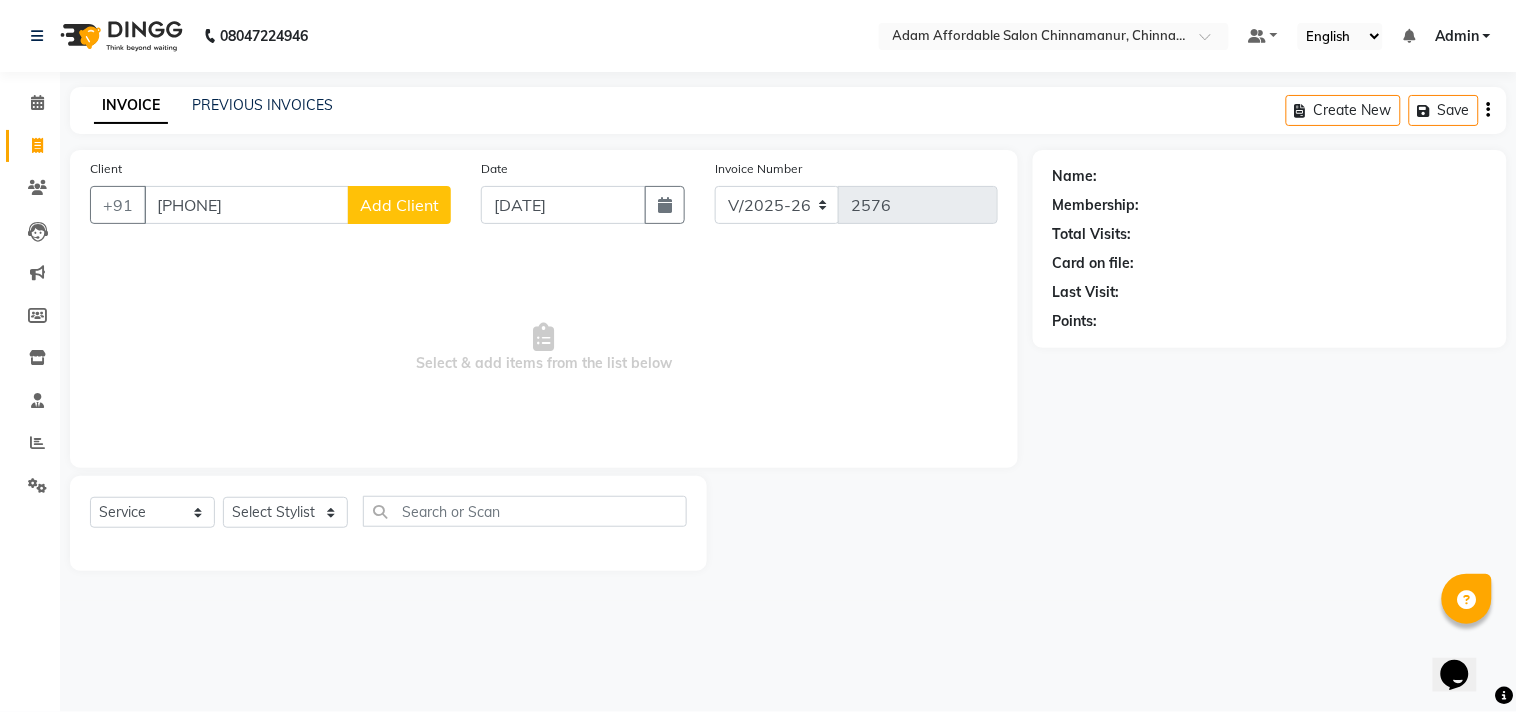 type on "[PHONE]" 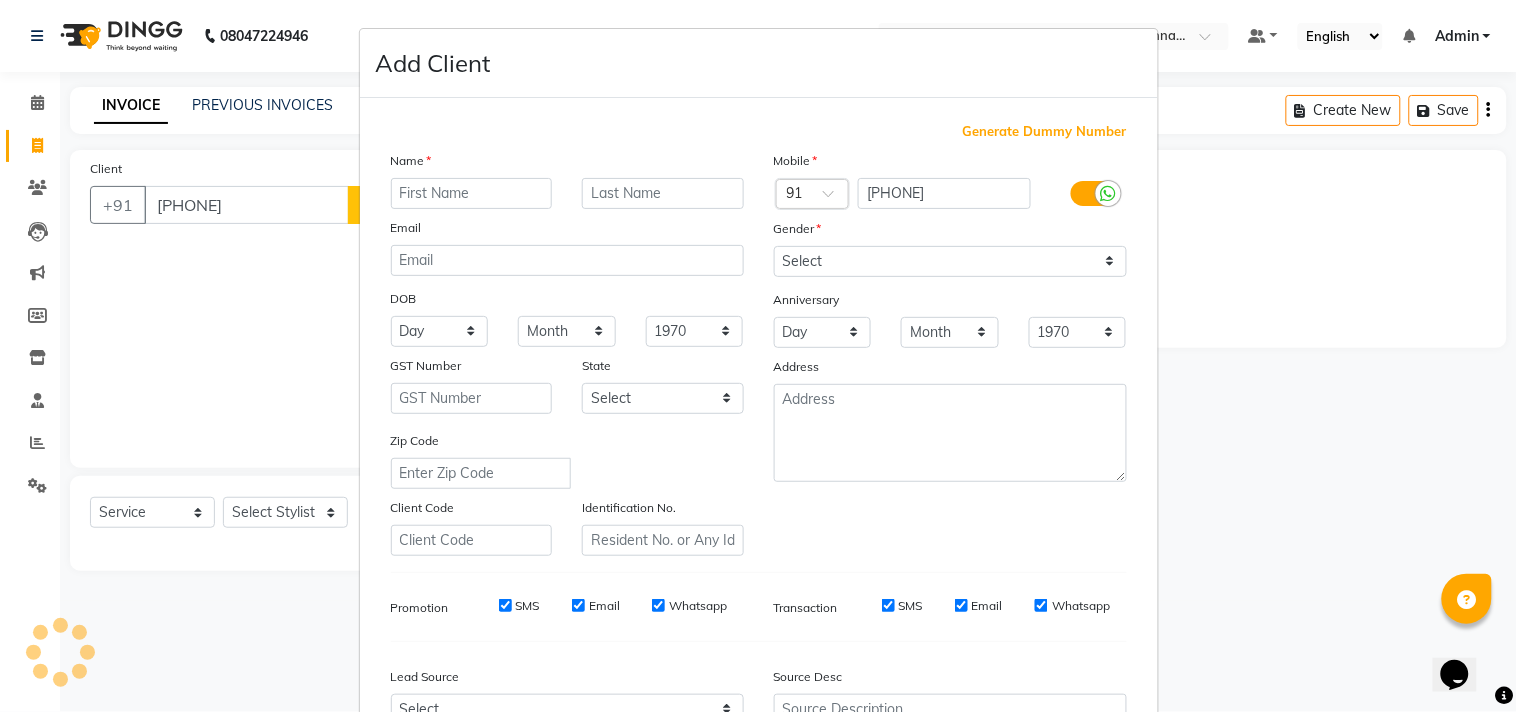 click at bounding box center [472, 193] 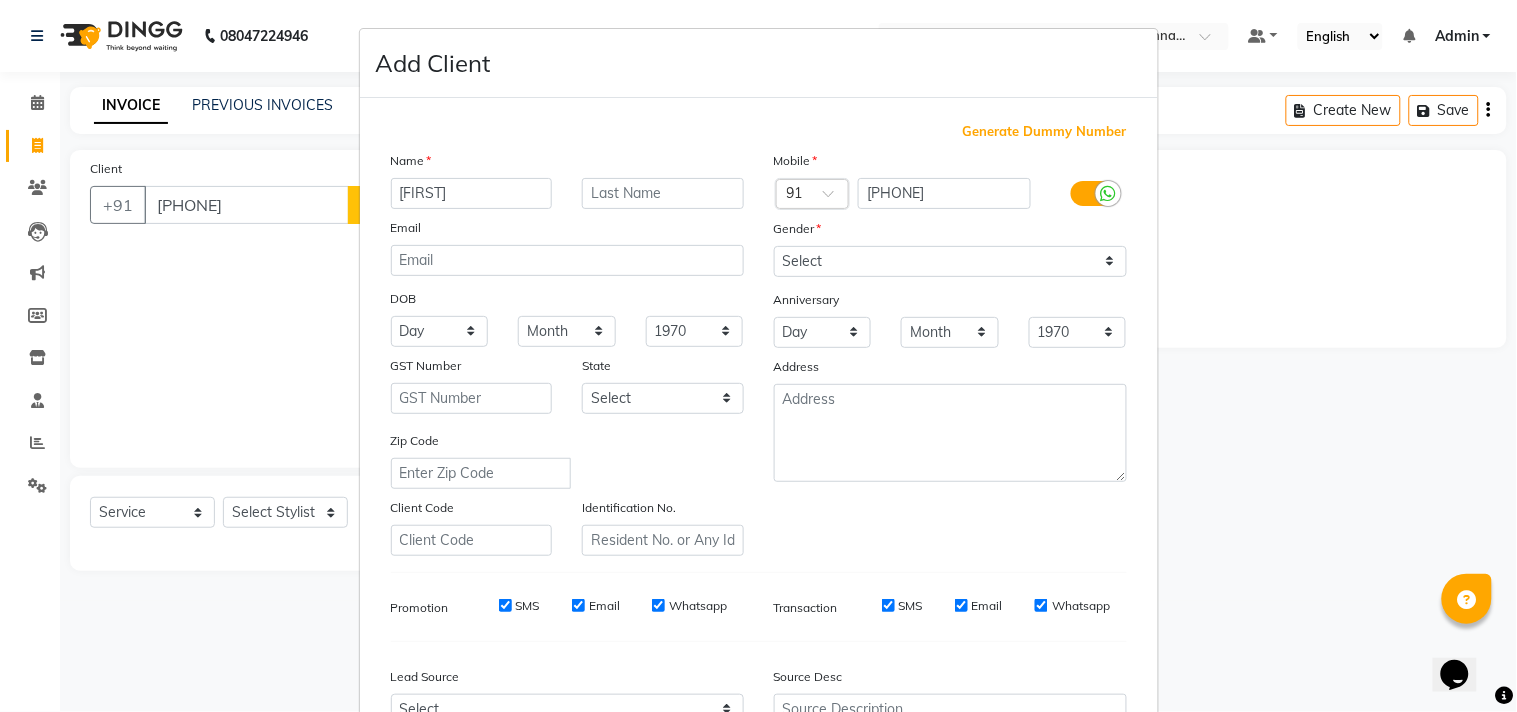 type on "[FIRST]" 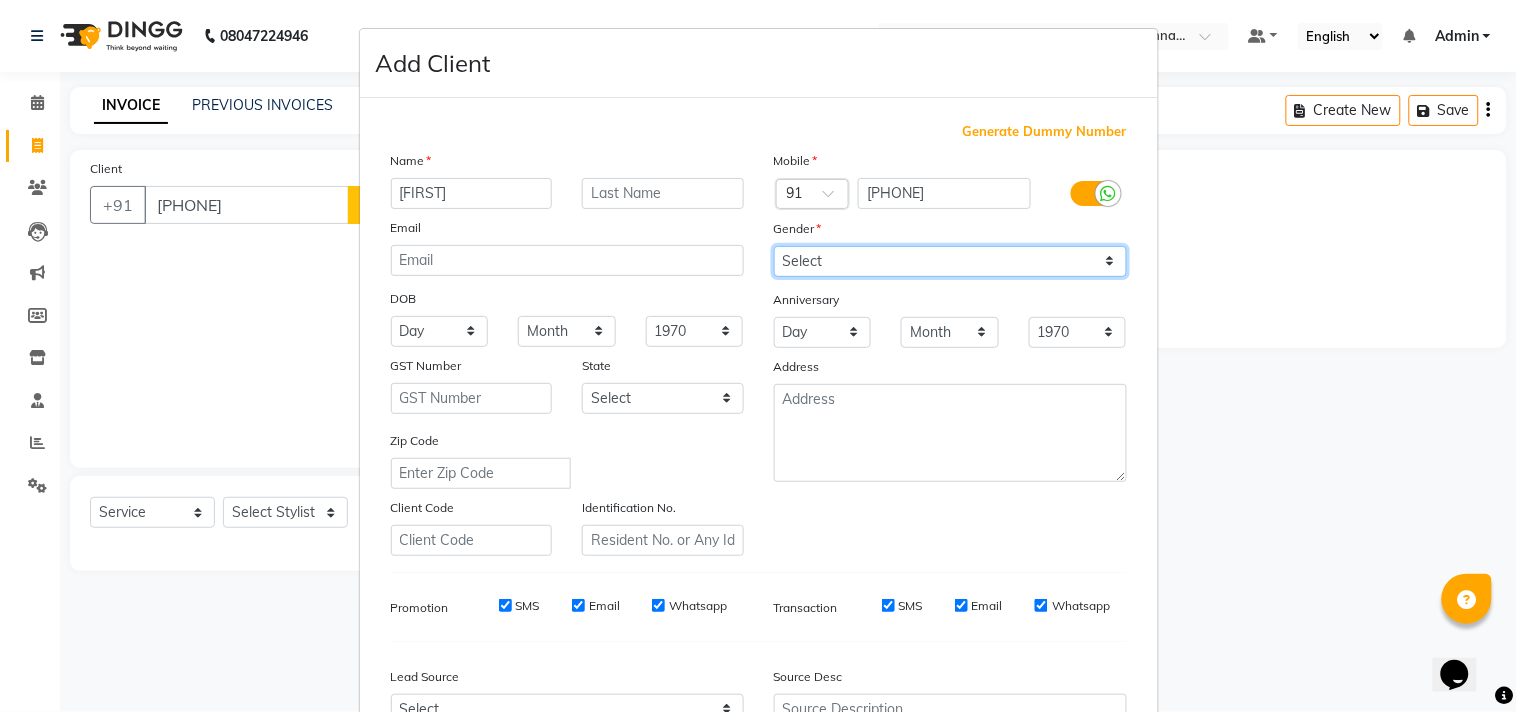 click on "Select Male Female Other Prefer Not To Say" at bounding box center [950, 261] 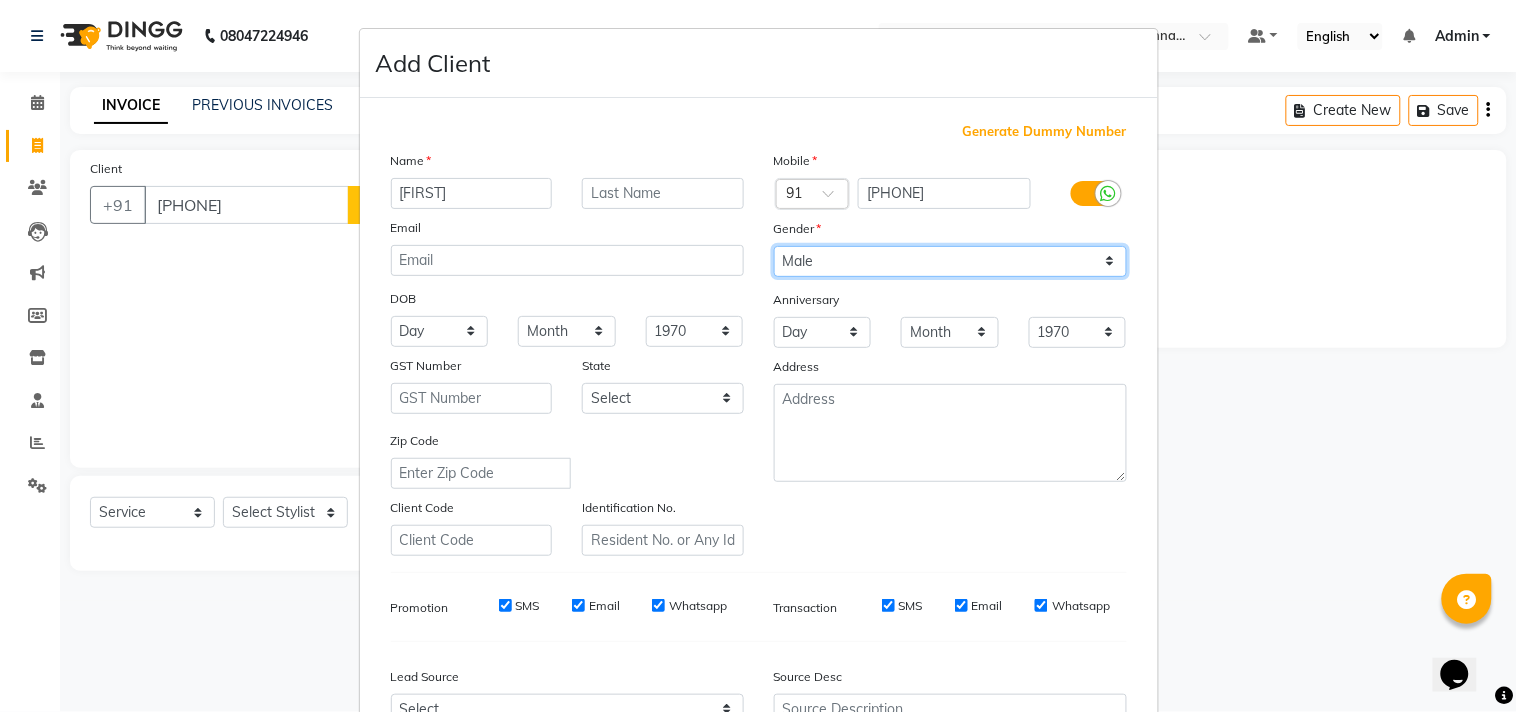 click on "Select Male Female Other Prefer Not To Say" at bounding box center [950, 261] 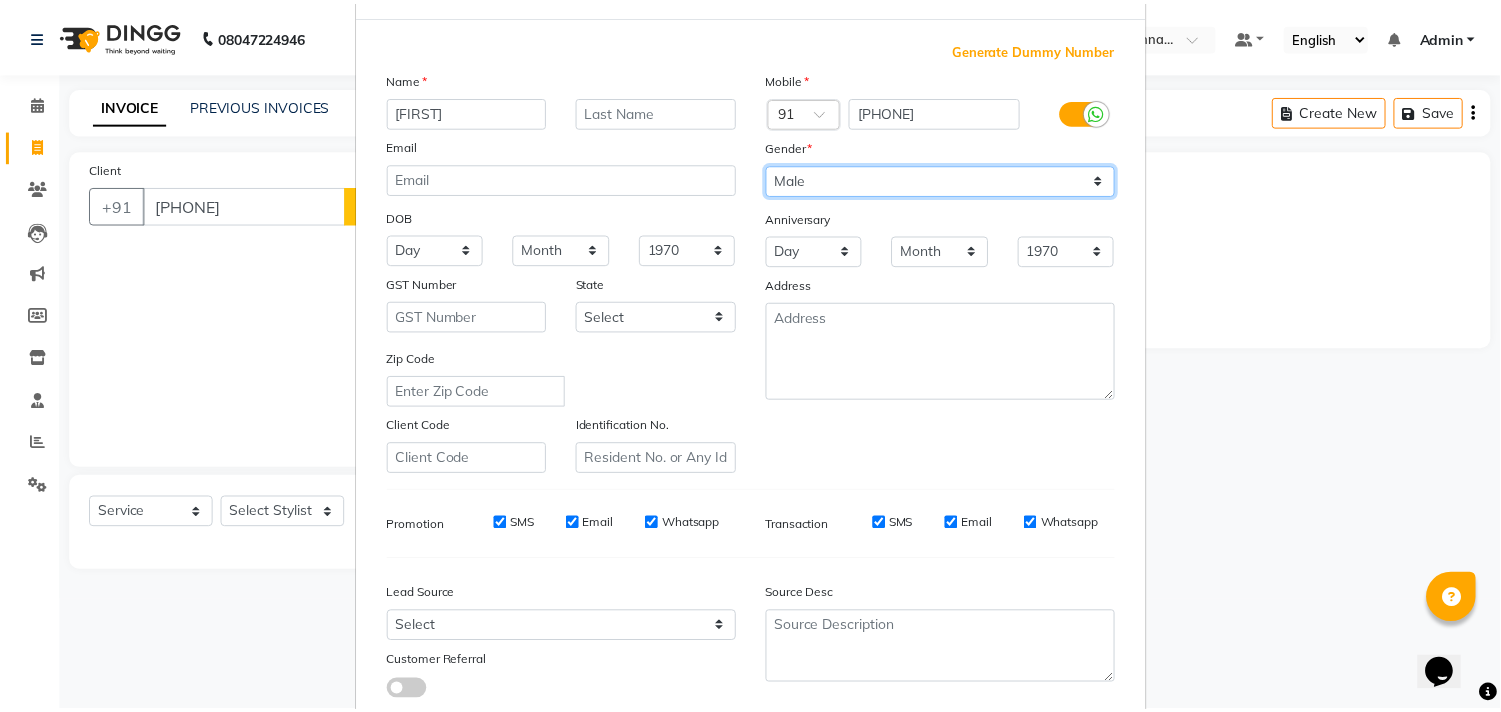 scroll, scrollTop: 212, scrollLeft: 0, axis: vertical 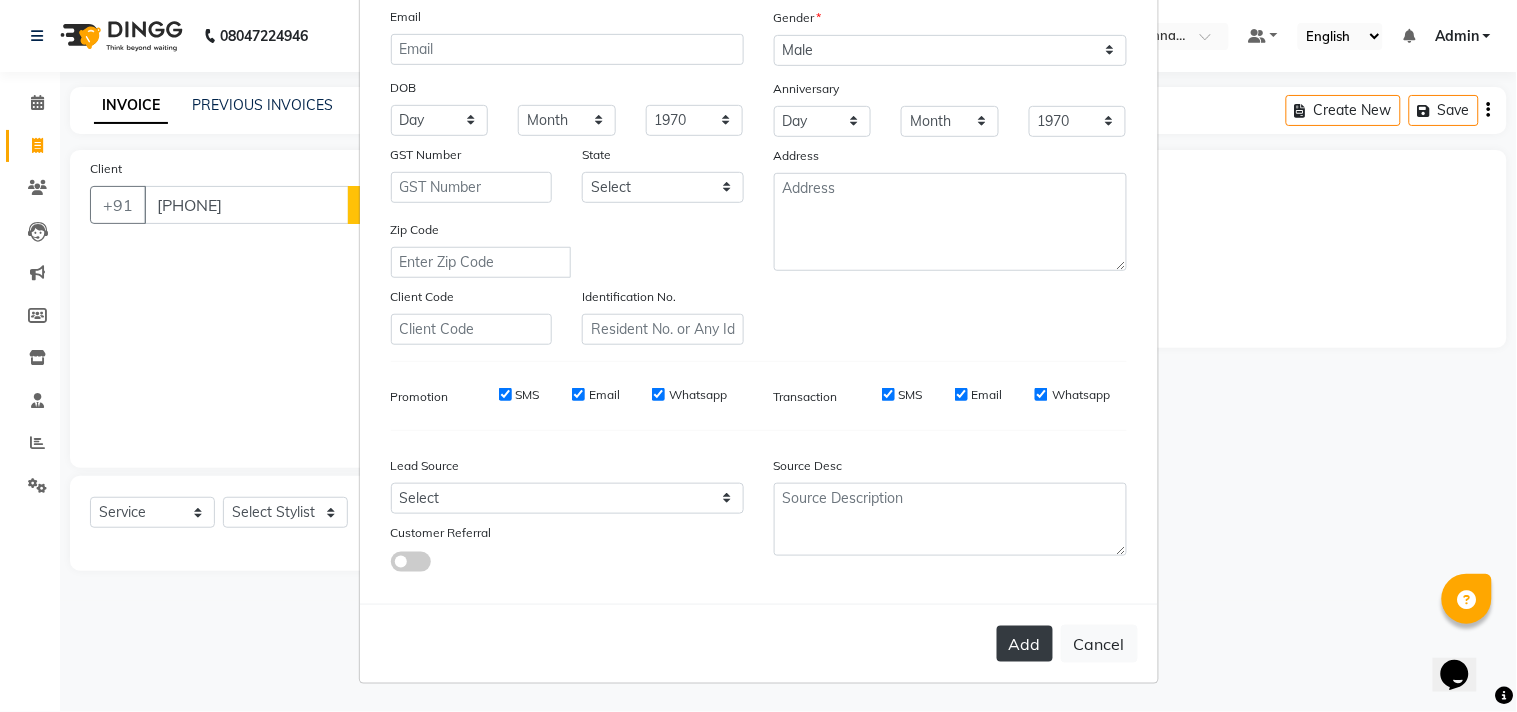 click on "Add" at bounding box center [1025, 644] 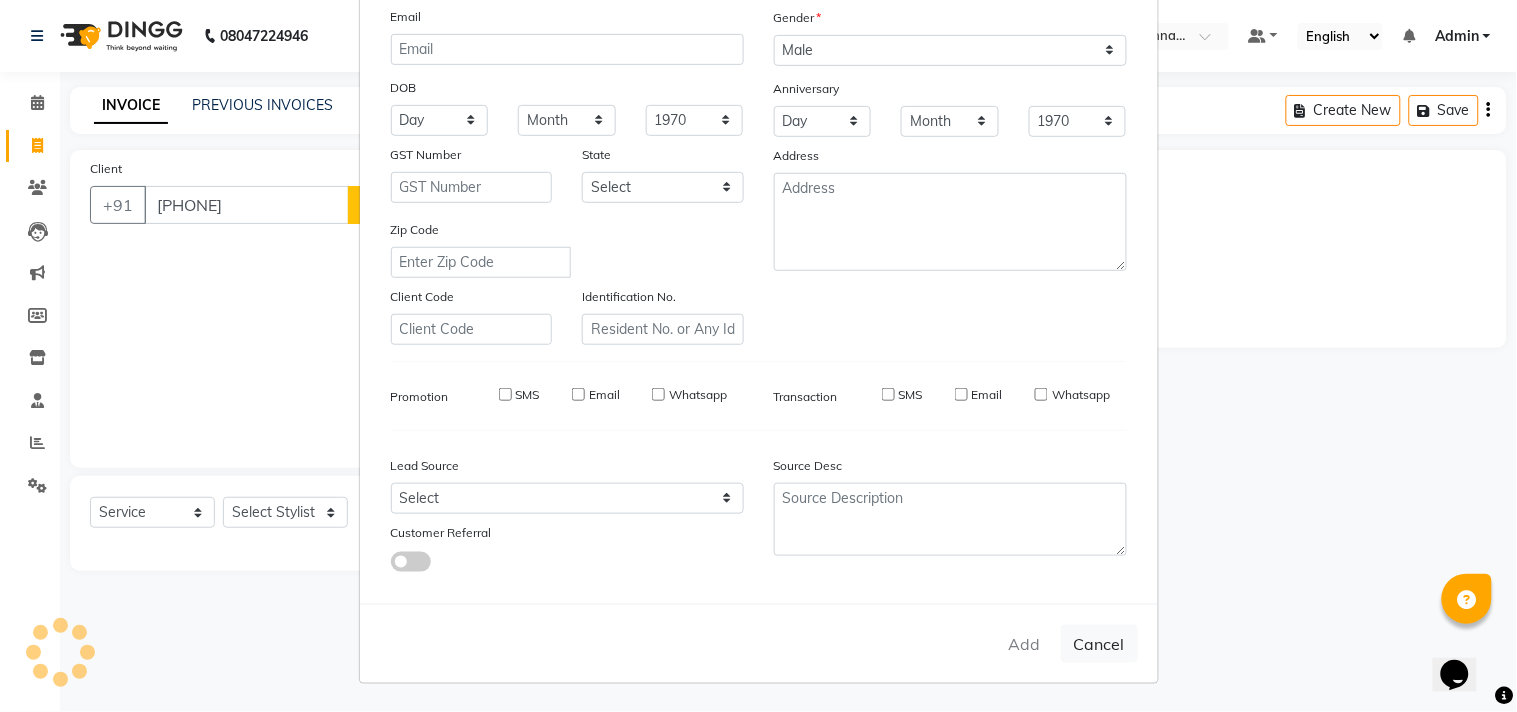 type 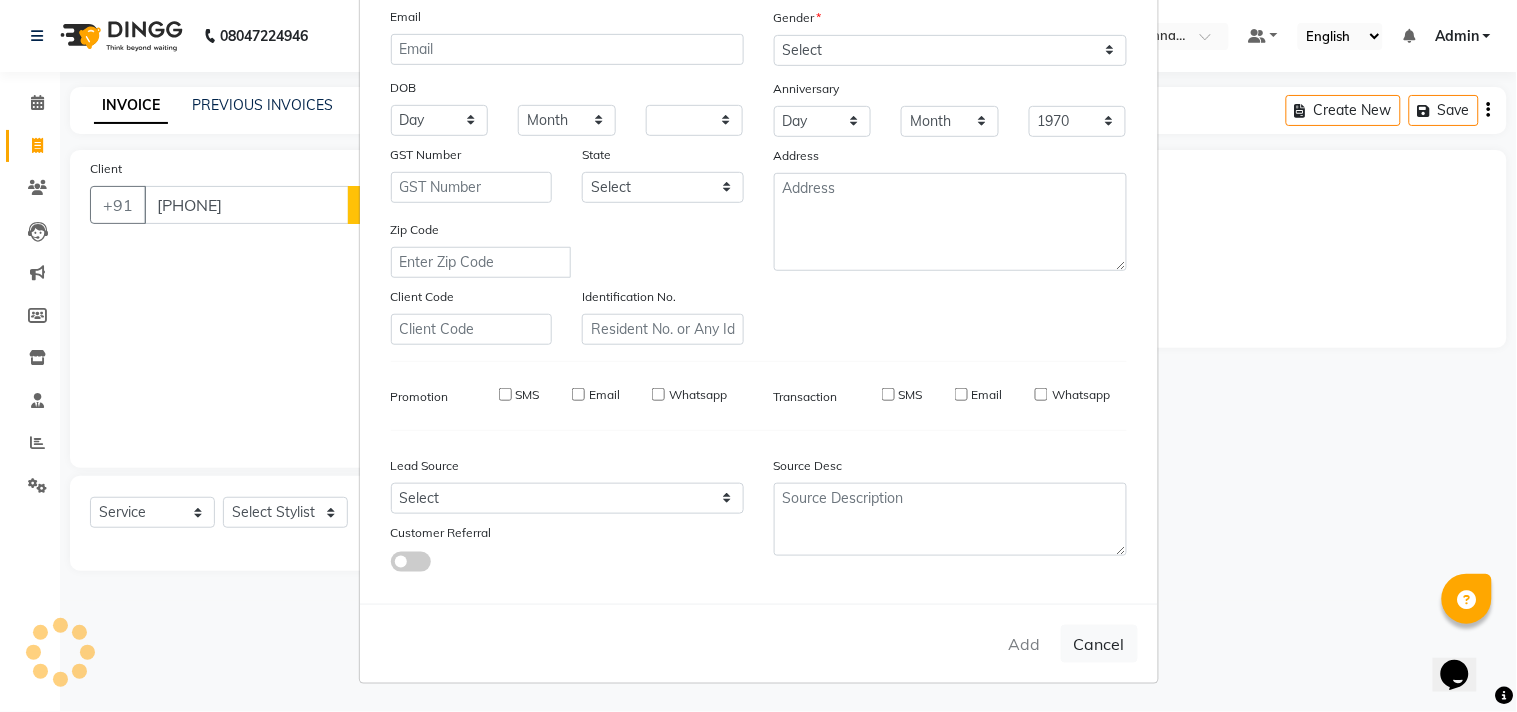select 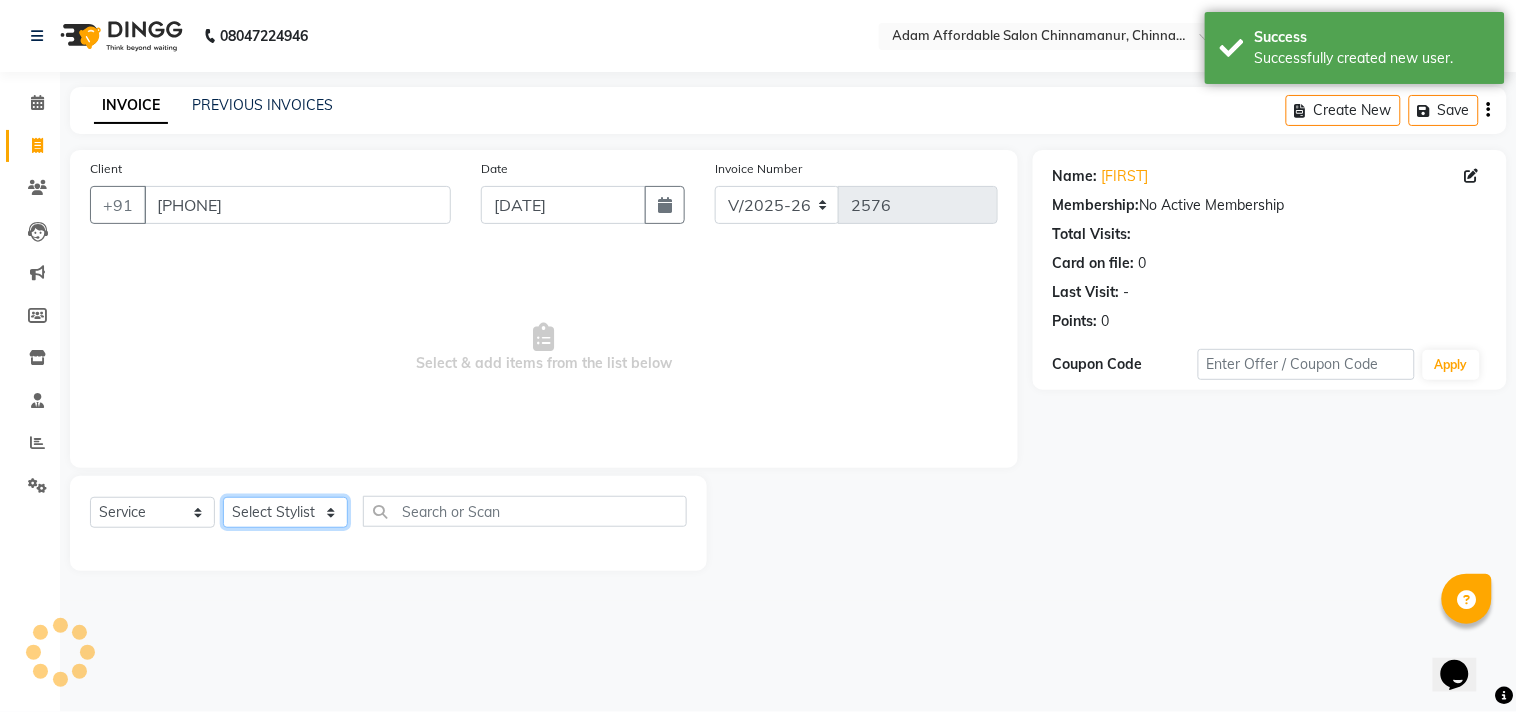 click on "Select Stylist Admin [FIRST] [FIRST] [FIRST] [FIRST] [FIRST] [FIRST] [FIRST] [FIRST]" 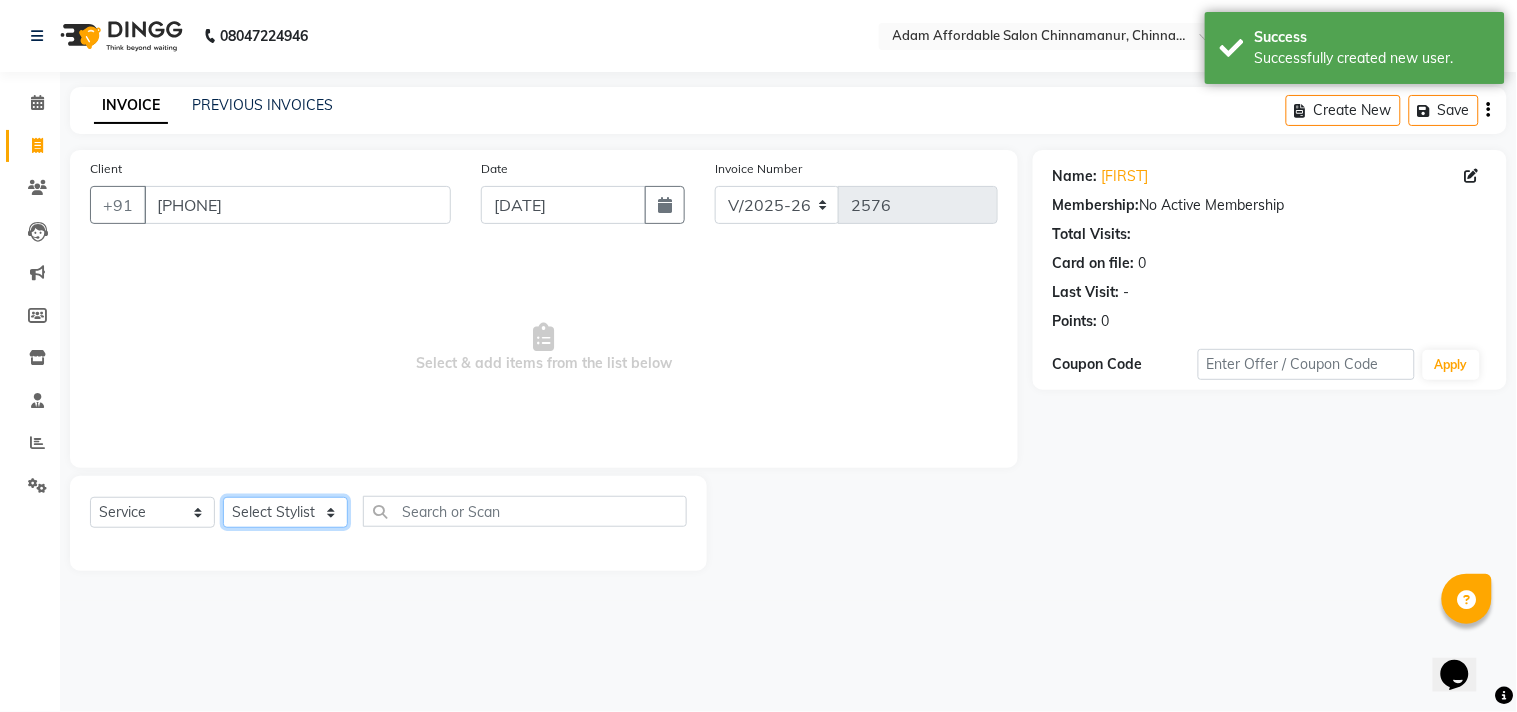 select on "85800" 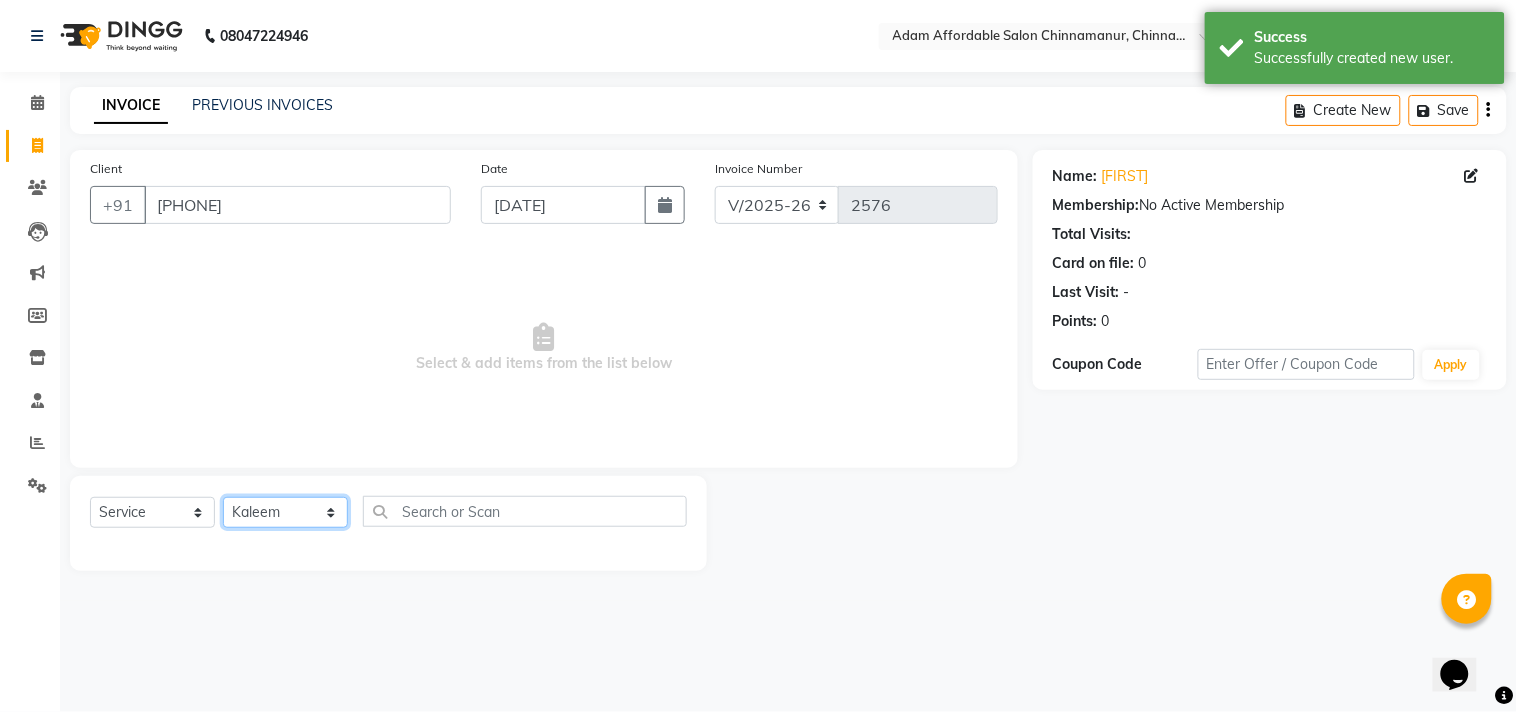 click on "Select Stylist Admin [FIRST] [FIRST] [FIRST] [FIRST] [FIRST] [FIRST] [FIRST] [FIRST]" 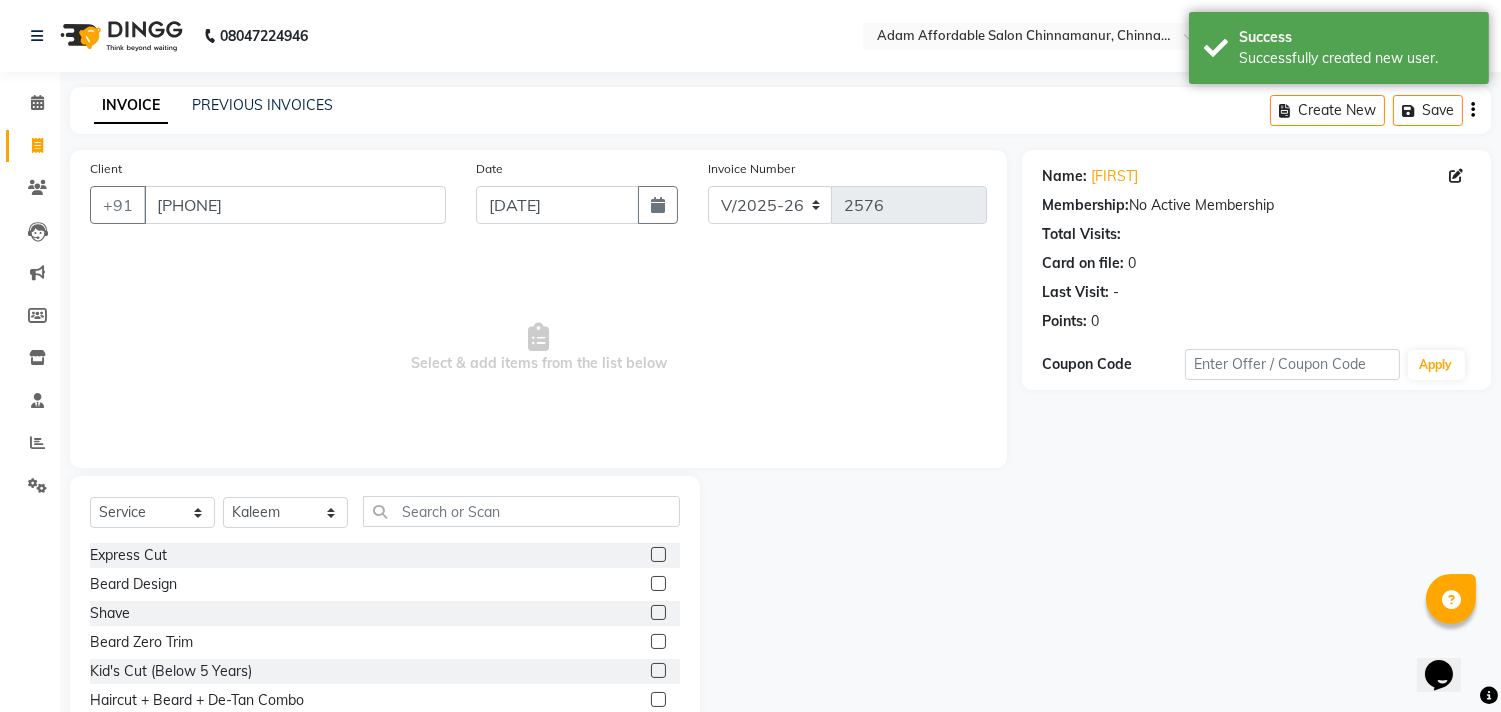 click 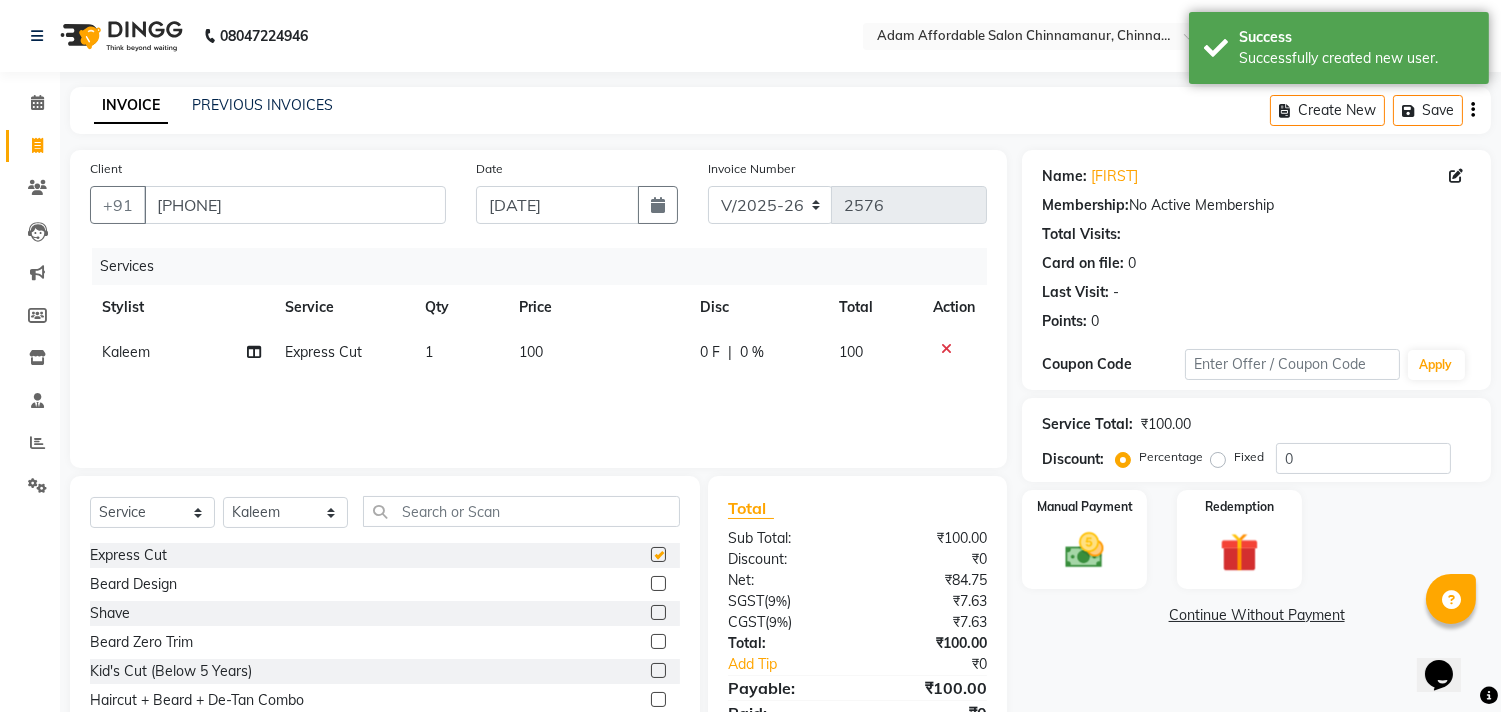 checkbox on "false" 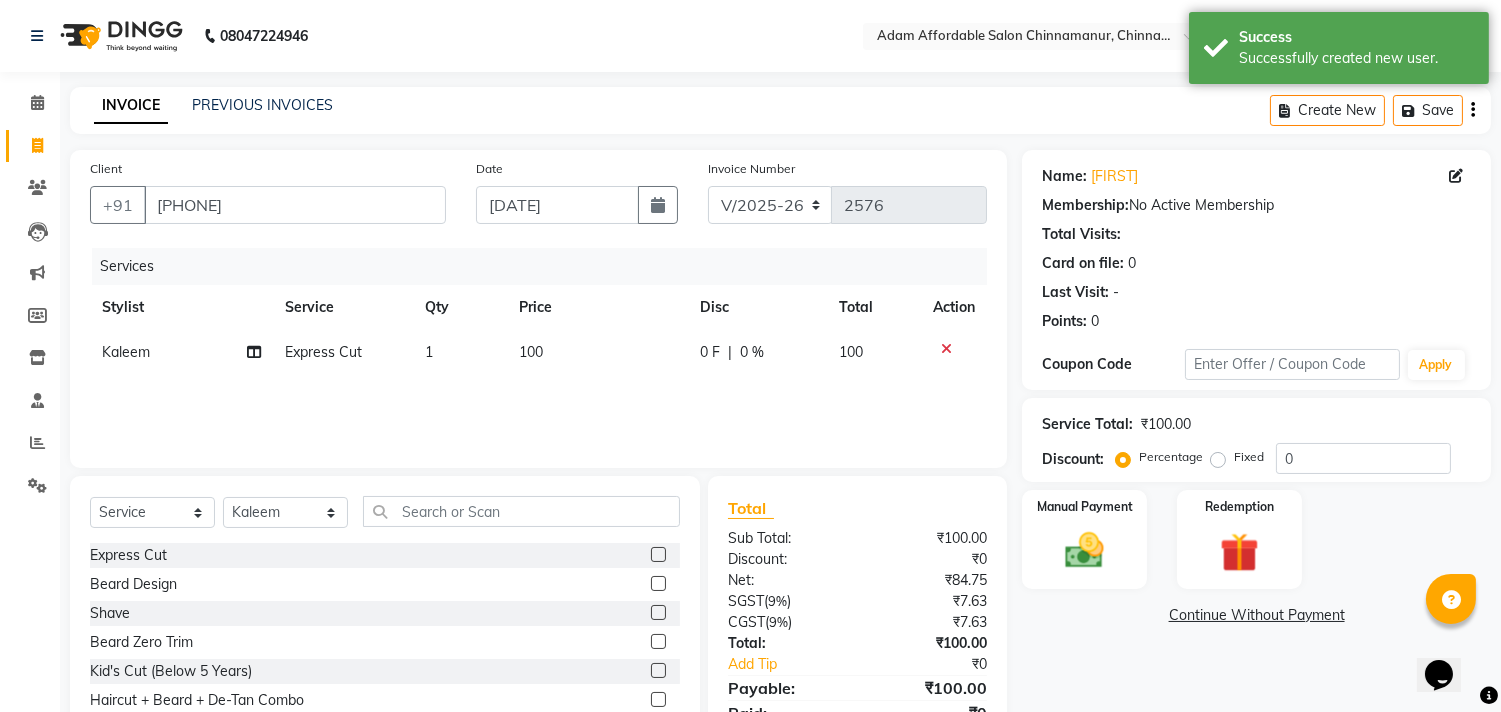 click 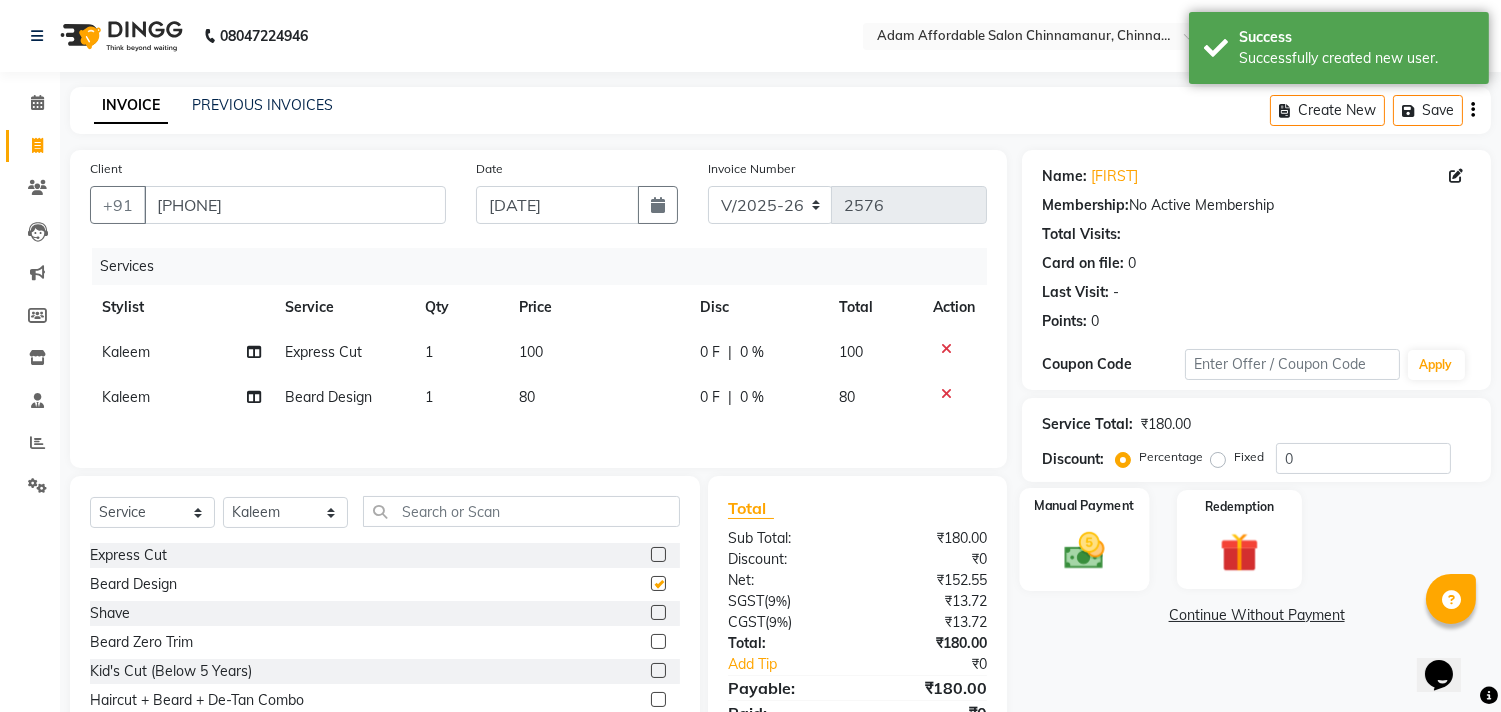 checkbox on "false" 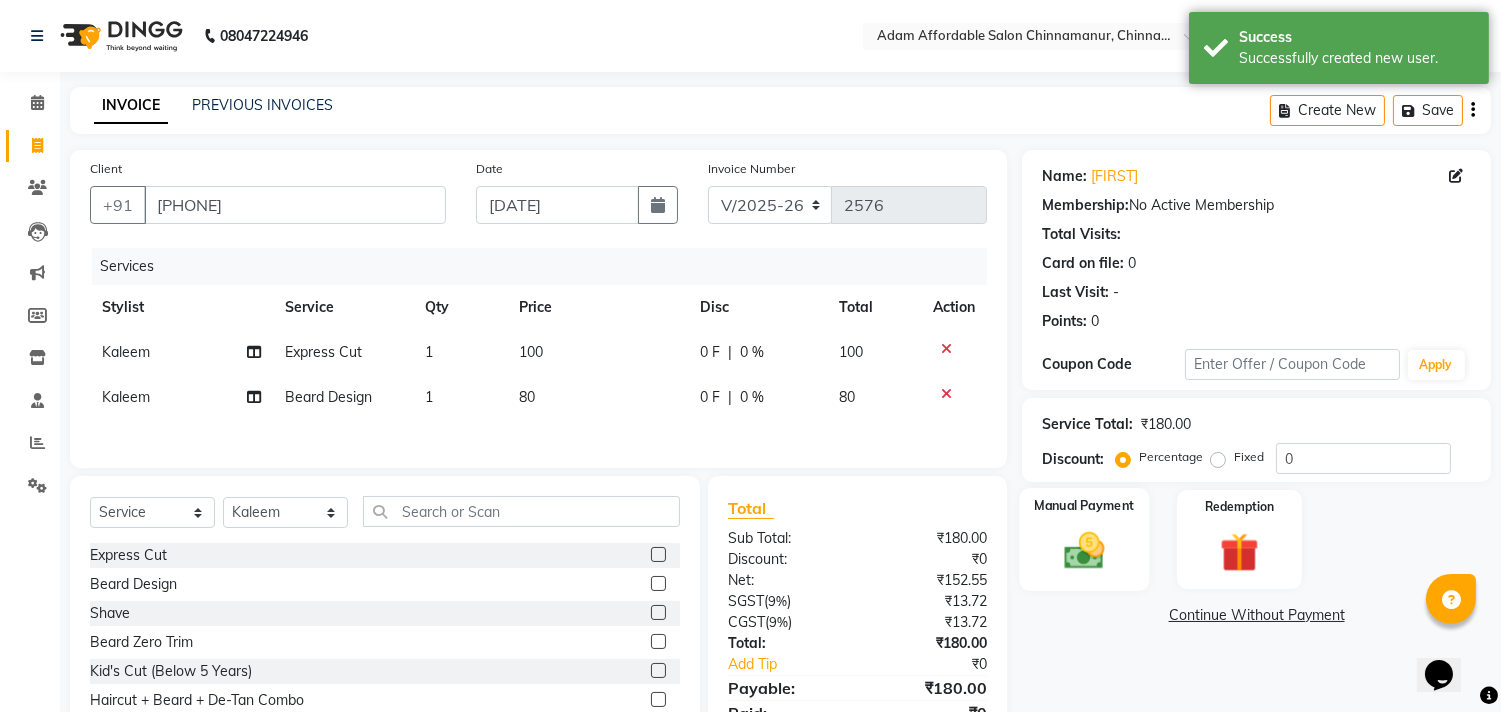 click 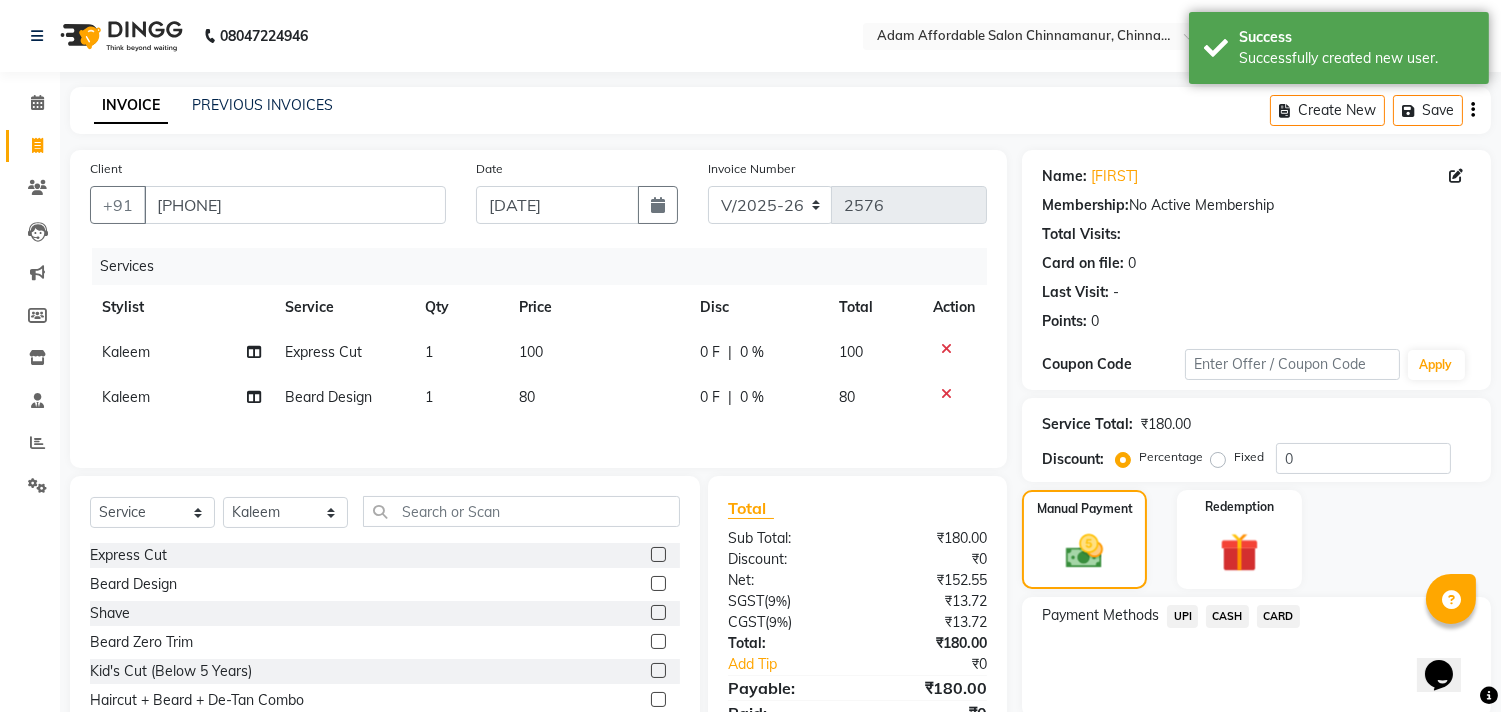 click on "UPI" 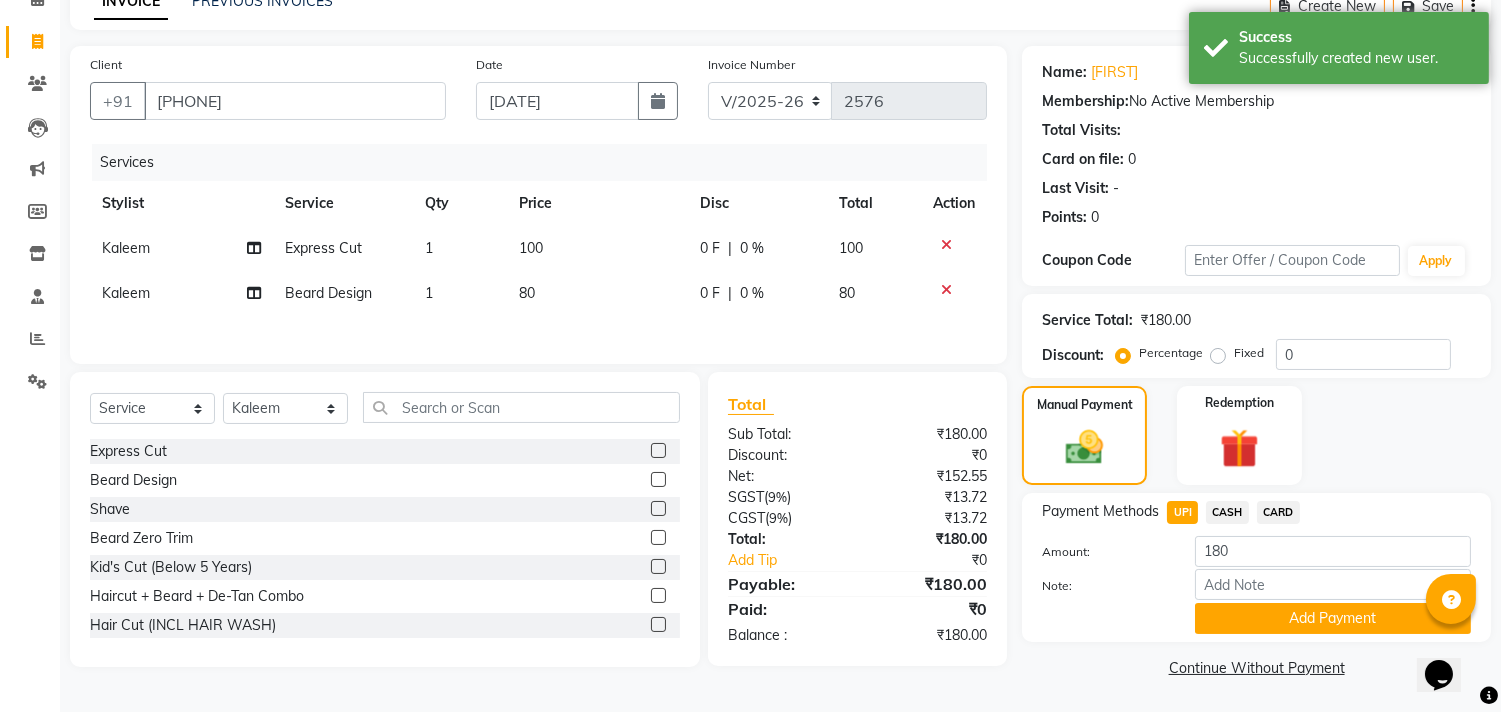 click on "Add Payment" 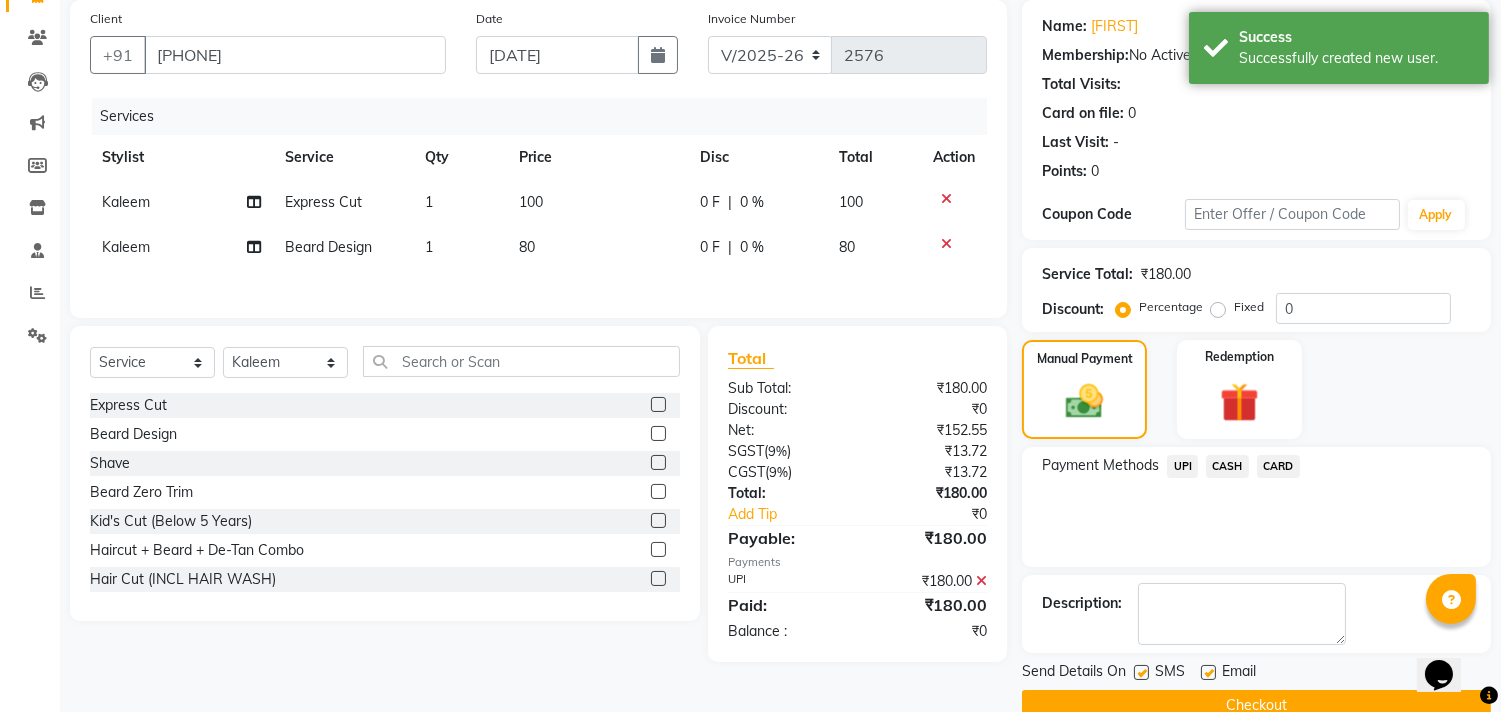 scroll, scrollTop: 187, scrollLeft: 0, axis: vertical 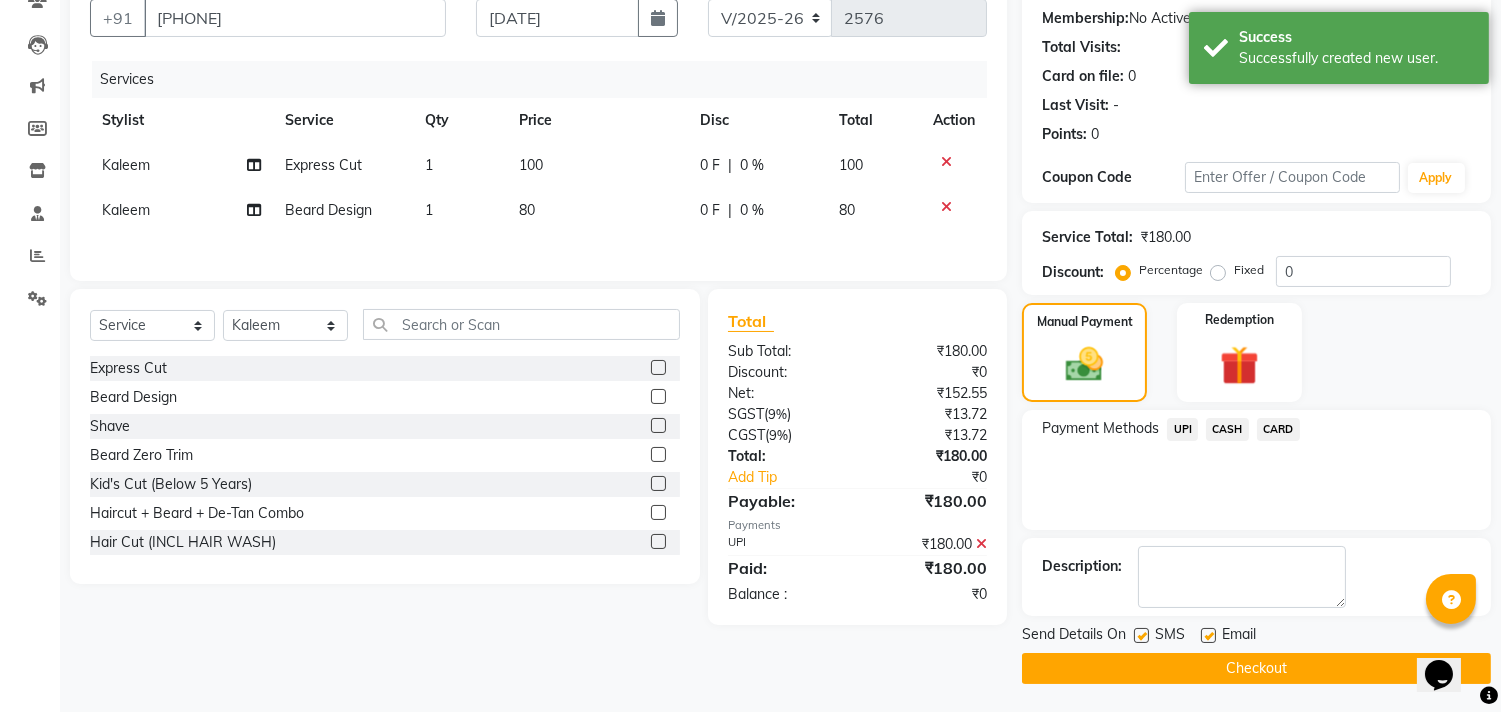 click on "Checkout" 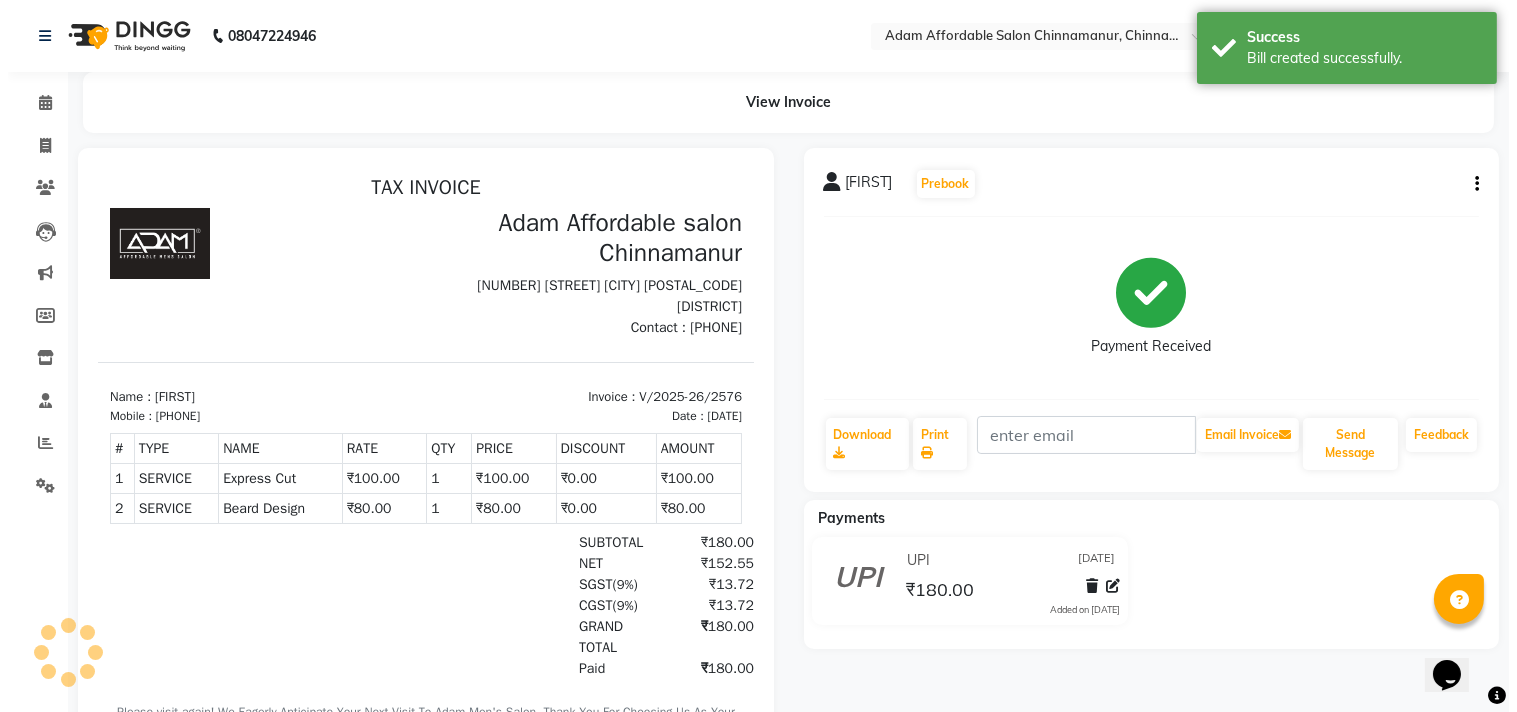 scroll, scrollTop: 0, scrollLeft: 0, axis: both 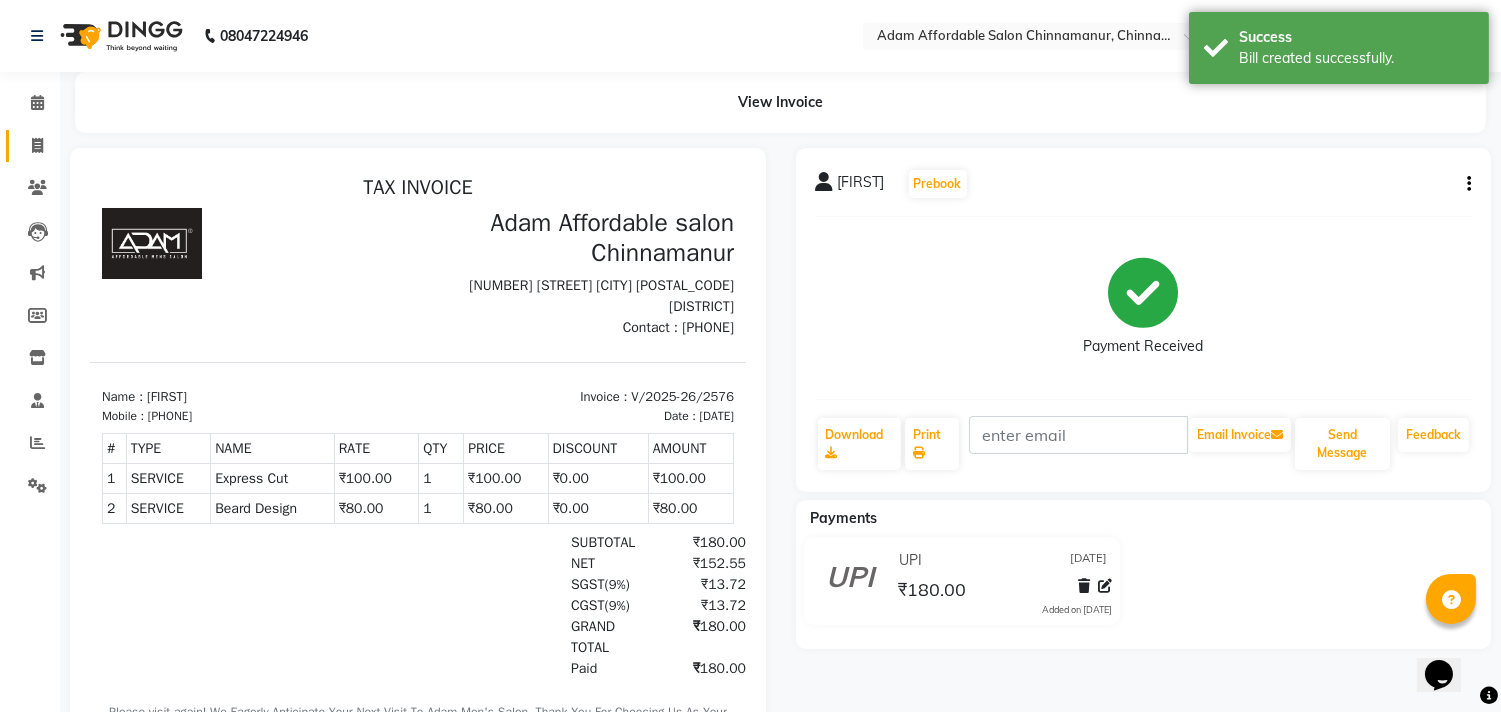 click on "Invoice" 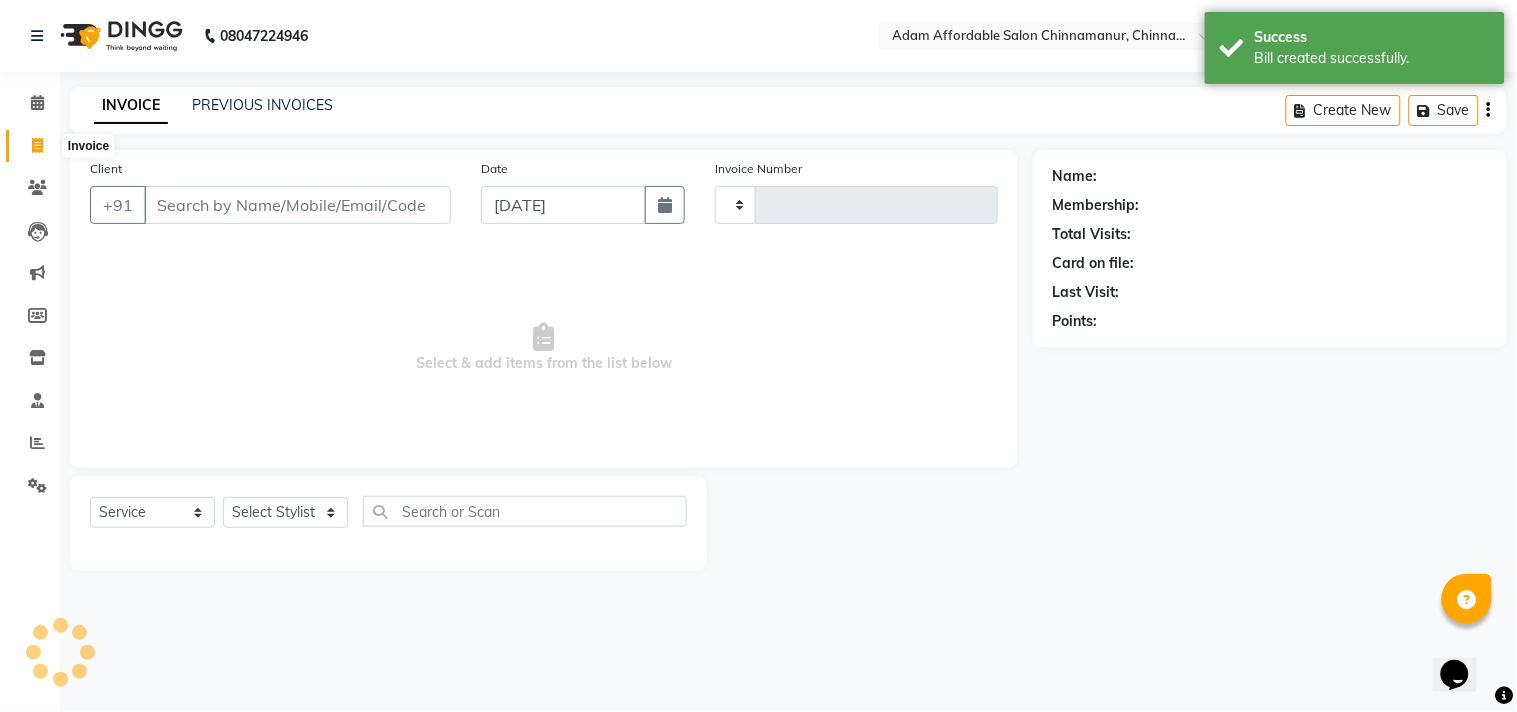 type on "2577" 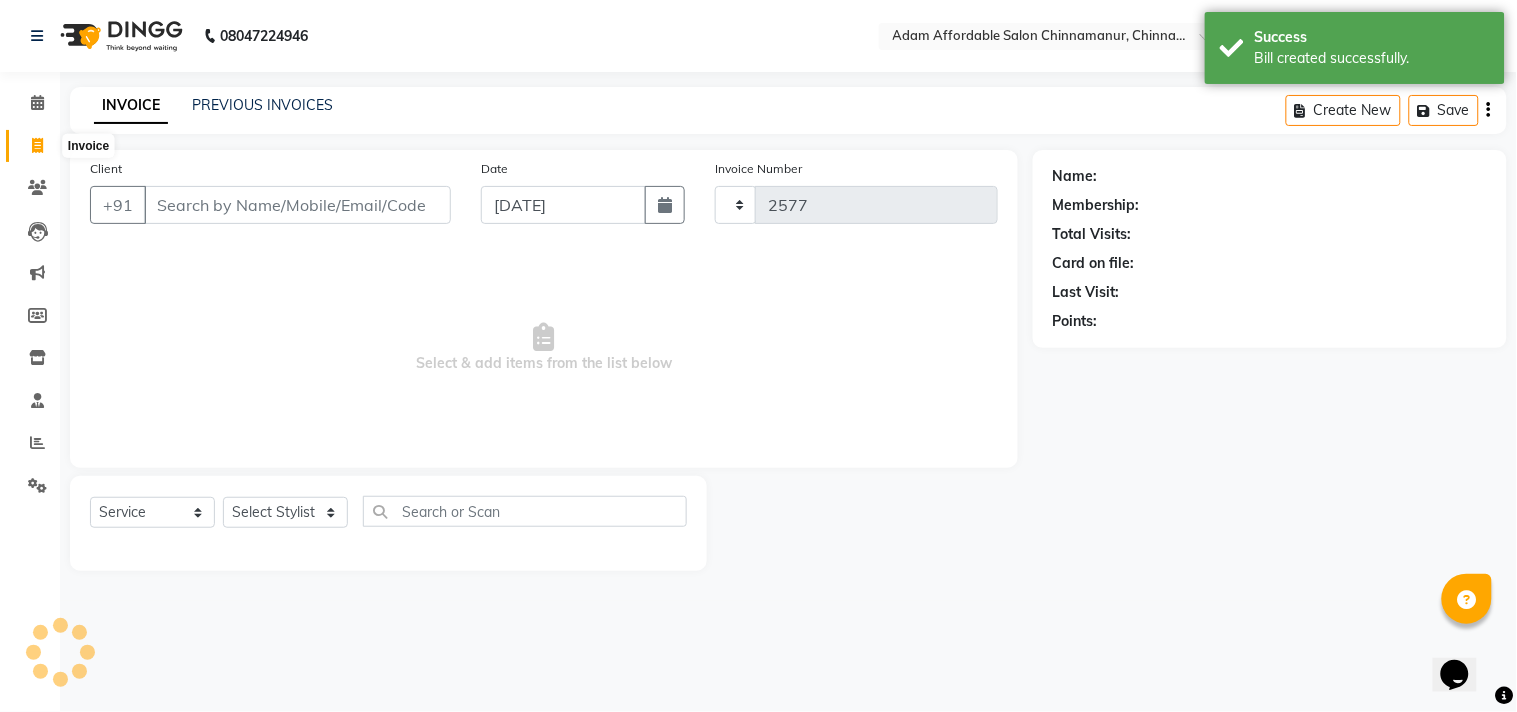 select on "8329" 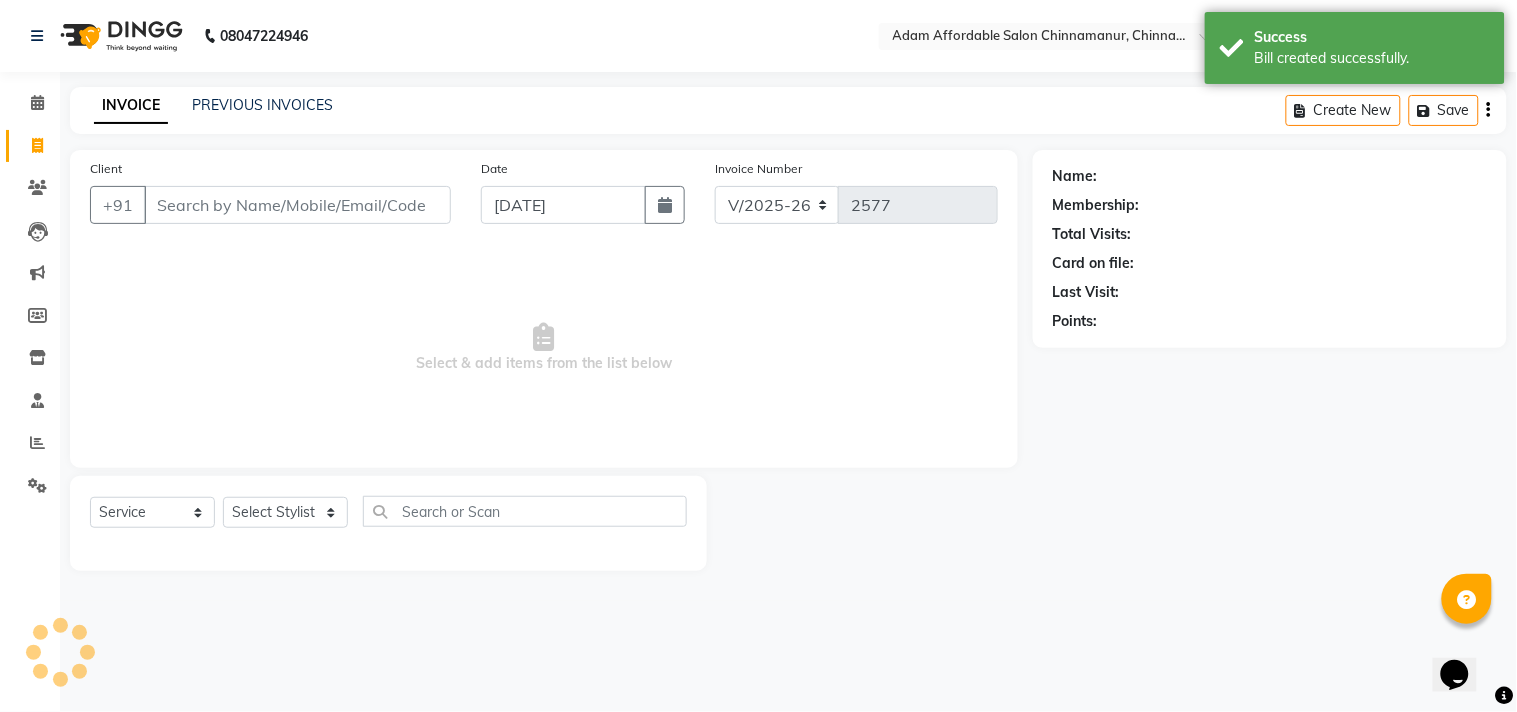 click on "Client" at bounding box center [297, 205] 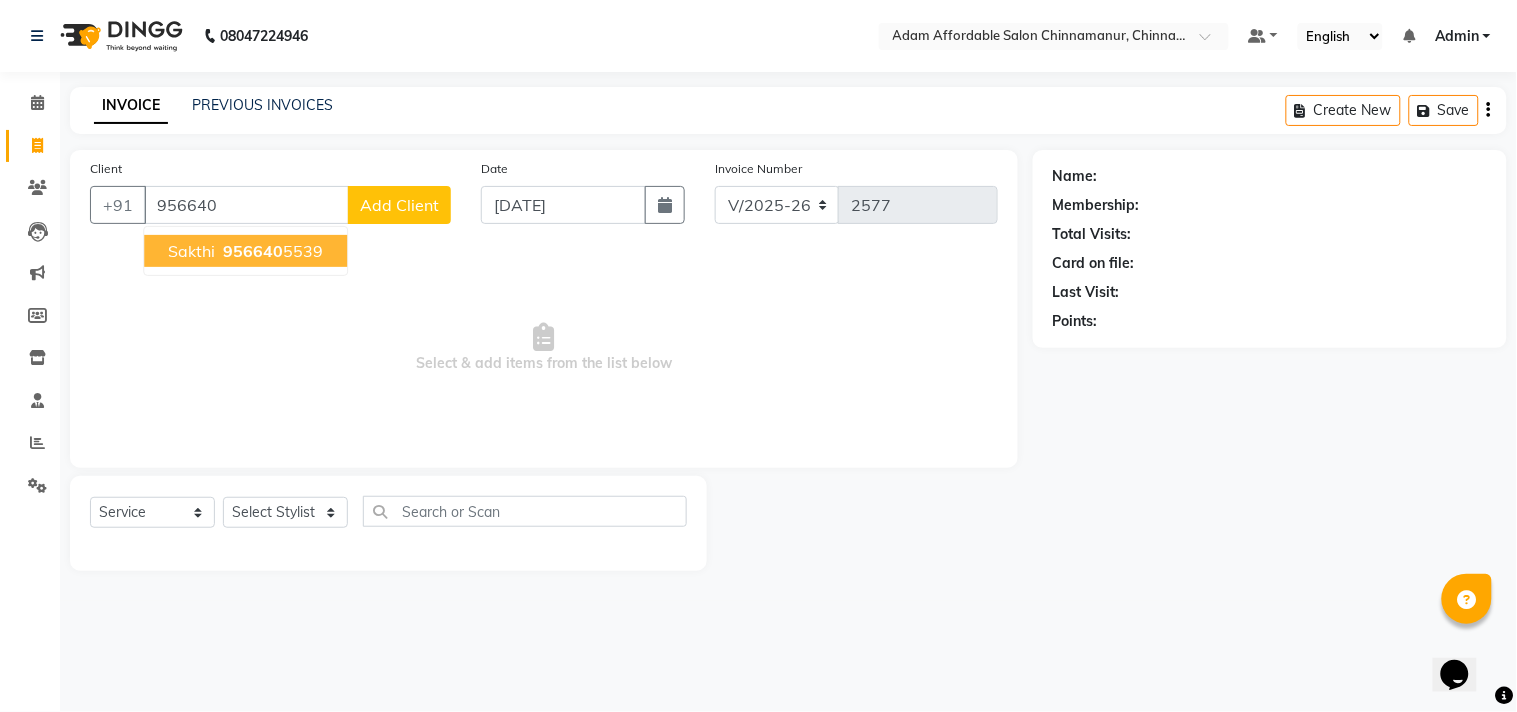 click on "[PHONE]" at bounding box center (271, 251) 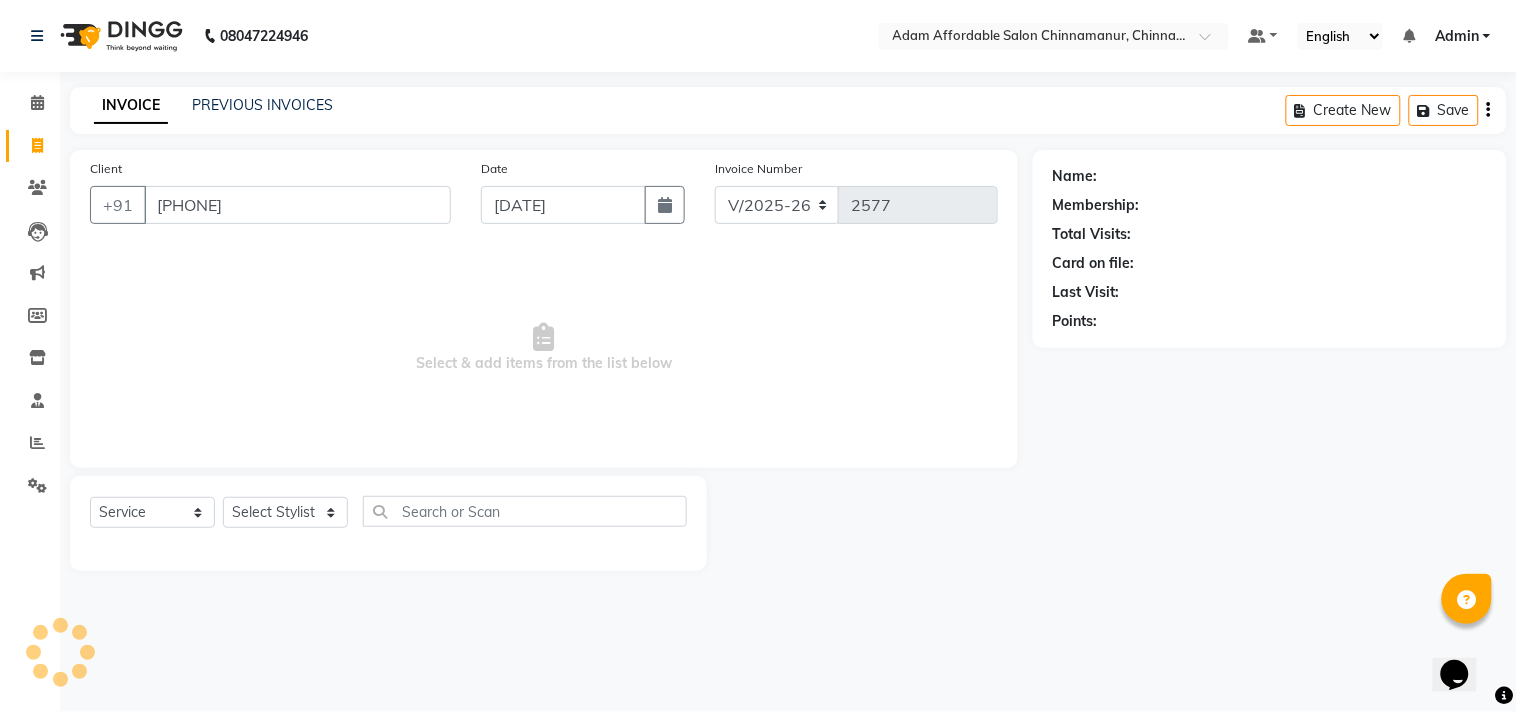 type on "[PHONE]" 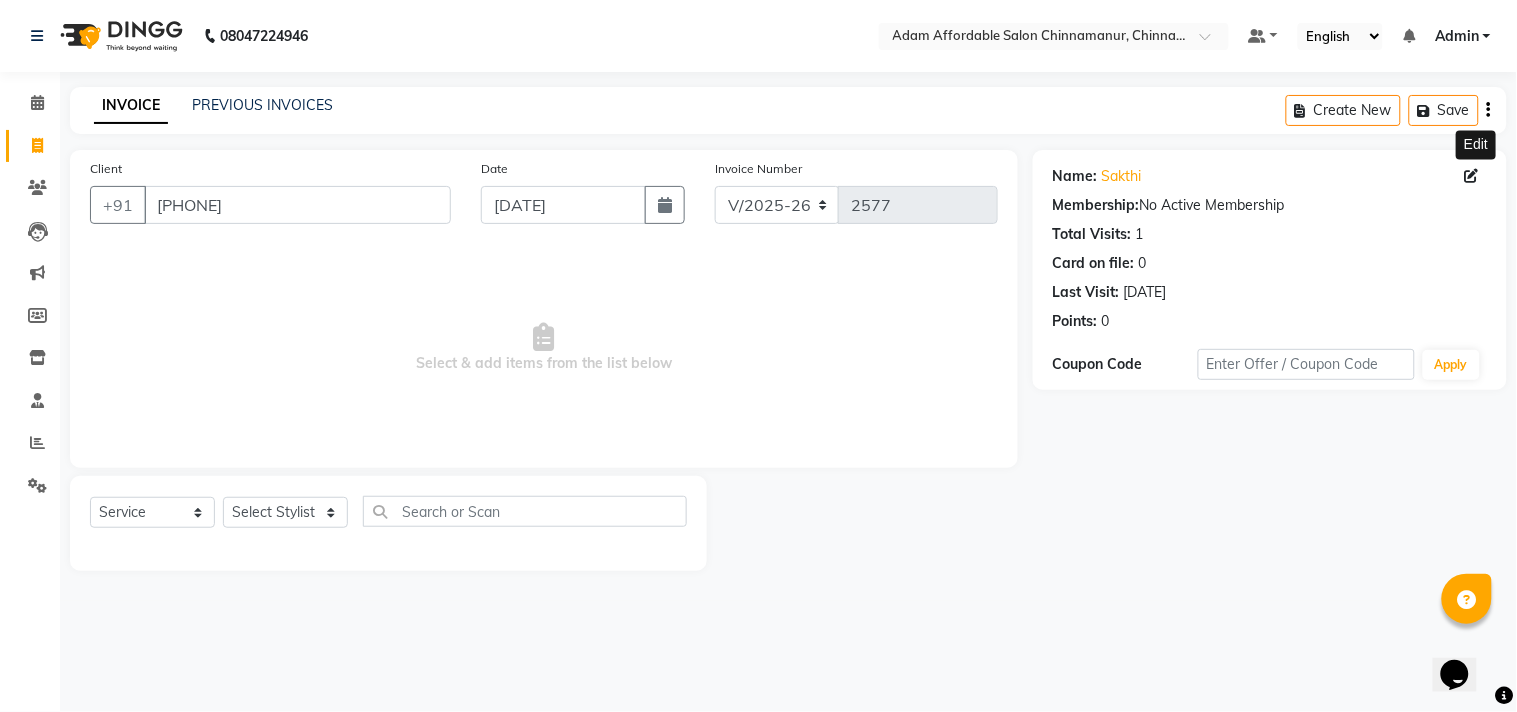 click 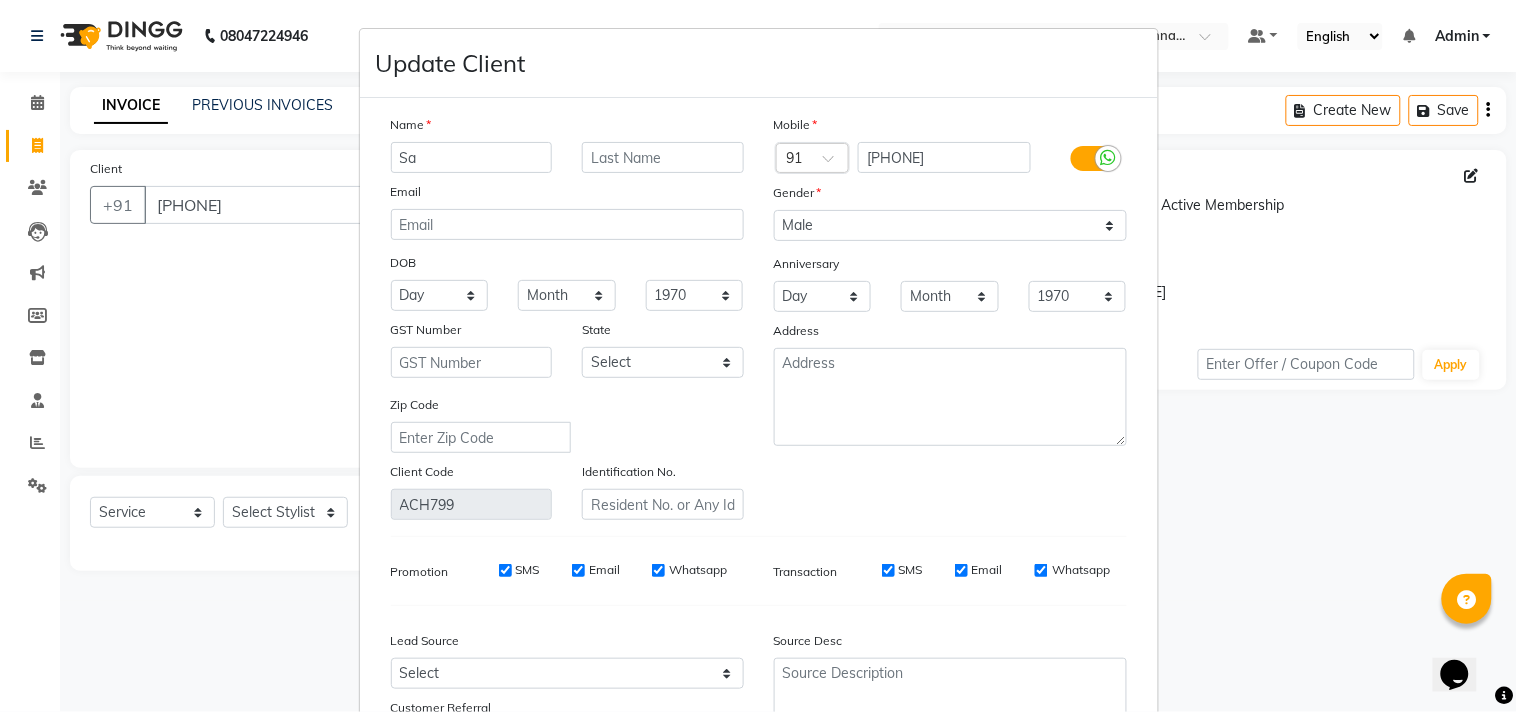 type on "S" 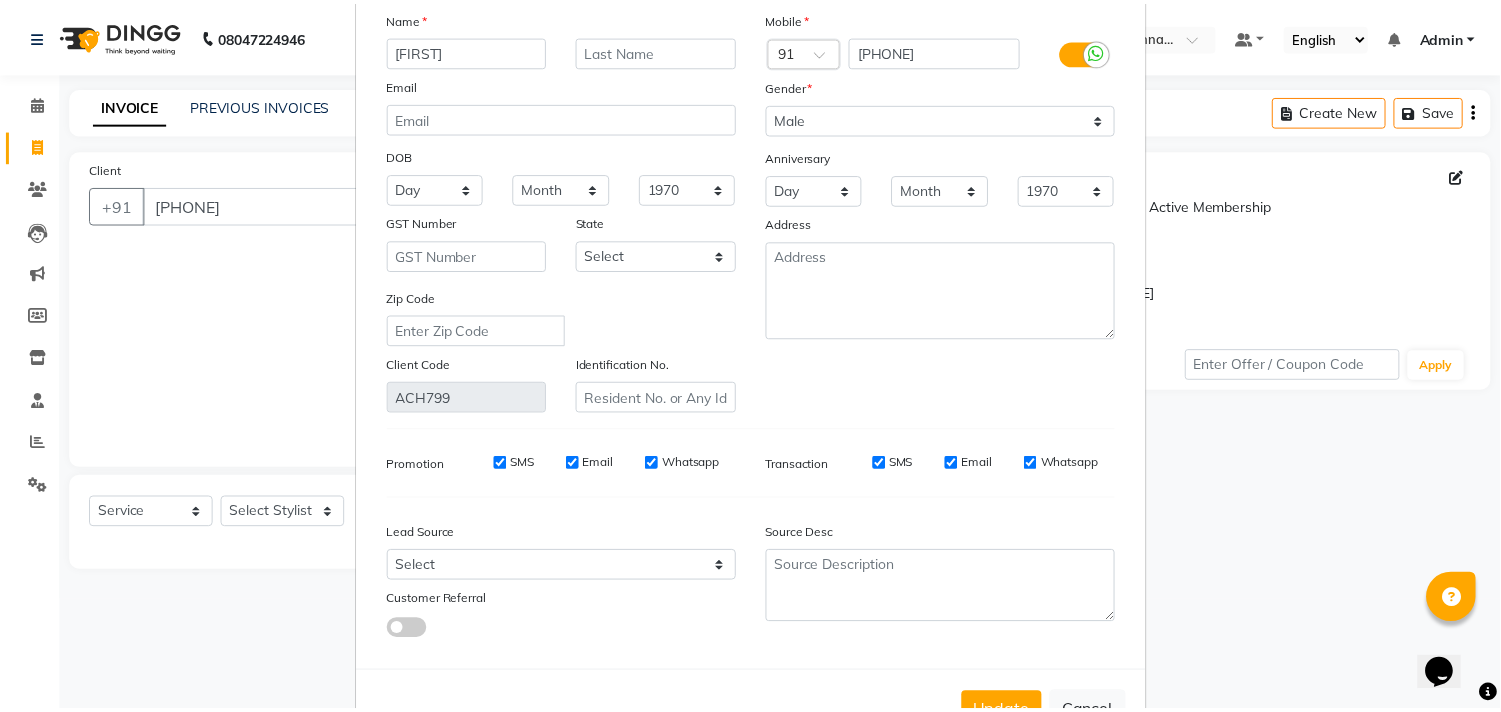 scroll, scrollTop: 177, scrollLeft: 0, axis: vertical 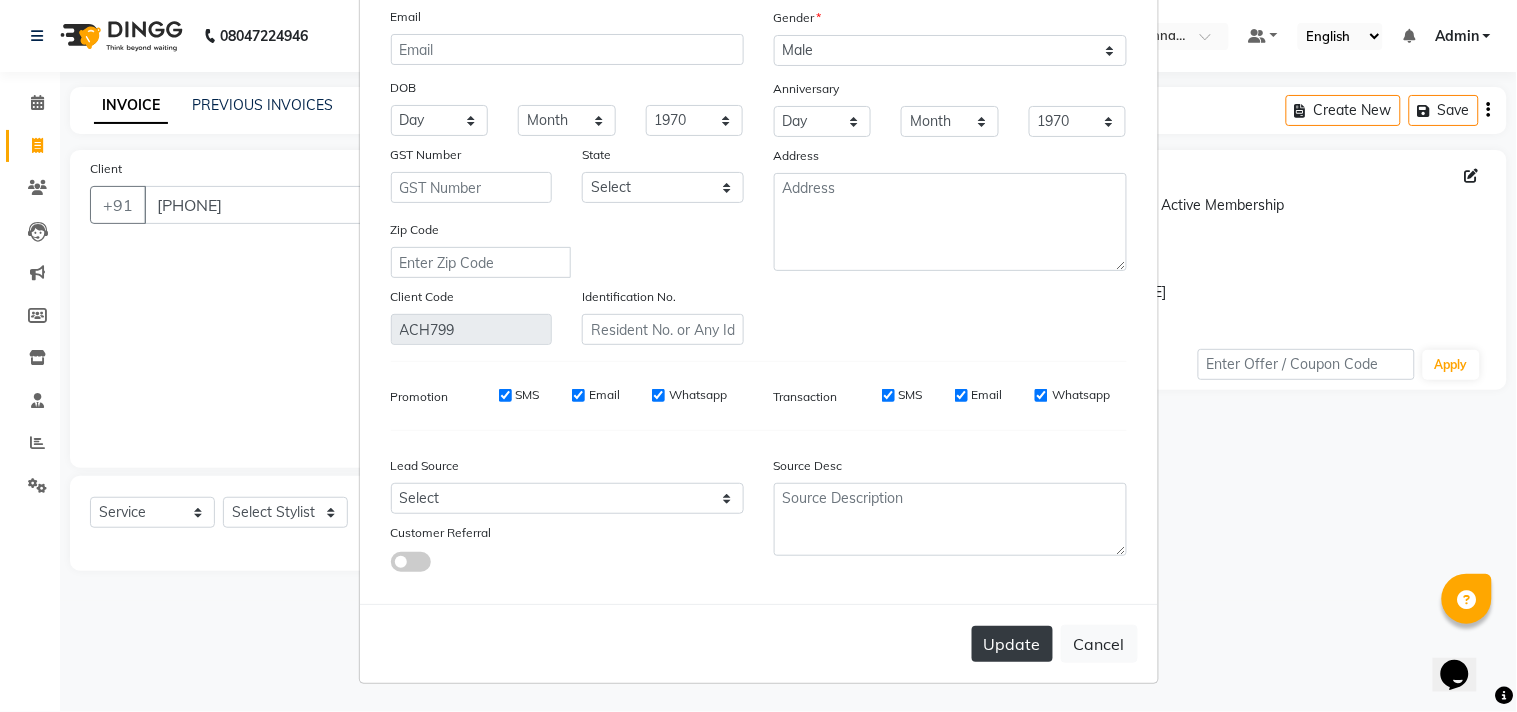 type on "[FIRST]" 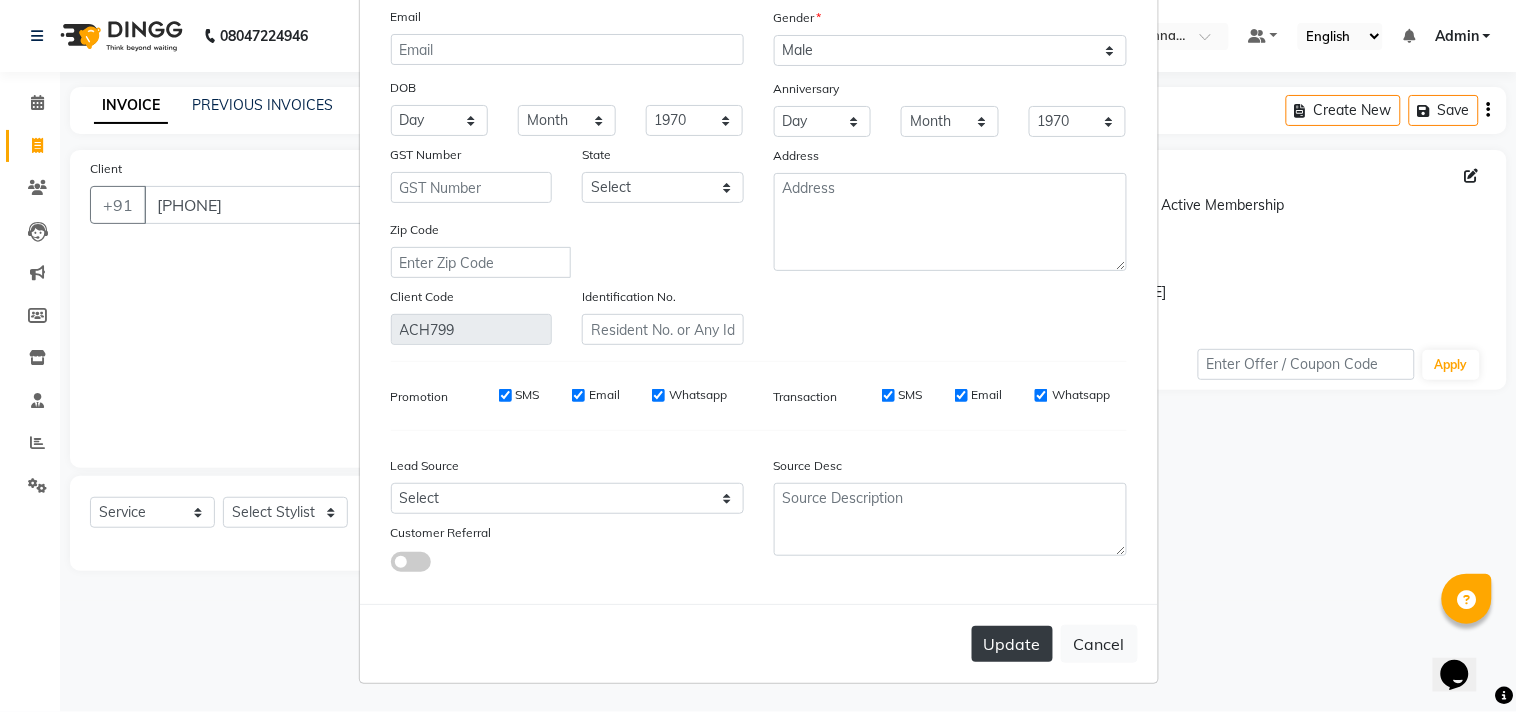 click on "Update" at bounding box center [1012, 644] 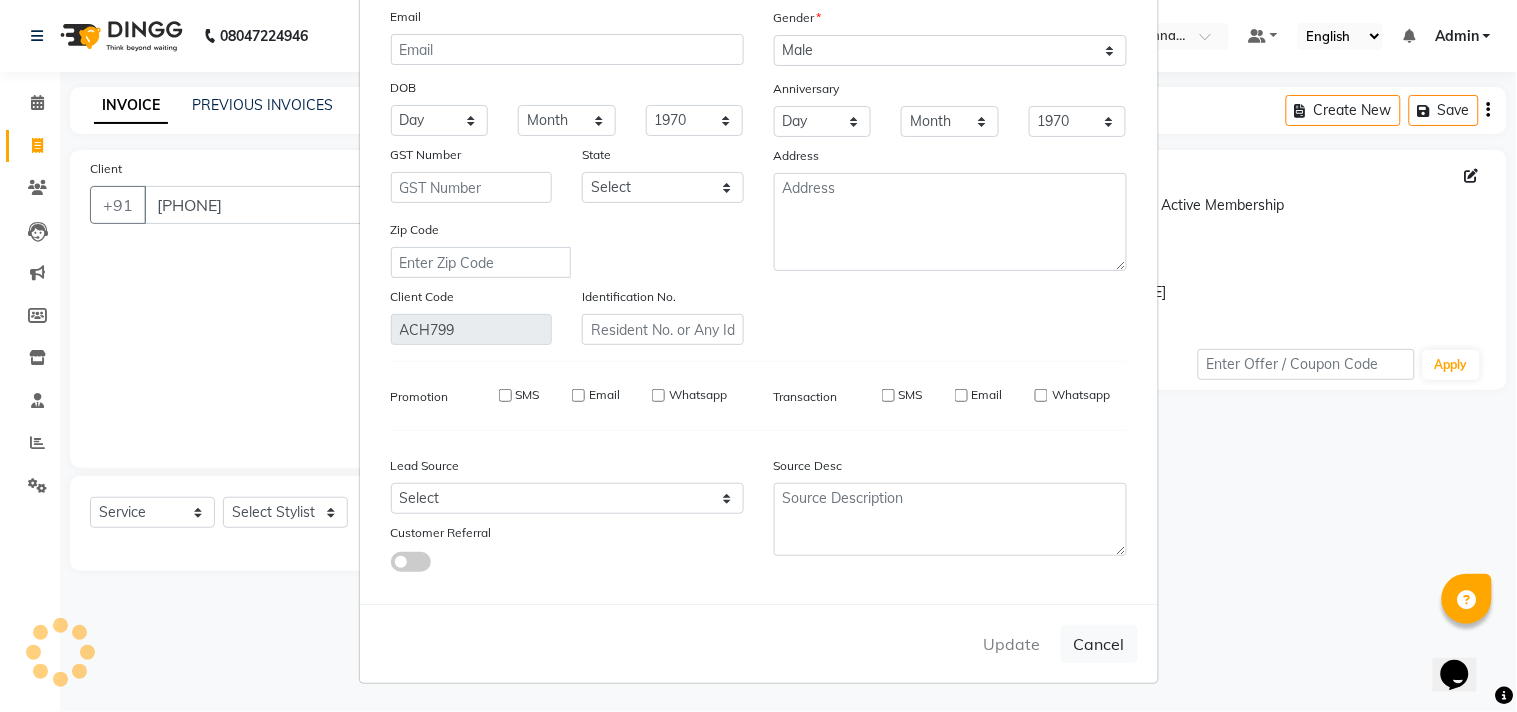 type 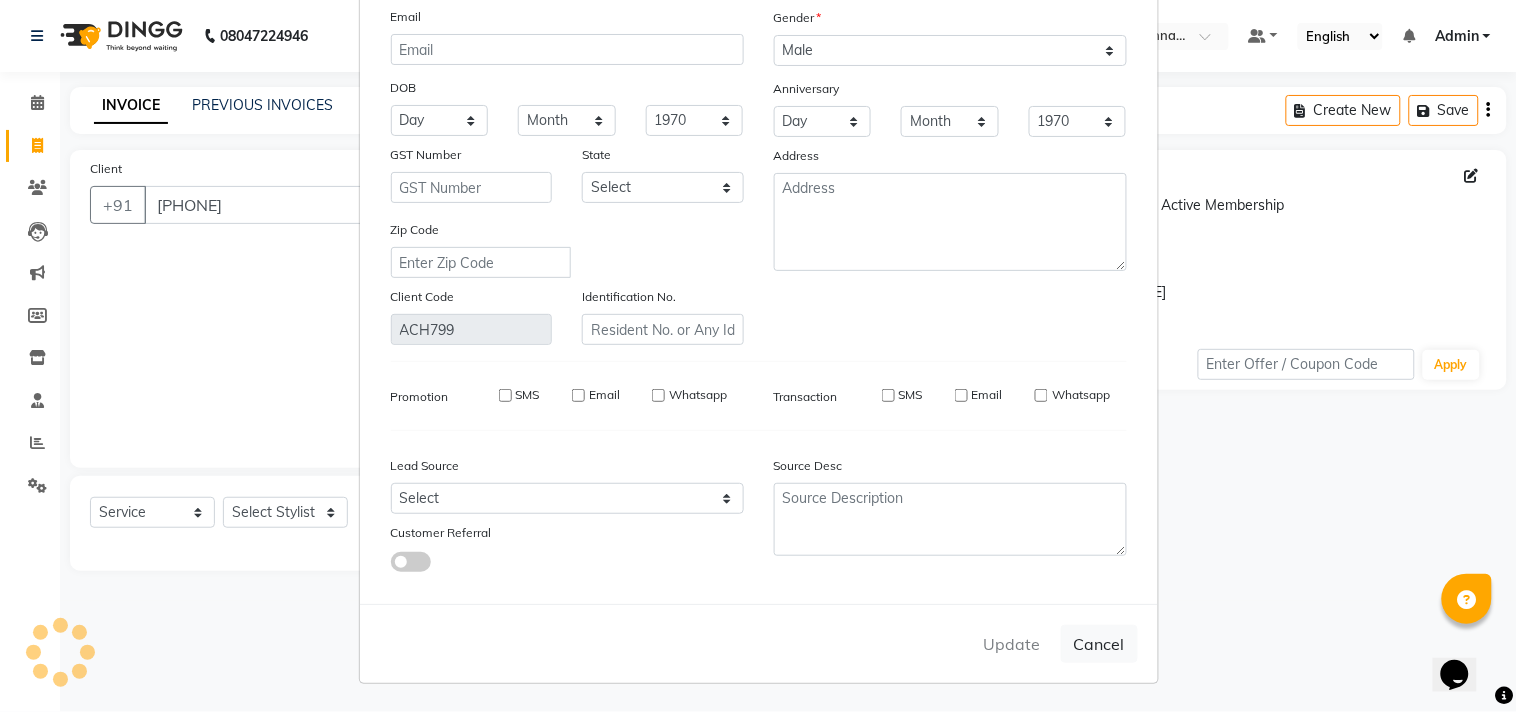 select 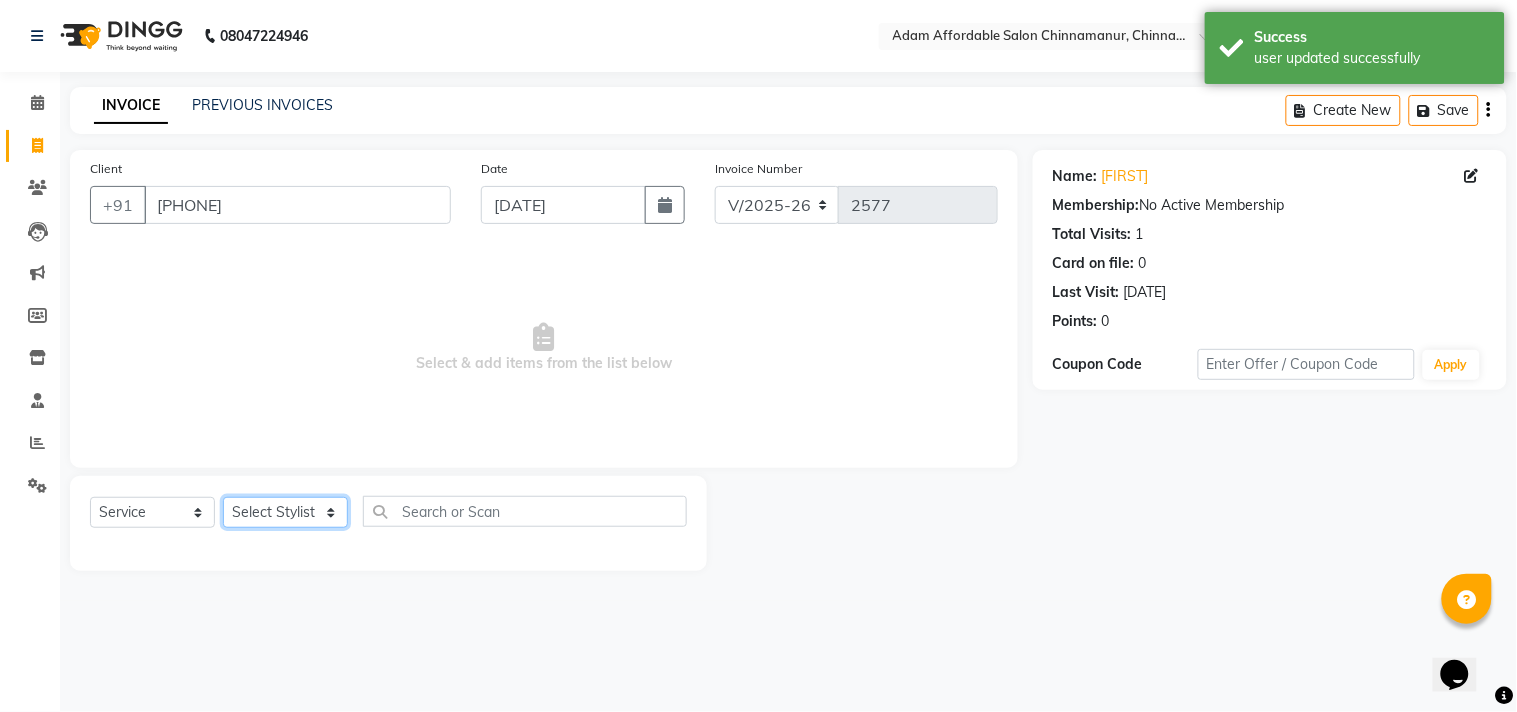 click on "Select Stylist Admin [FIRST] [FIRST] [FIRST] [FIRST] [FIRST] [FIRST] [FIRST] [FIRST]" 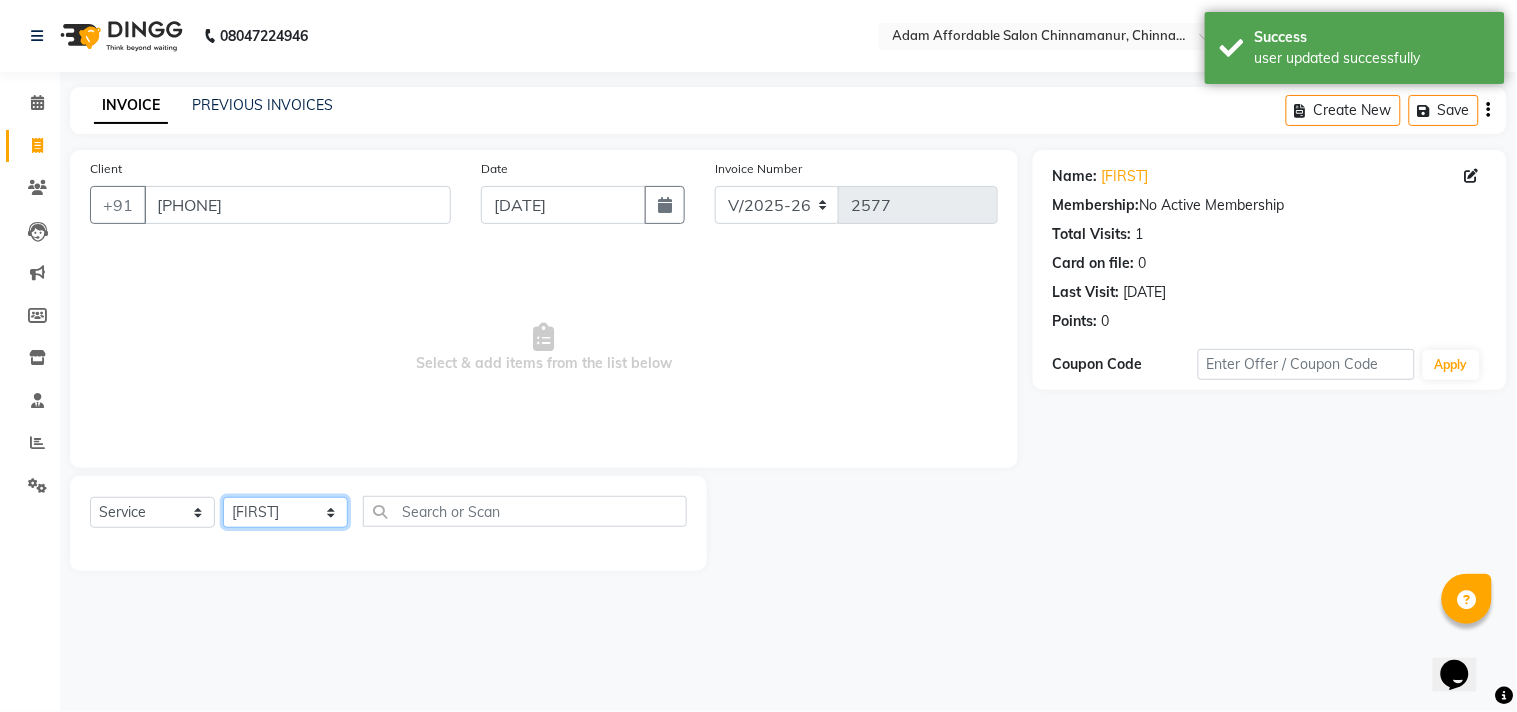click on "Select Stylist Admin [FIRST] [FIRST] [FIRST] [FIRST] [FIRST] [FIRST] [FIRST] [FIRST]" 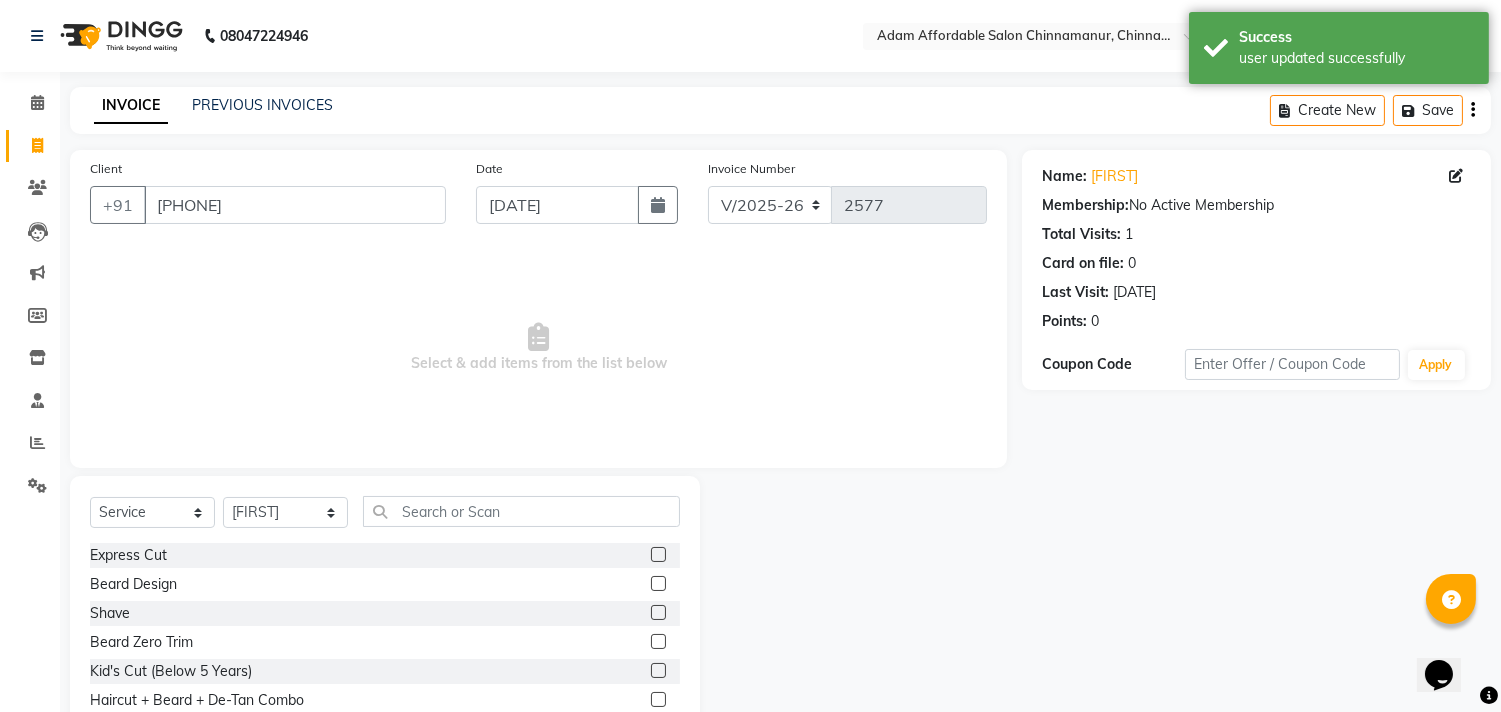 click 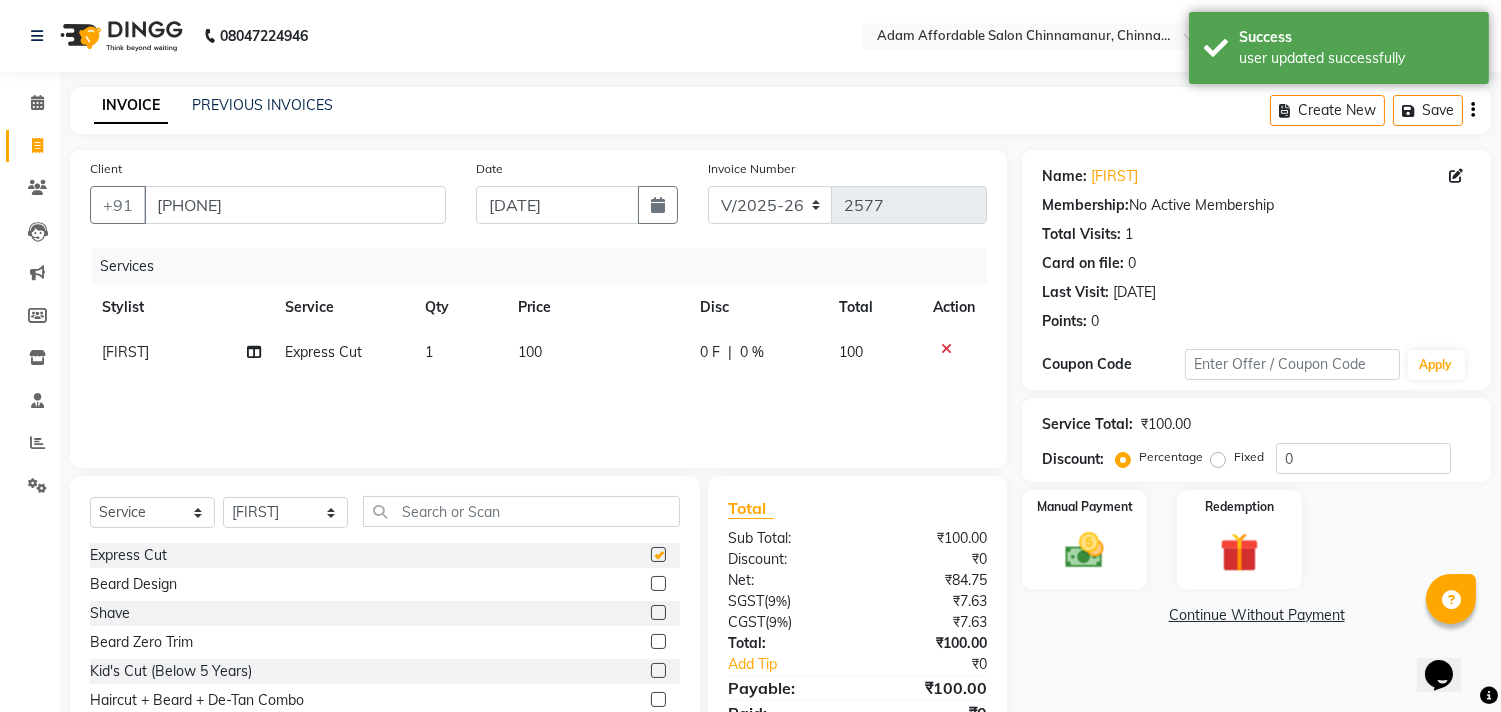 checkbox on "false" 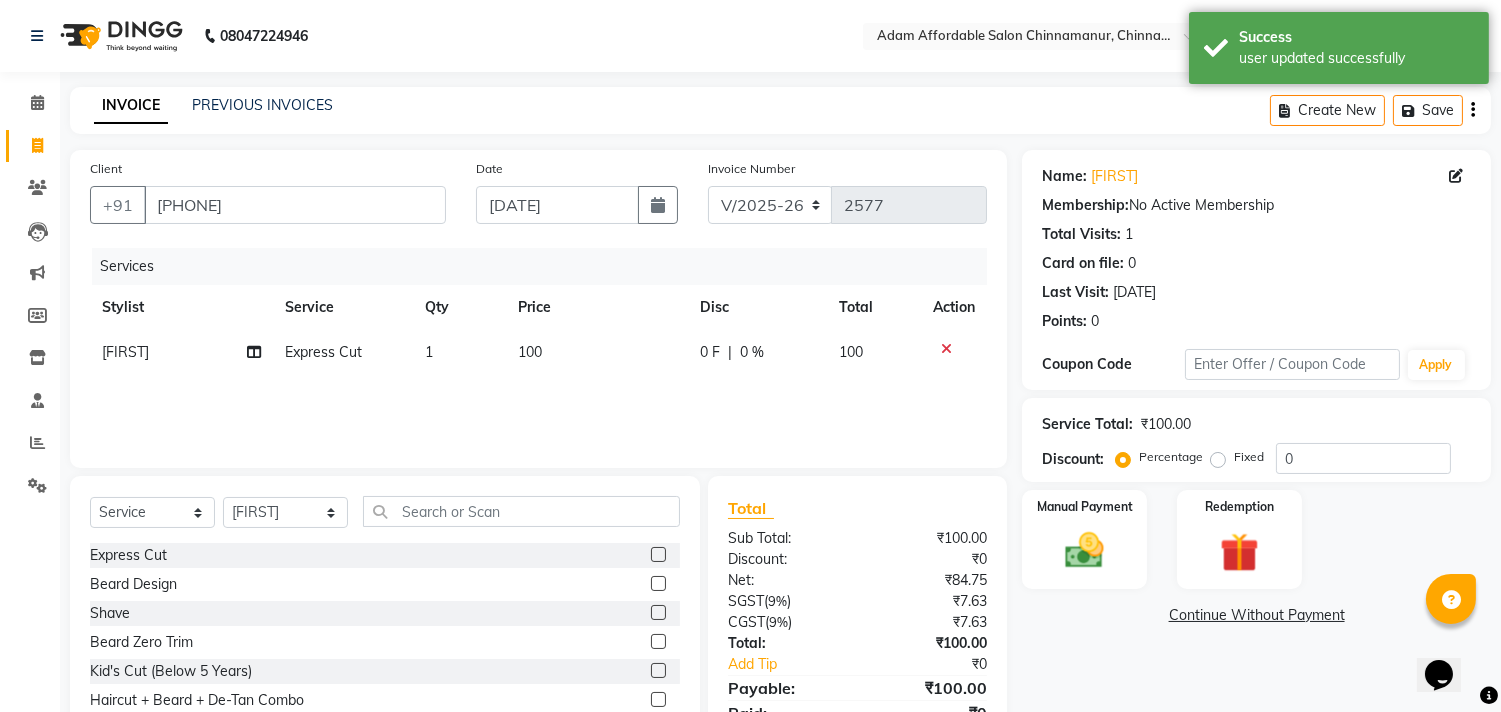click 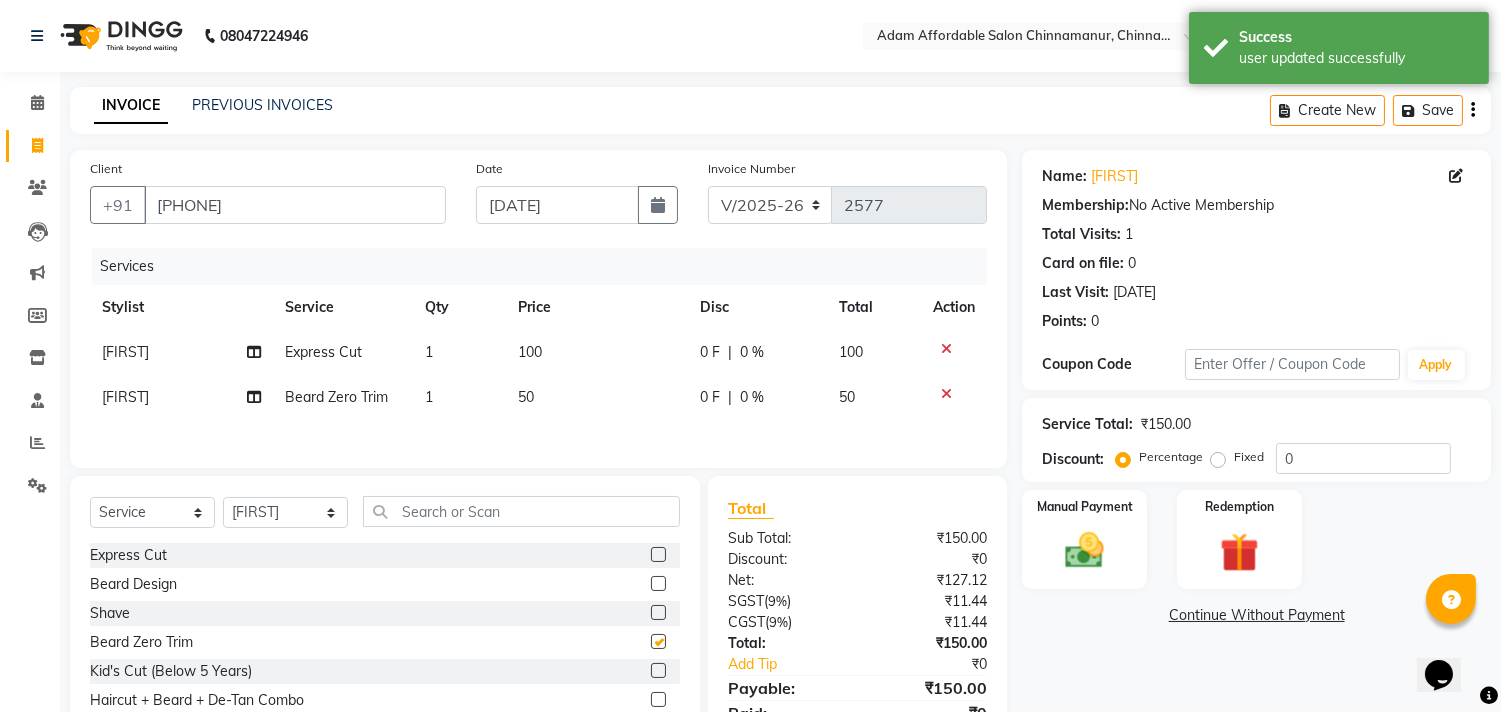 checkbox on "false" 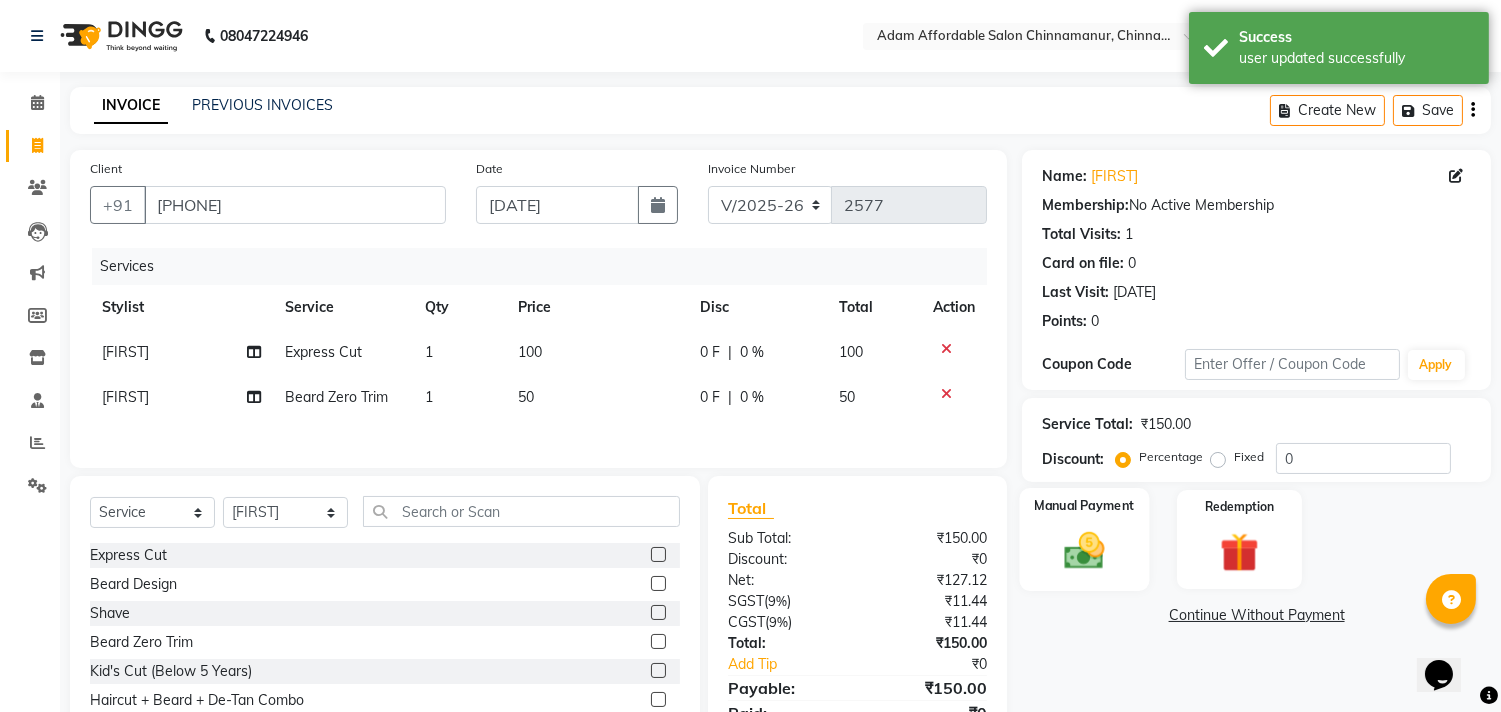 click 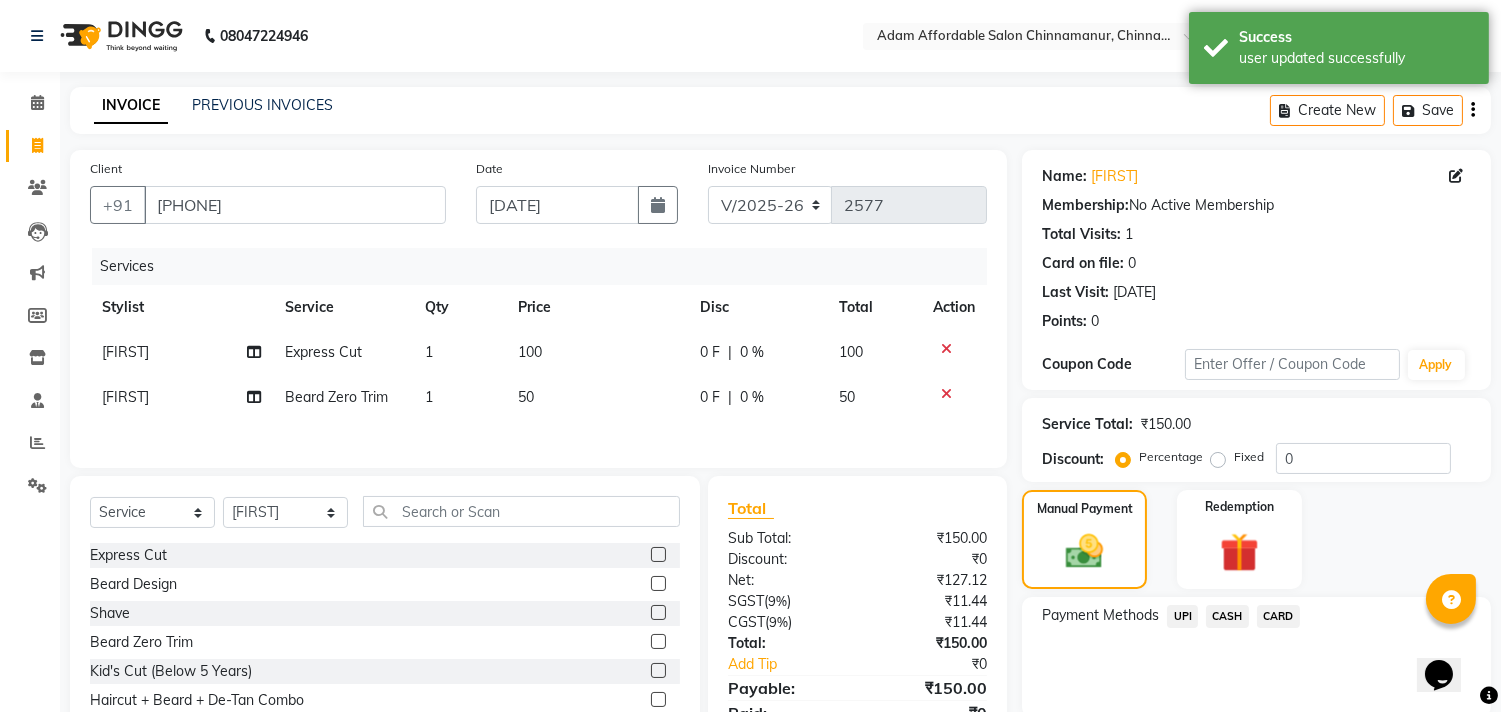 click on "UPI" 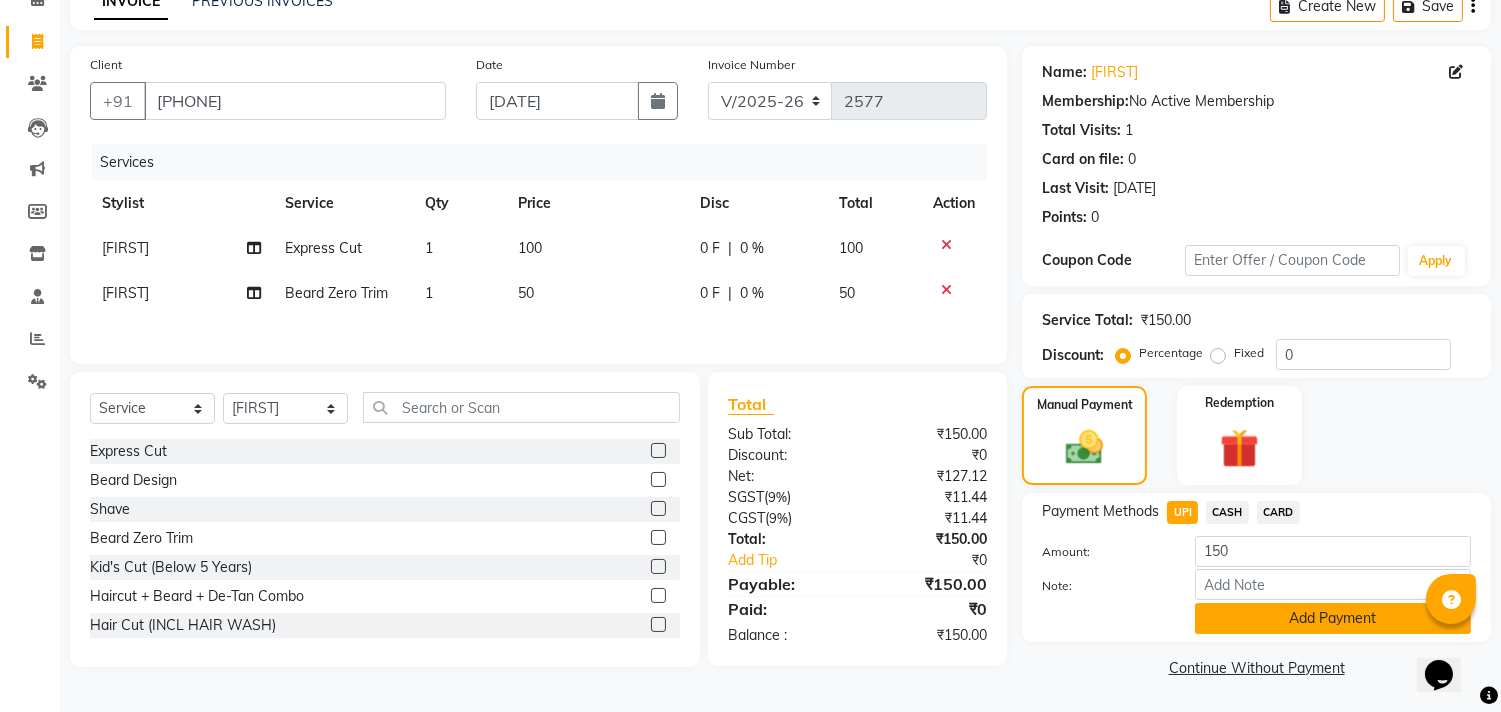 click on "Add Payment" 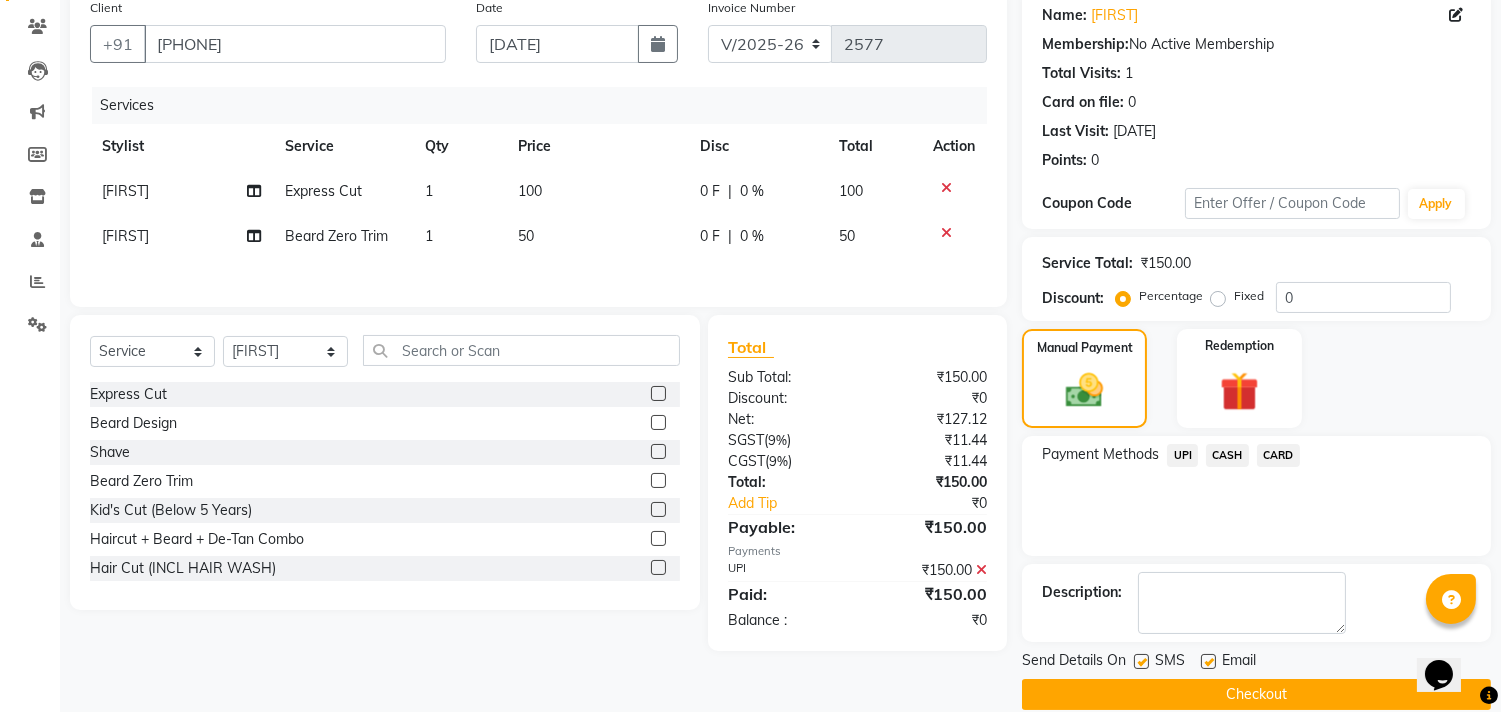 scroll, scrollTop: 187, scrollLeft: 0, axis: vertical 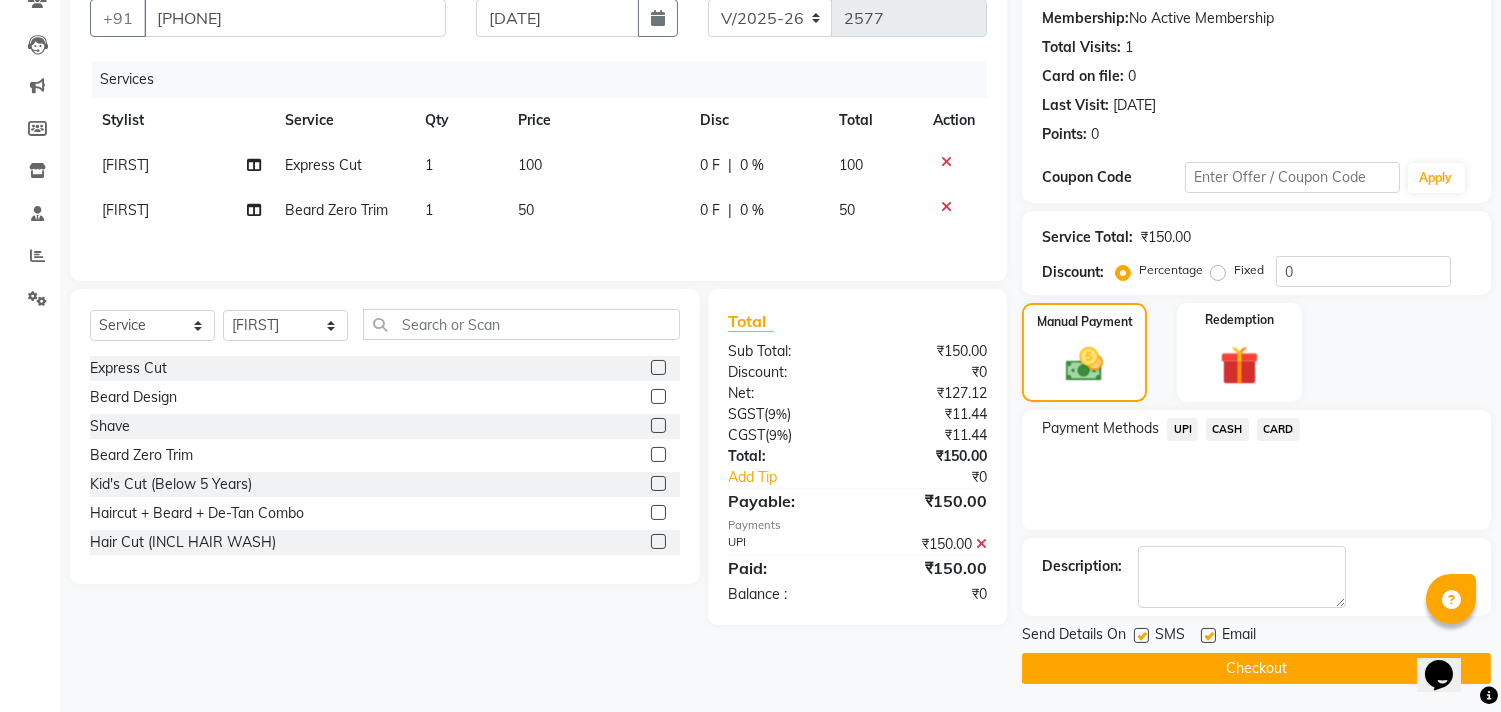 click on "Checkout" 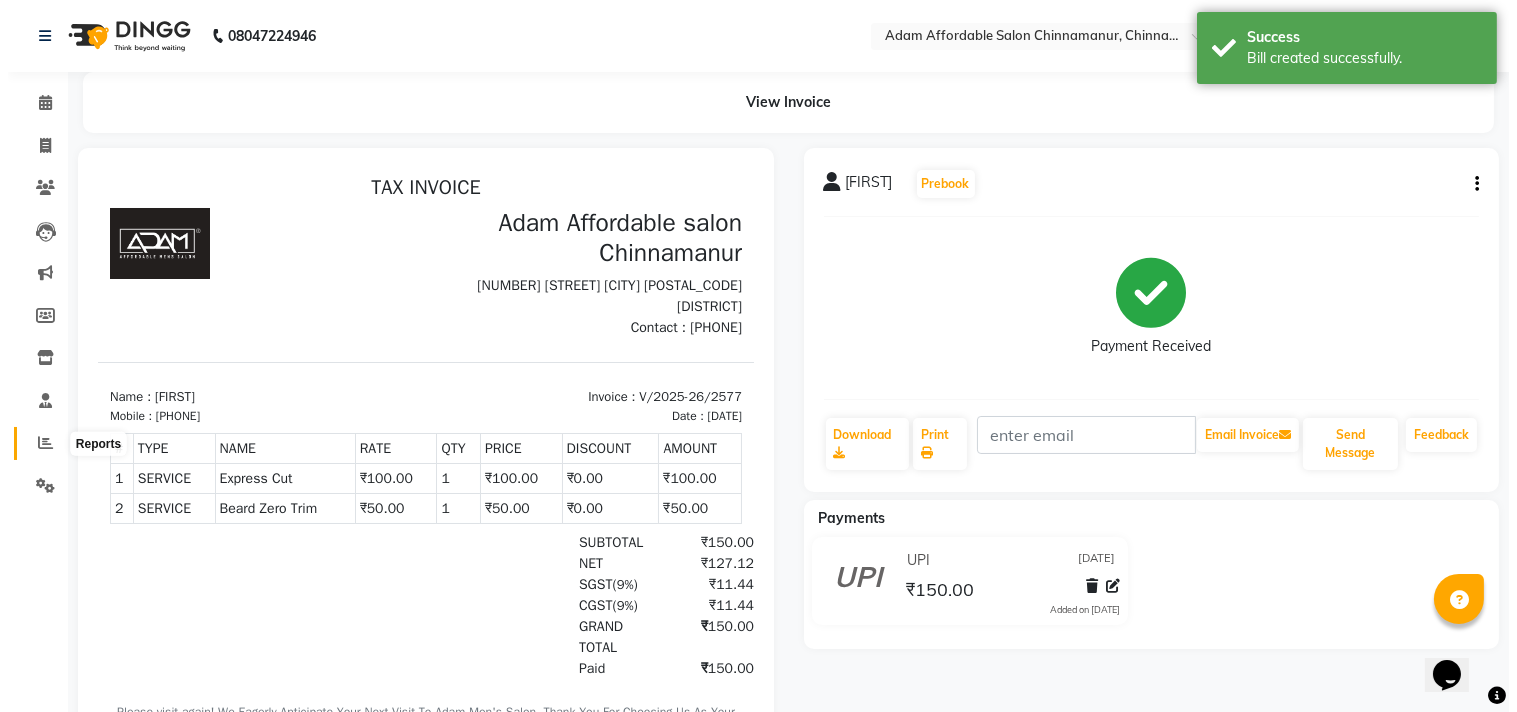 scroll, scrollTop: 0, scrollLeft: 0, axis: both 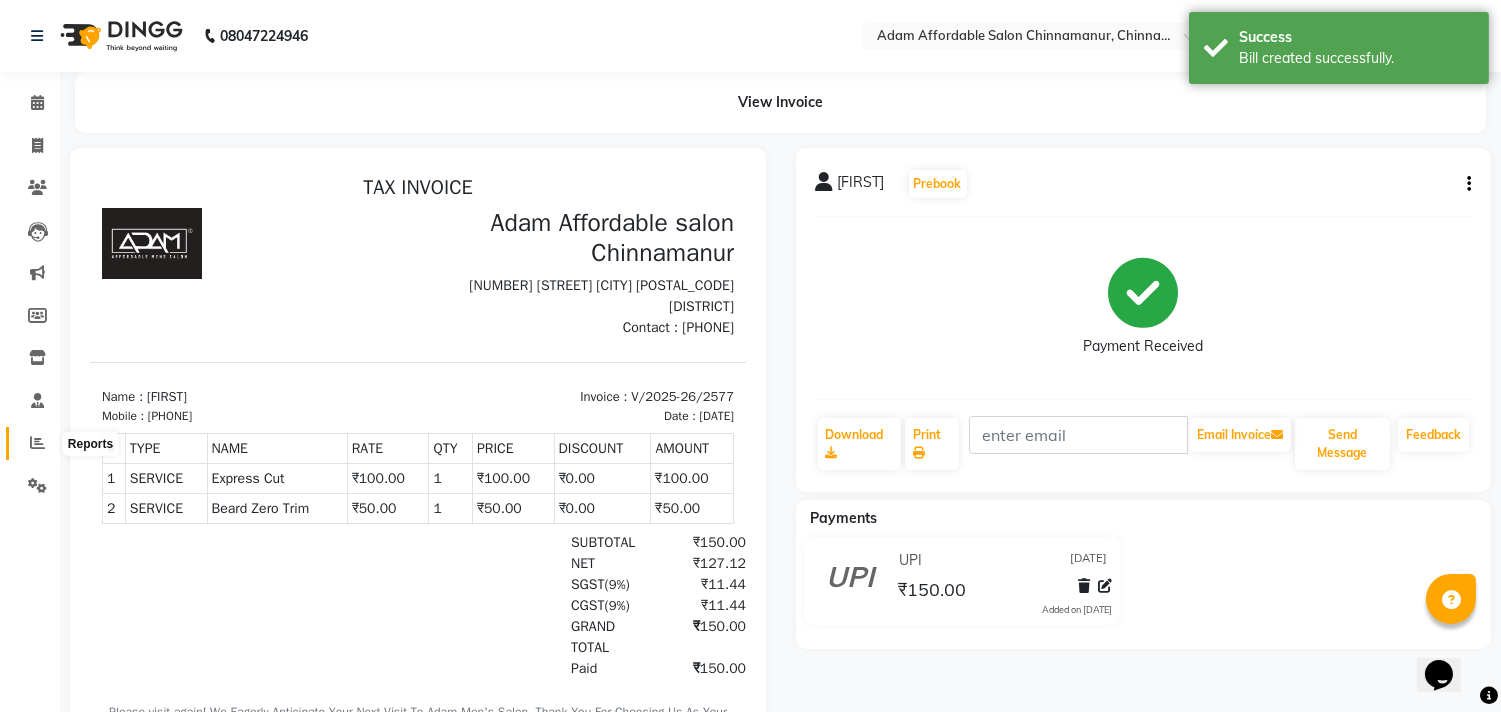 click 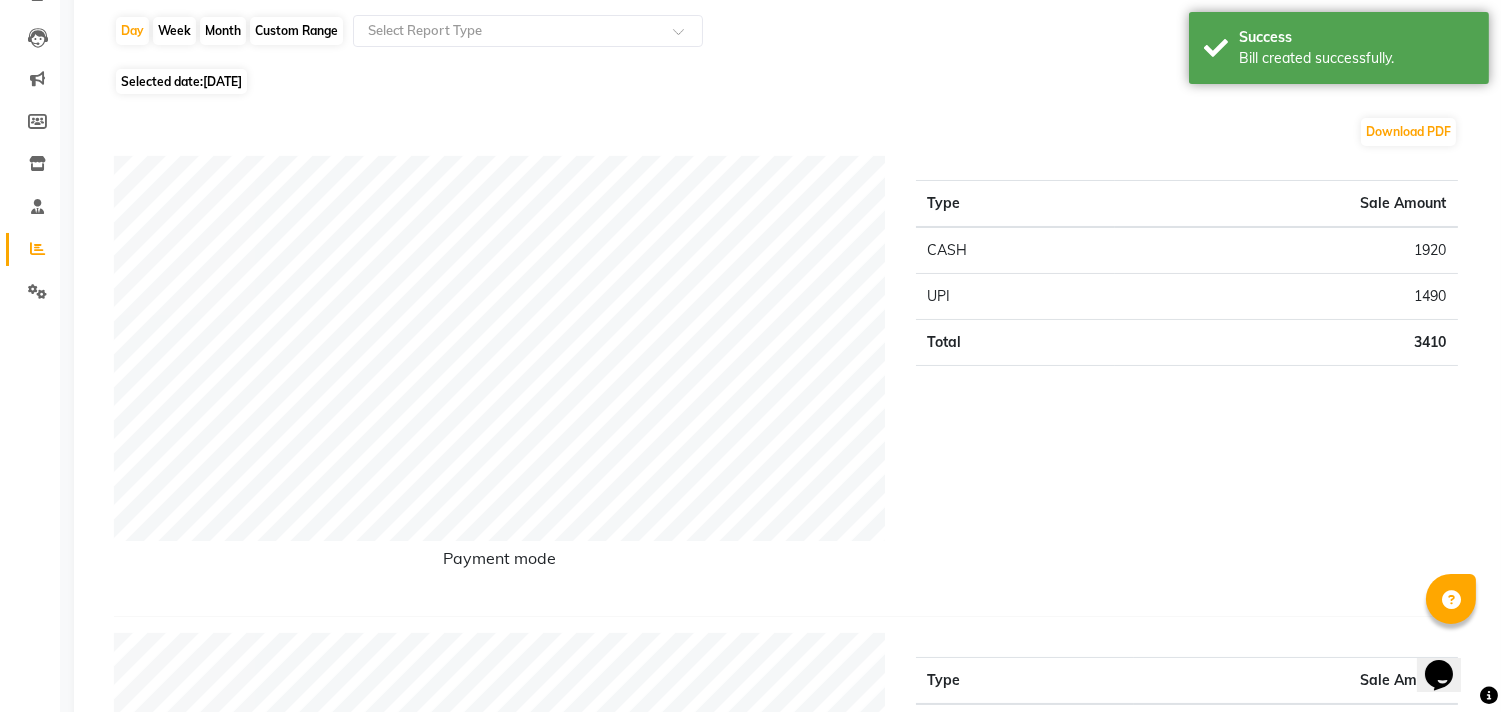 scroll, scrollTop: 0, scrollLeft: 0, axis: both 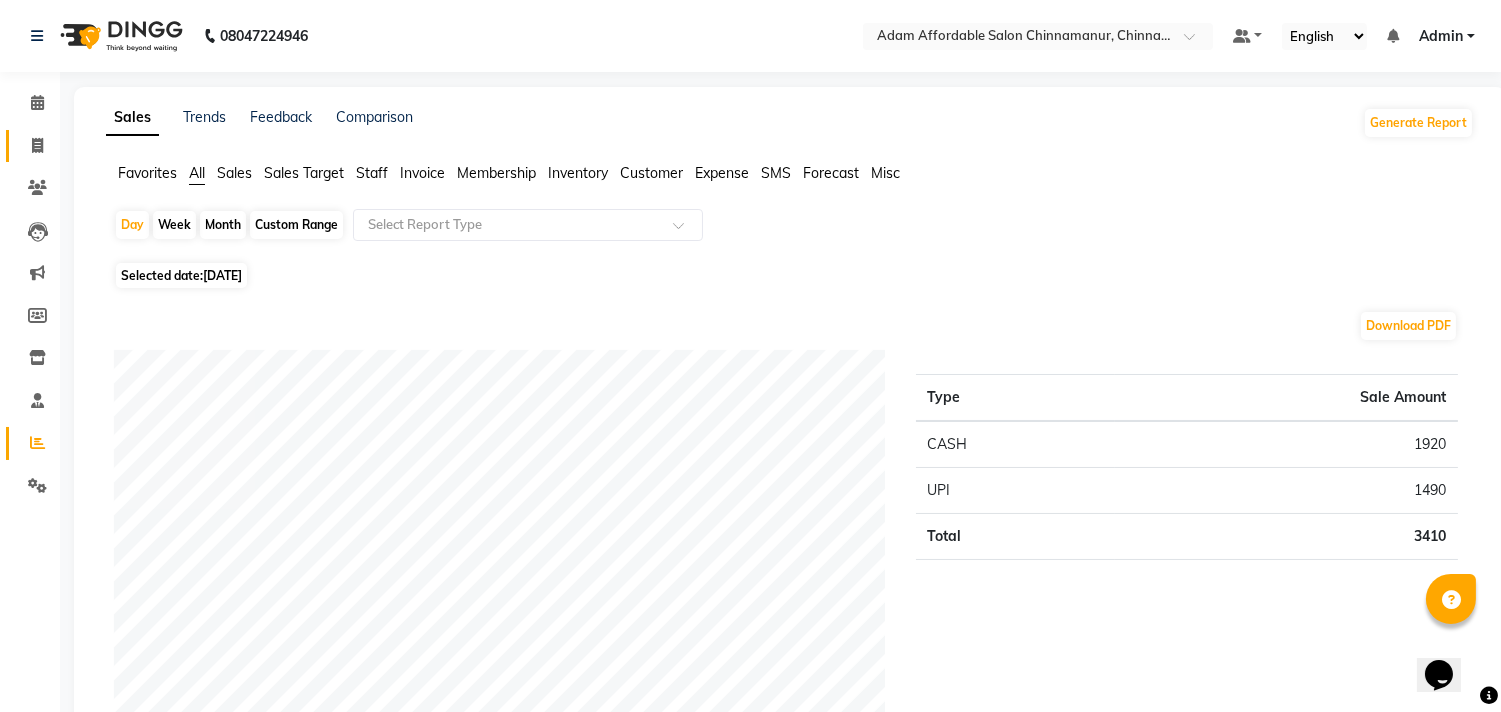 click on "Invoice" 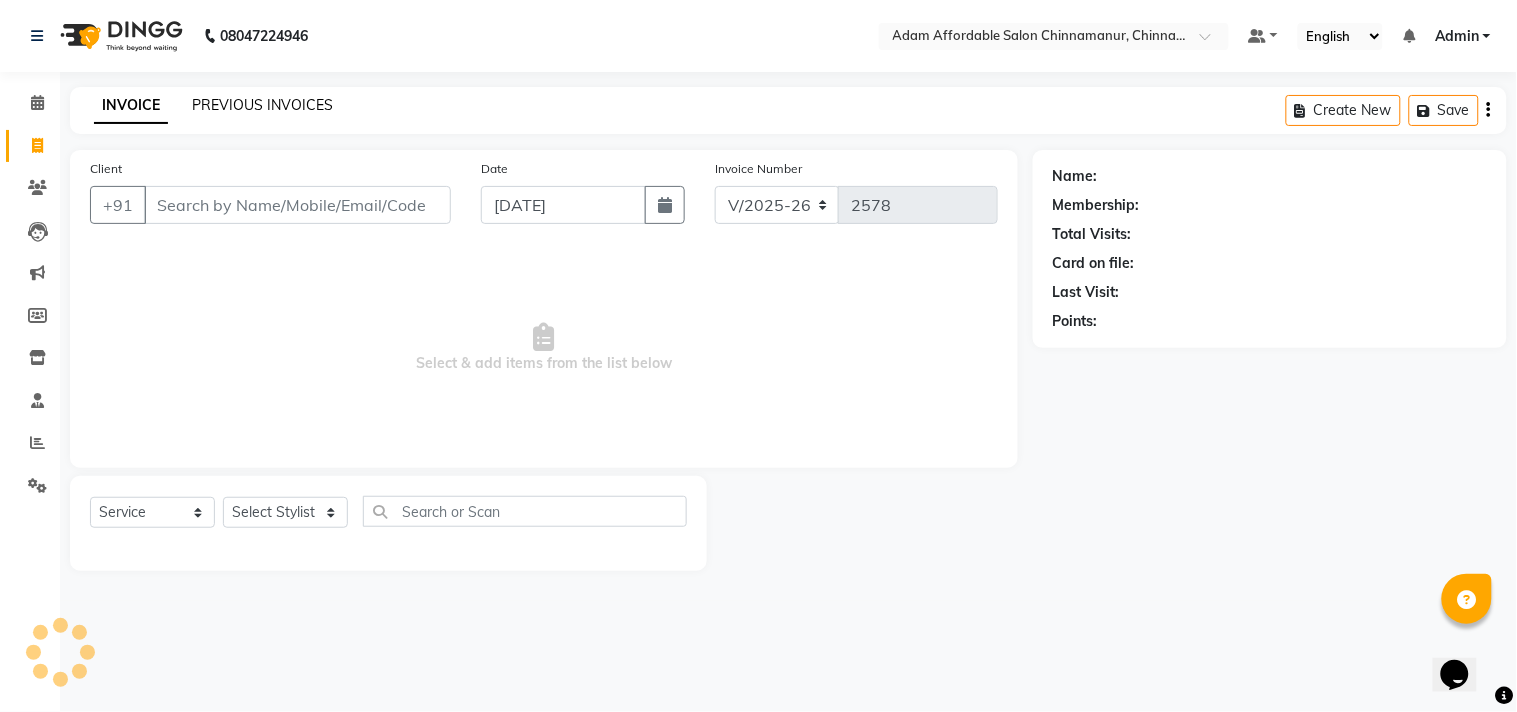 click on "PREVIOUS INVOICES" 